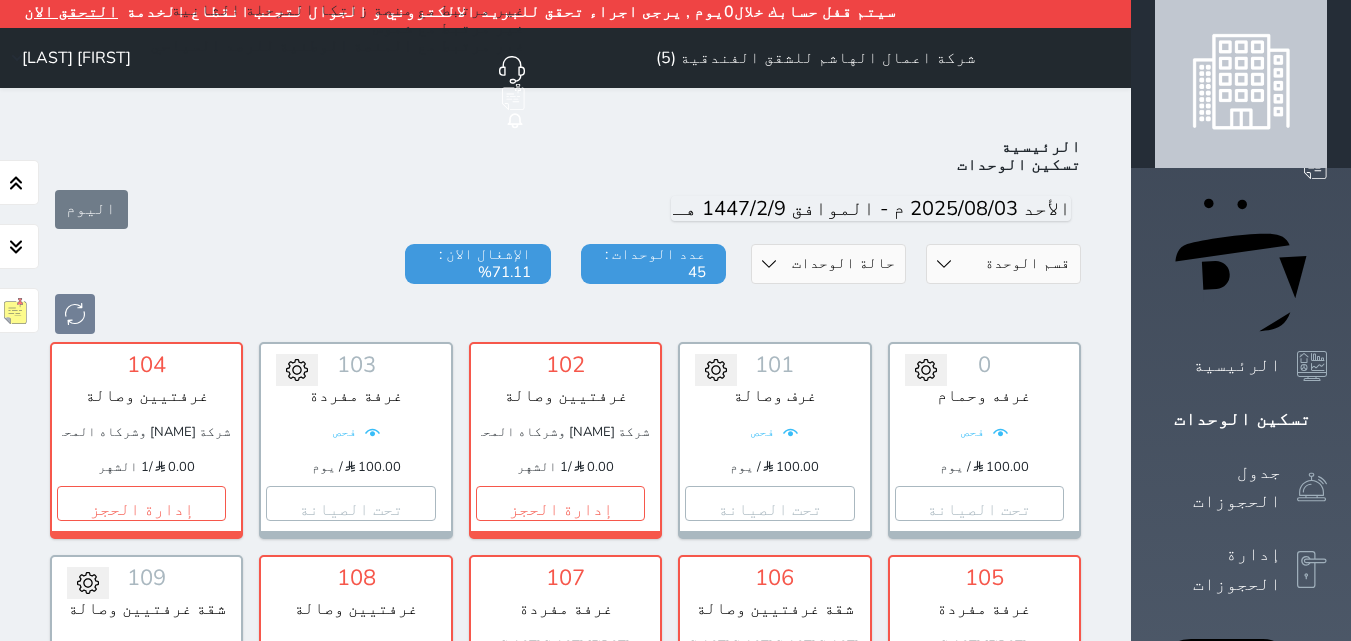 scroll, scrollTop: 0, scrollLeft: 0, axis: both 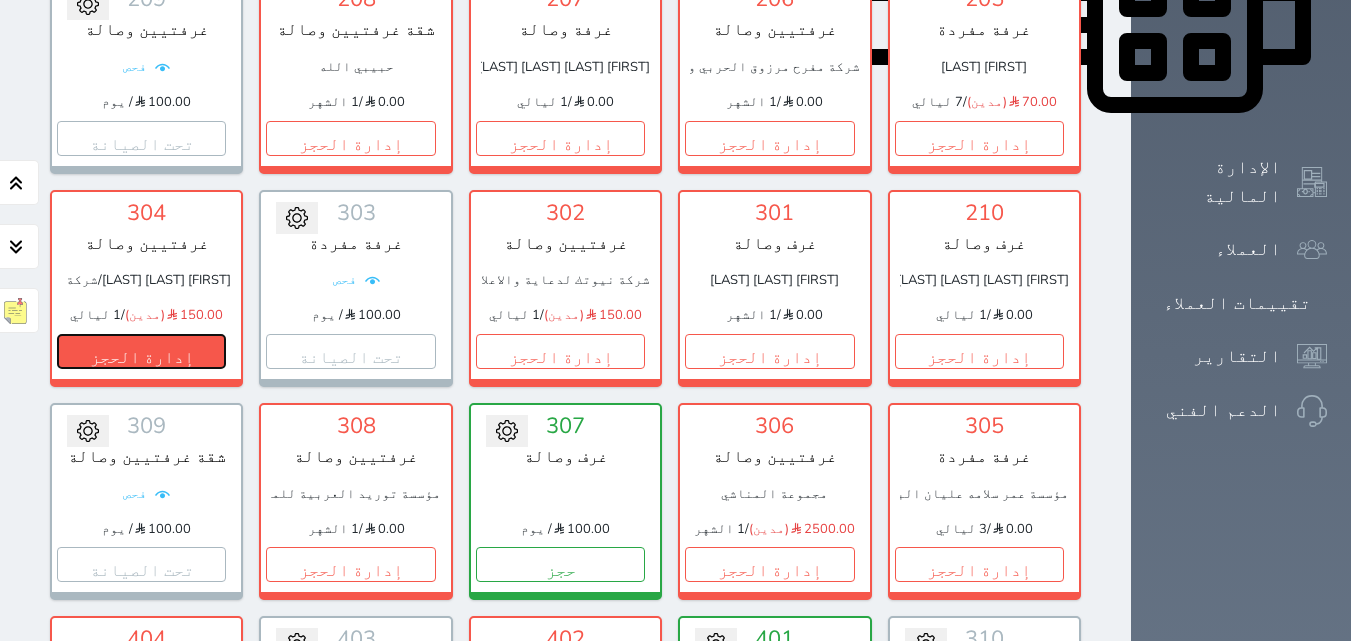 click on "إدارة الحجز" at bounding box center [141, 351] 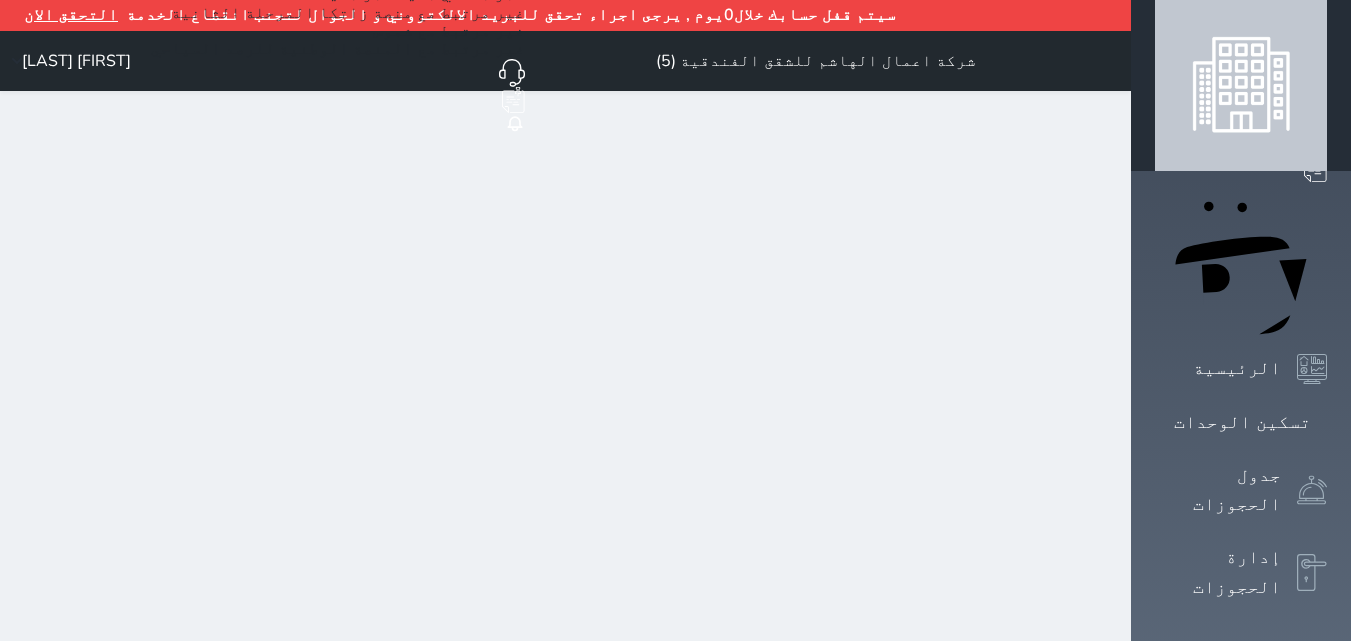 scroll, scrollTop: 0, scrollLeft: 0, axis: both 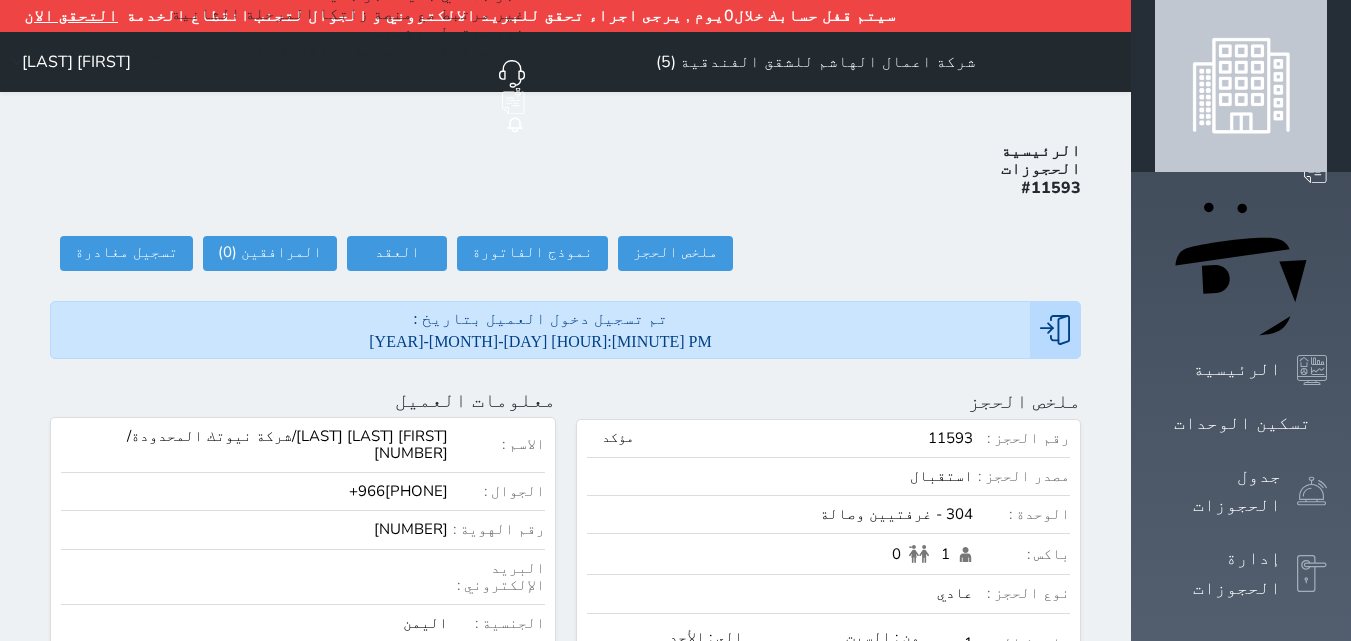 select 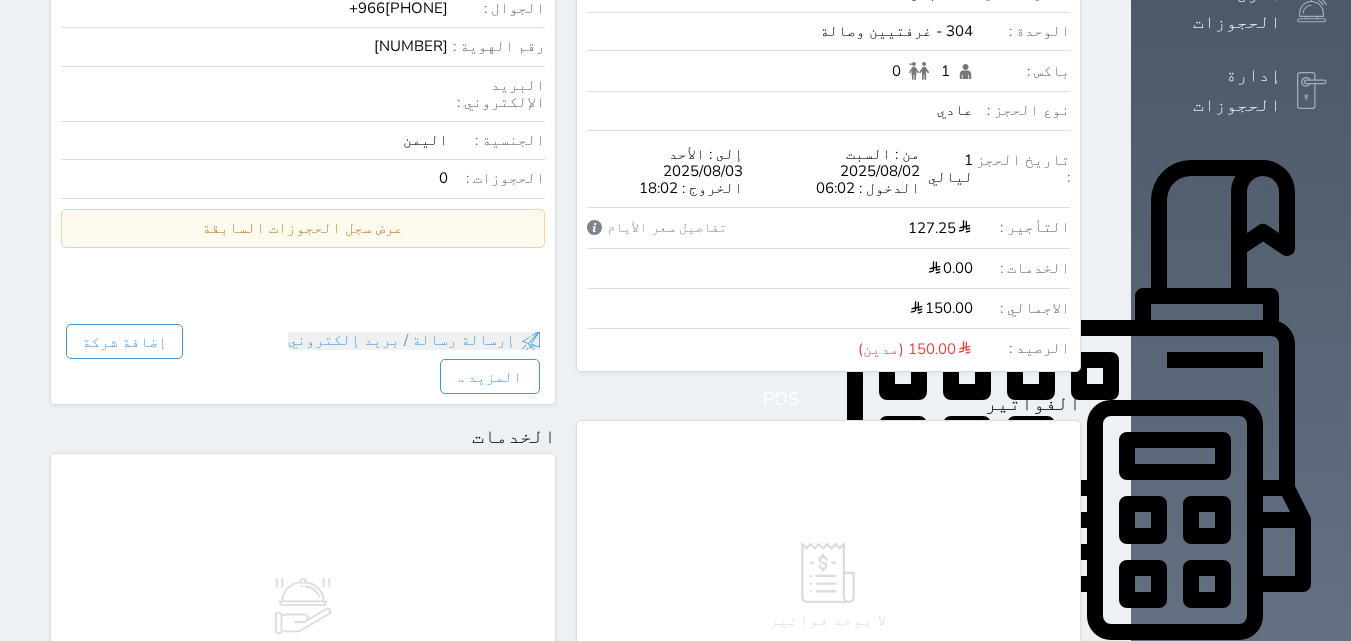 scroll, scrollTop: 1100, scrollLeft: 0, axis: vertical 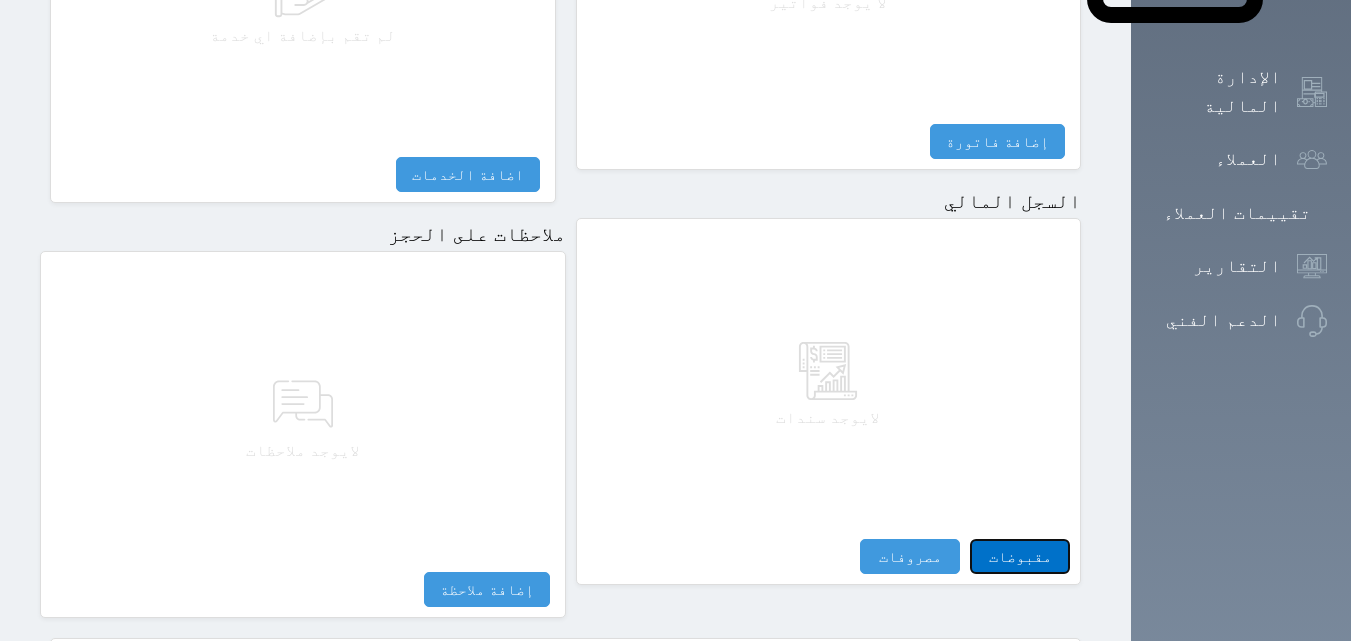 click on "مقبوضات" at bounding box center [1020, 556] 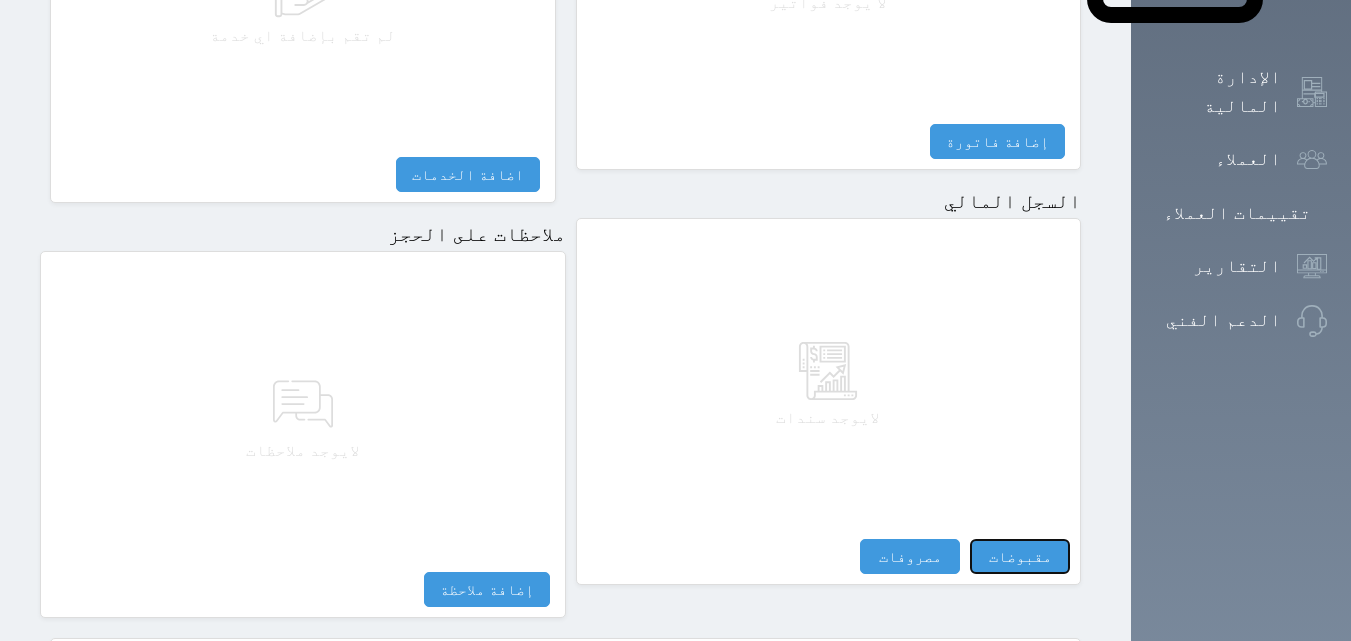 select 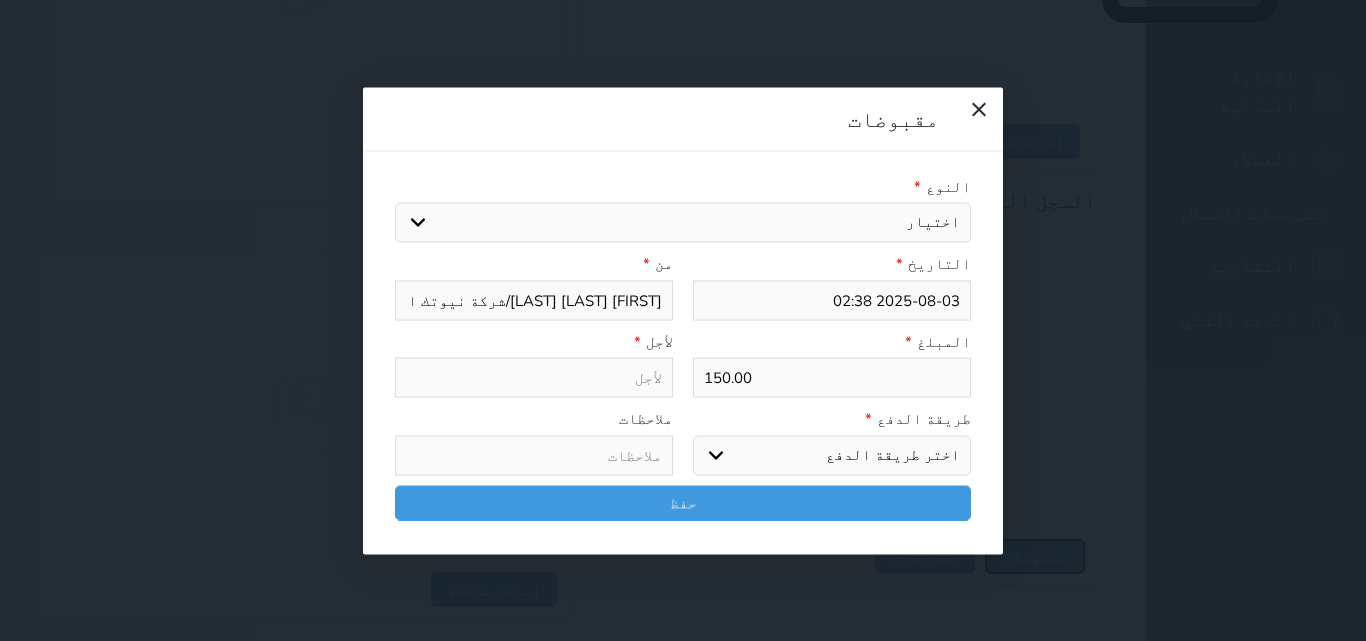 select 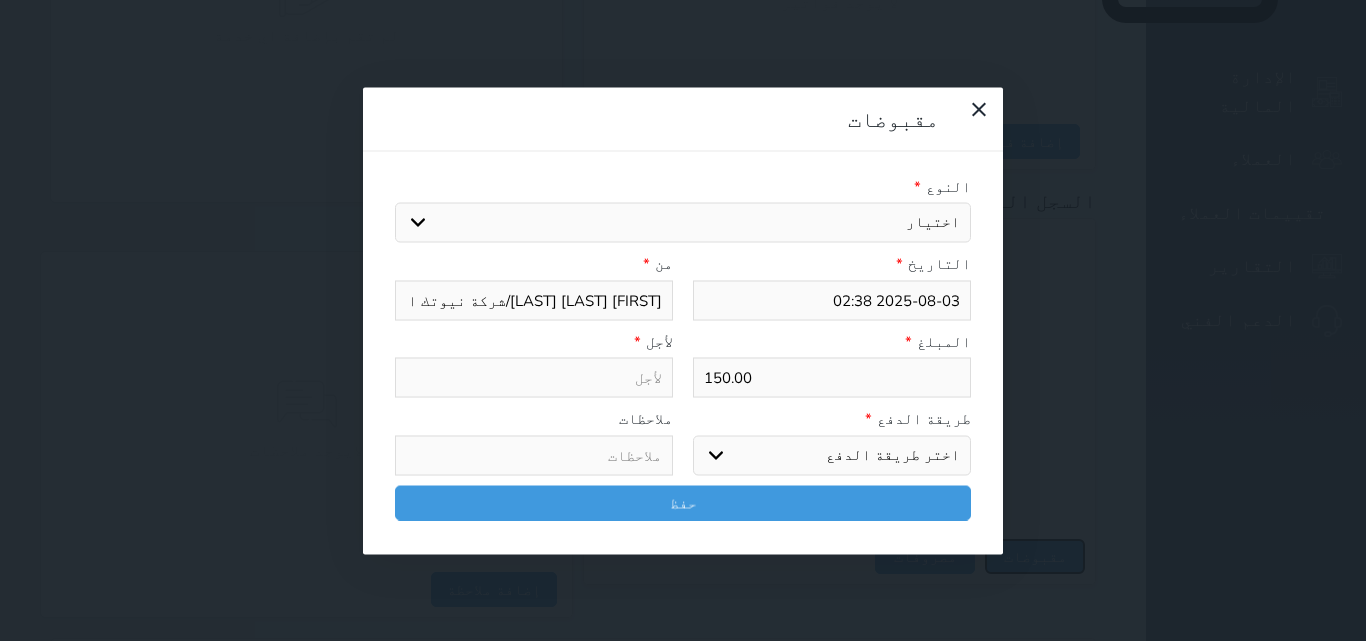 select 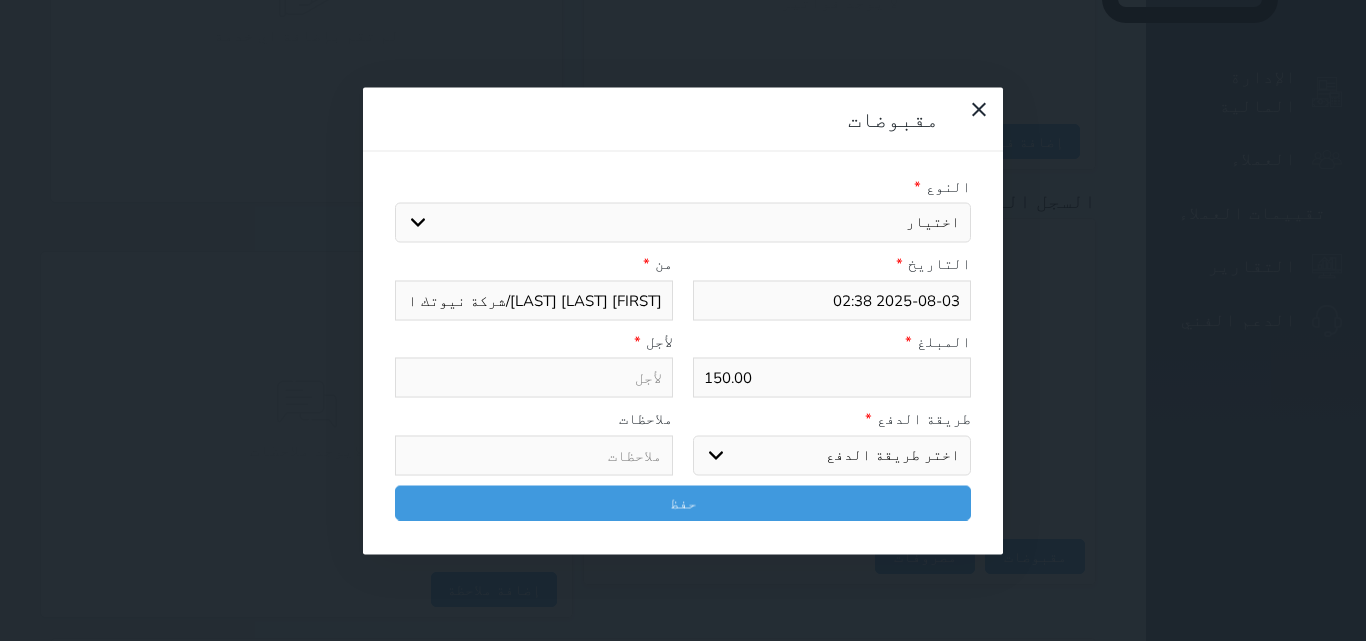 click on "اختيار   مقبوضات عامة قيمة إيجار فواتير تامين عربون لا ينطبق آخر مغسلة واي فاي - الإنترنت مواقف السيارات طعام الأغذية والمشروبات مشروبات المشروبات الباردة المشروبات الساخنة الإفطار غداء عشاء مخبز و كعك حمام سباحة الصالة الرياضية سبا و خدمات الجمال اختيار وإسقاط (خدمات النقل) ميني بار كابل - تلفزيون سرير إضافي تصفيف الشعر التسوق خدمات الجولات السياحية المنظمة خدمات الدليل السياحي" at bounding box center [683, 223] 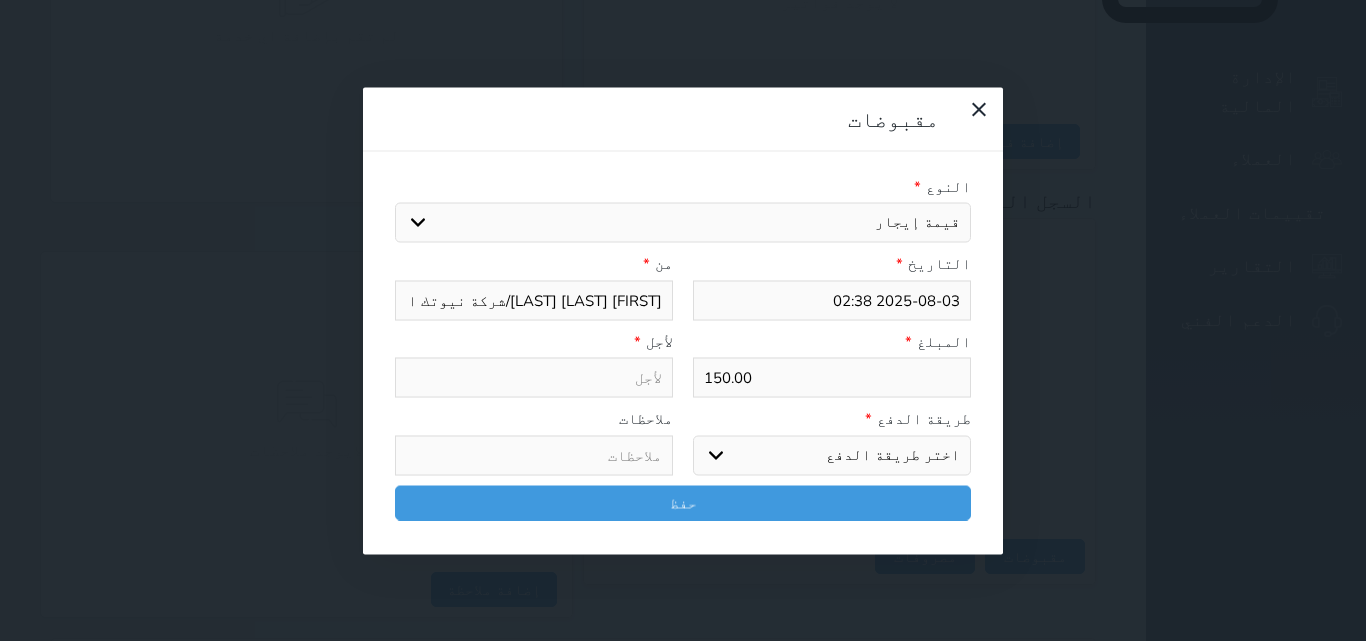 click on "اختيار   مقبوضات عامة قيمة إيجار فواتير تامين عربون لا ينطبق آخر مغسلة واي فاي - الإنترنت مواقف السيارات طعام الأغذية والمشروبات مشروبات المشروبات الباردة المشروبات الساخنة الإفطار غداء عشاء مخبز و كعك حمام سباحة الصالة الرياضية سبا و خدمات الجمال اختيار وإسقاط (خدمات النقل) ميني بار كابل - تلفزيون سرير إضافي تصفيف الشعر التسوق خدمات الجولات السياحية المنظمة خدمات الدليل السياحي" at bounding box center (683, 223) 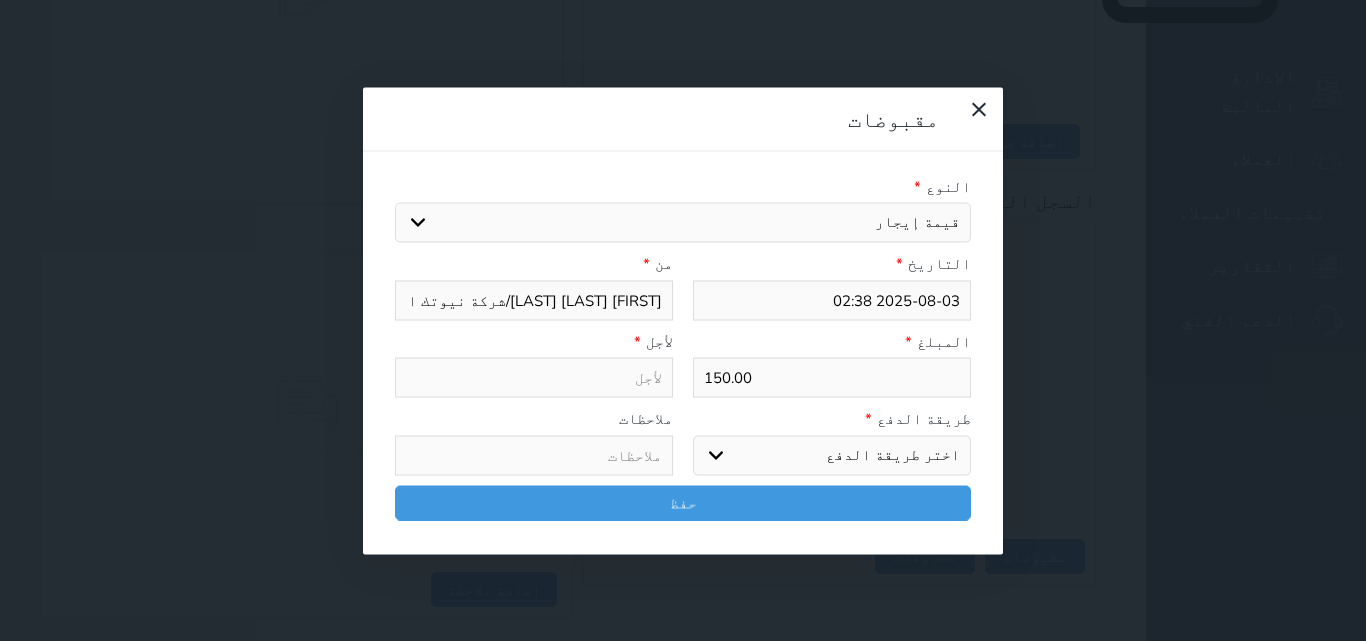 select 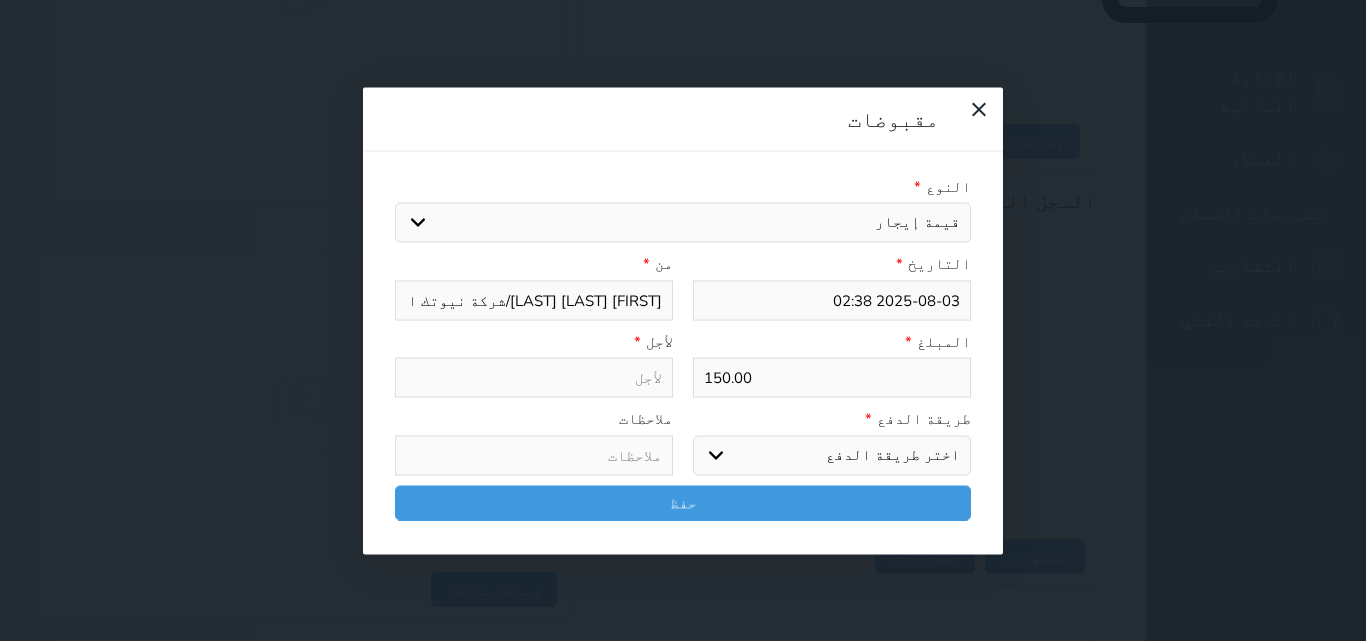 type on "قيمة إيجار - الوحدة - 304" 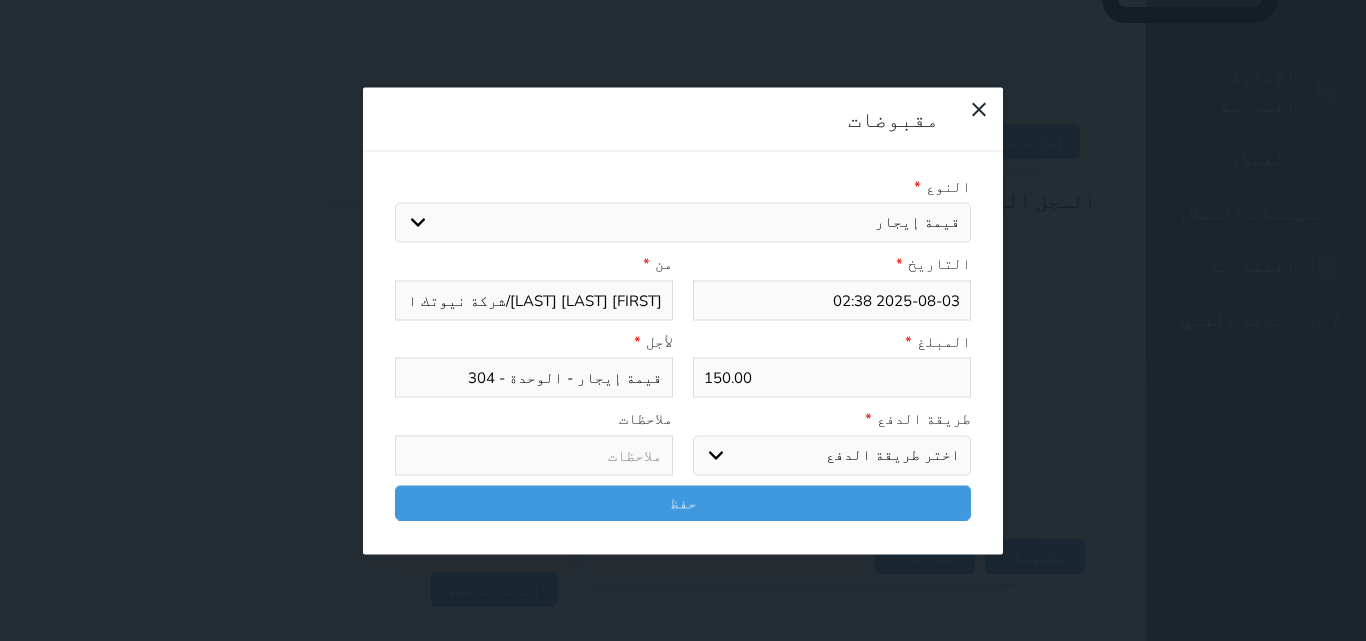 click on "اختر طريقة الدفع   دفع نقدى   تحويل بنكى   مدى   بطاقة ائتمان   آجل" at bounding box center (832, 455) 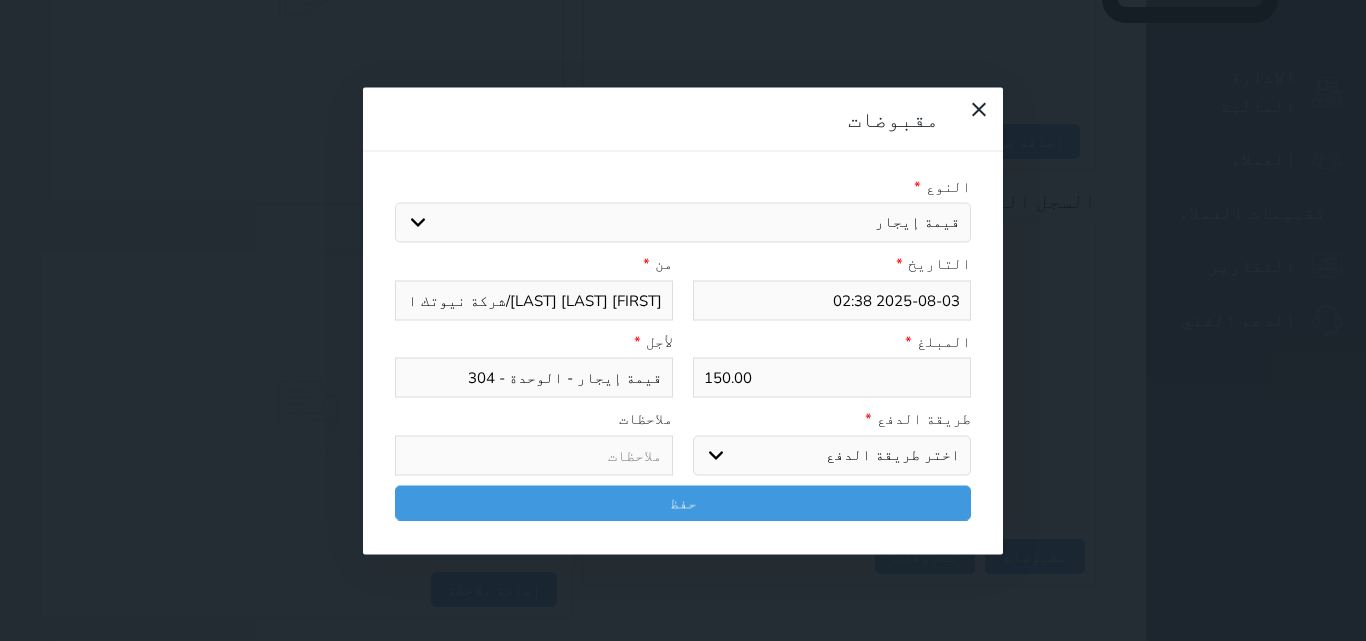 select on "mada" 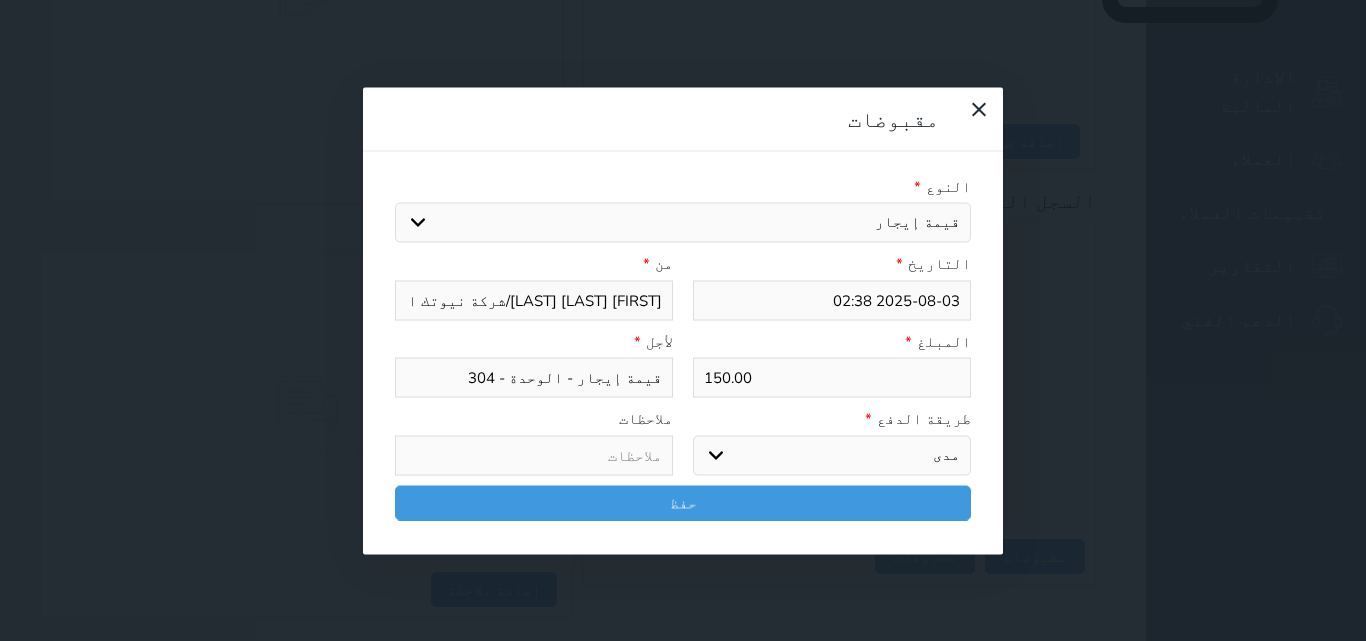 click on "اختر طريقة الدفع   دفع نقدى   تحويل بنكى   مدى   بطاقة ائتمان   آجل" at bounding box center (832, 455) 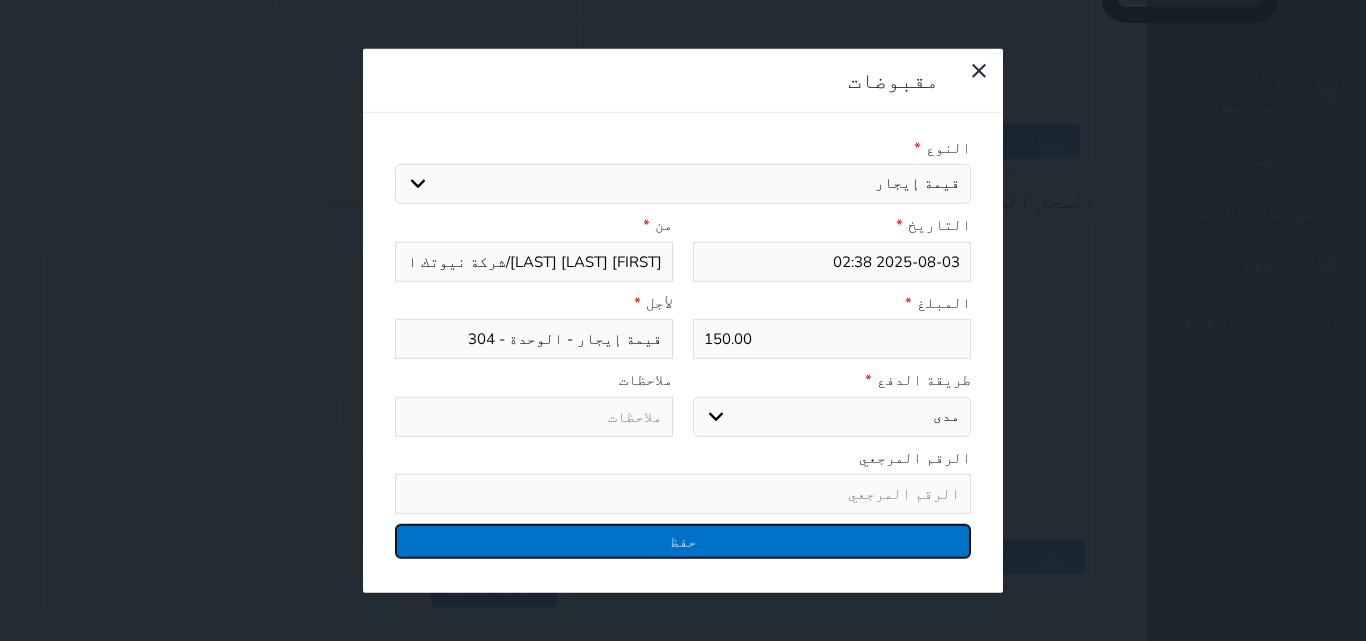 click on "حفظ" at bounding box center [683, 541] 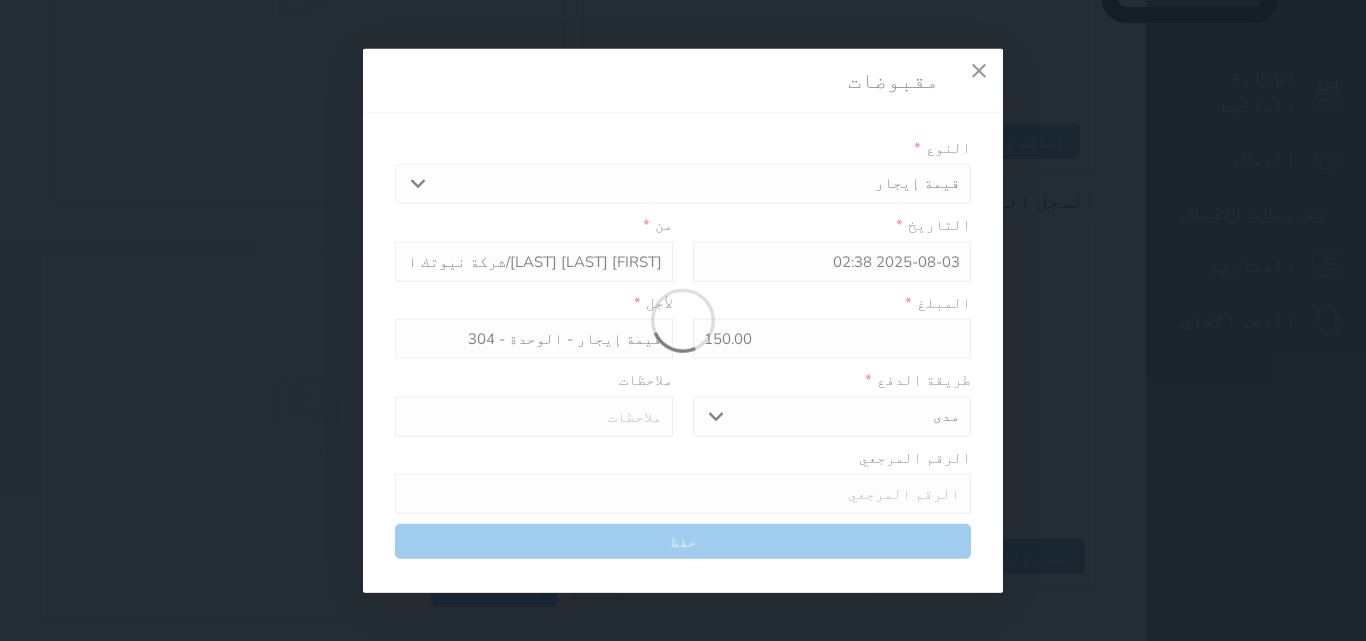 select 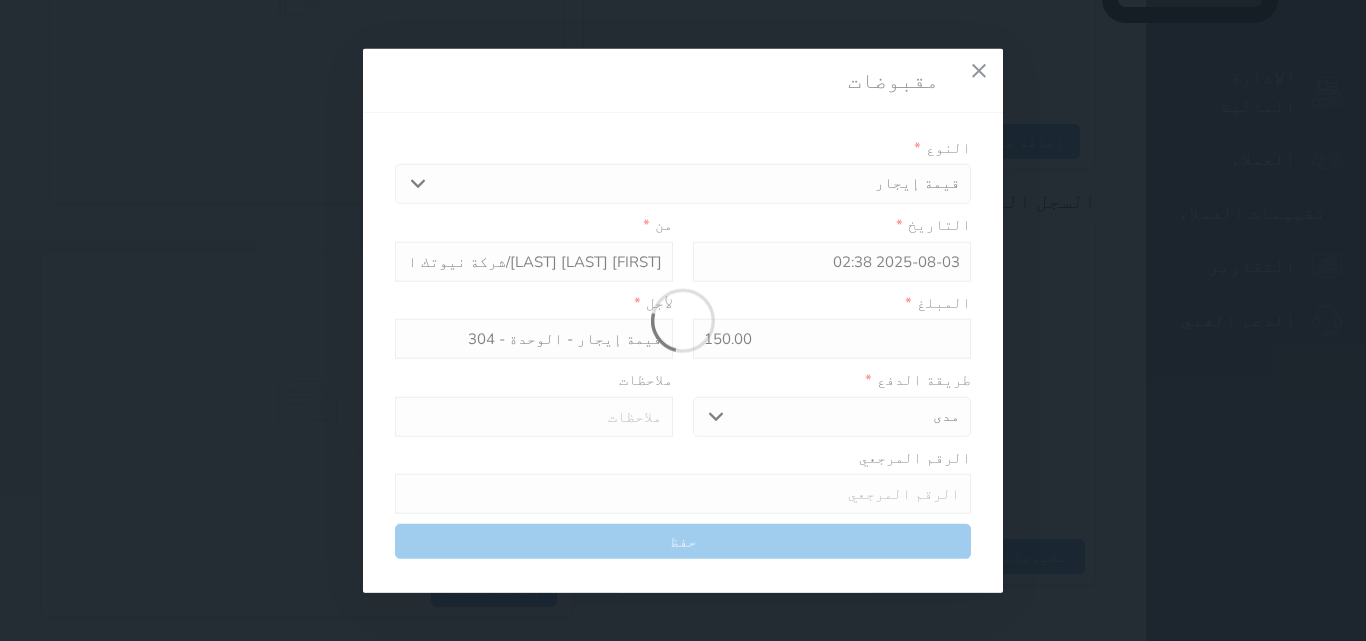 type 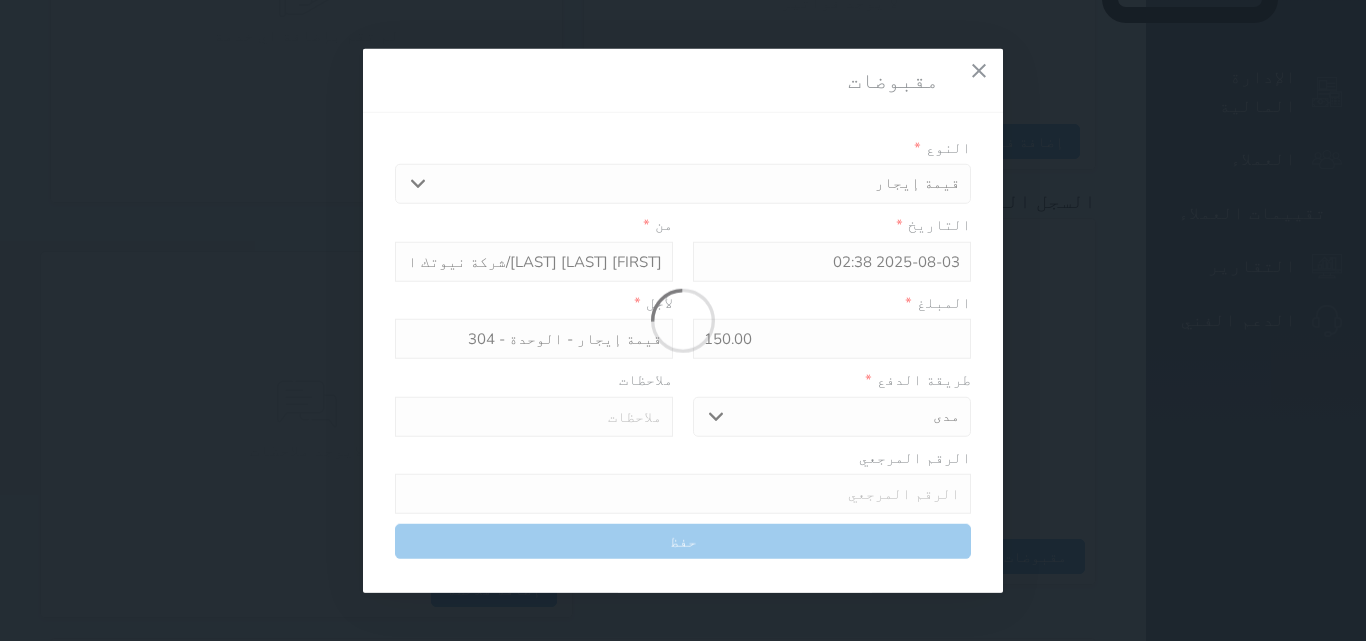 type on "0" 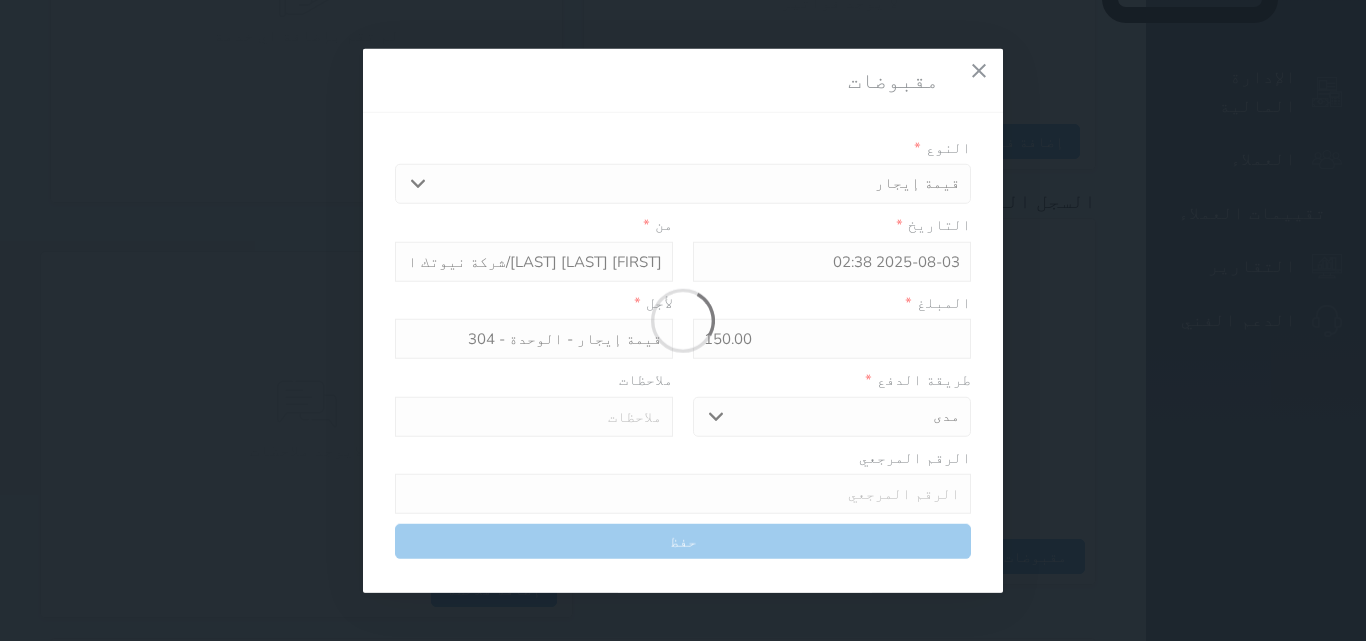 select 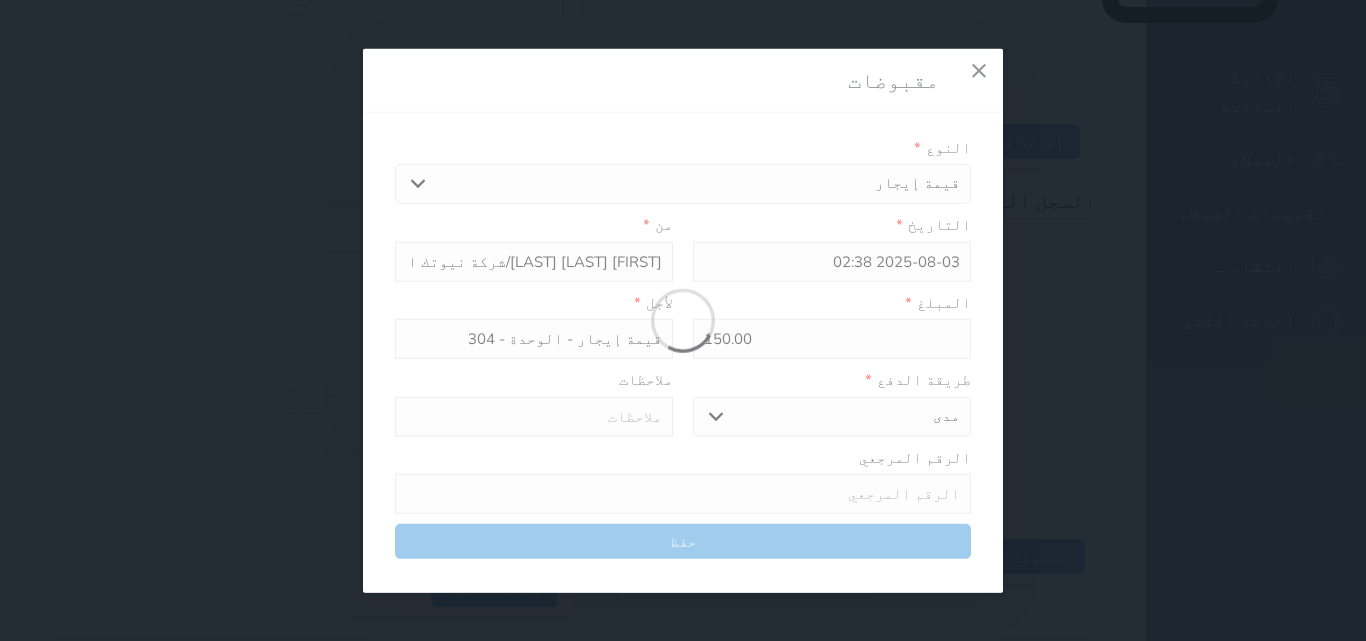 type on "0" 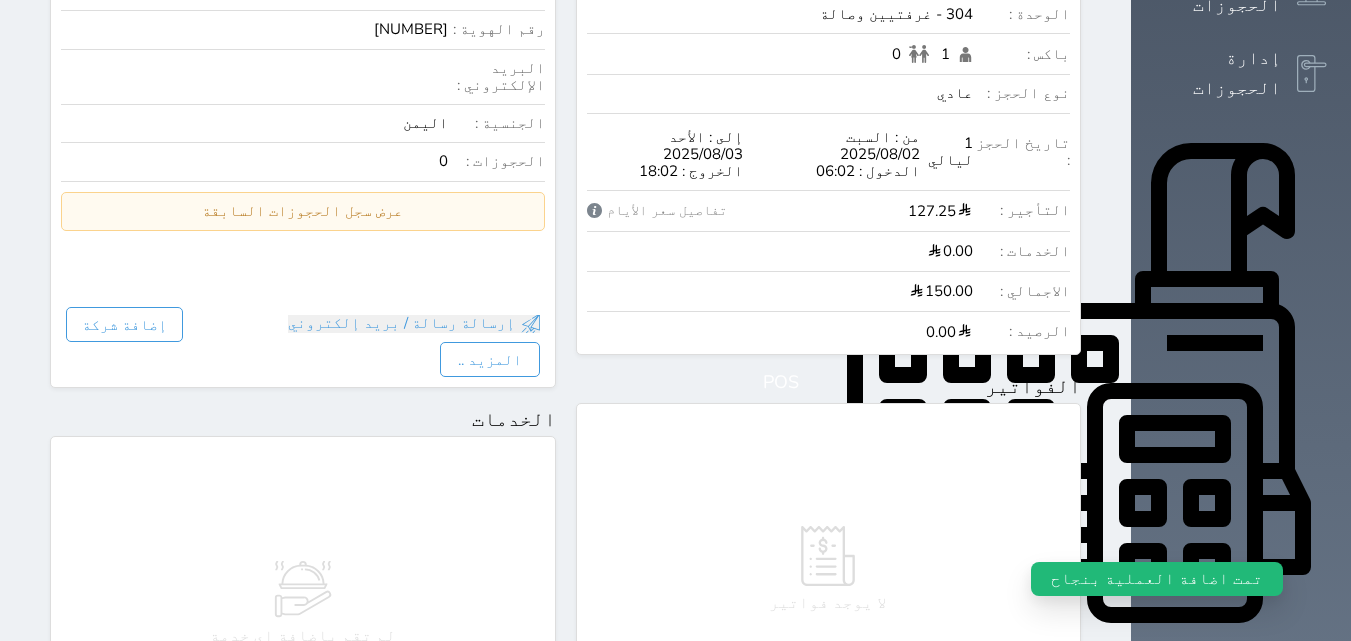 scroll, scrollTop: 0, scrollLeft: 0, axis: both 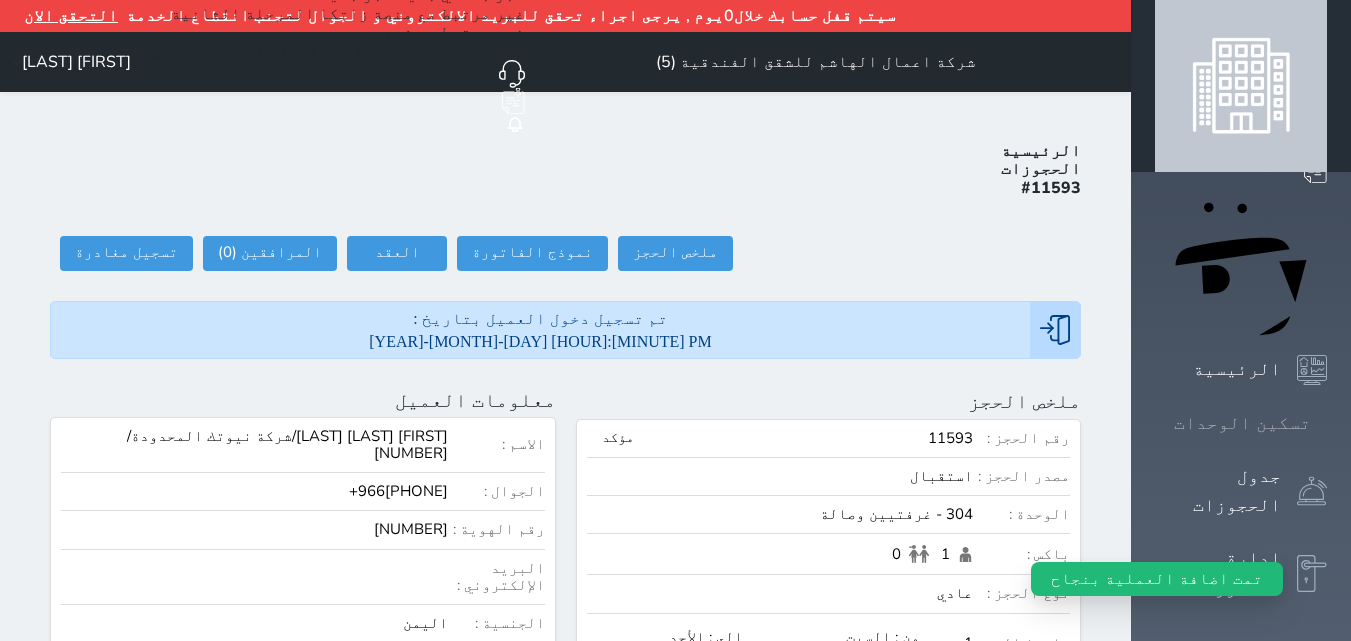 click on "تسكين الوحدات" at bounding box center [1242, 423] 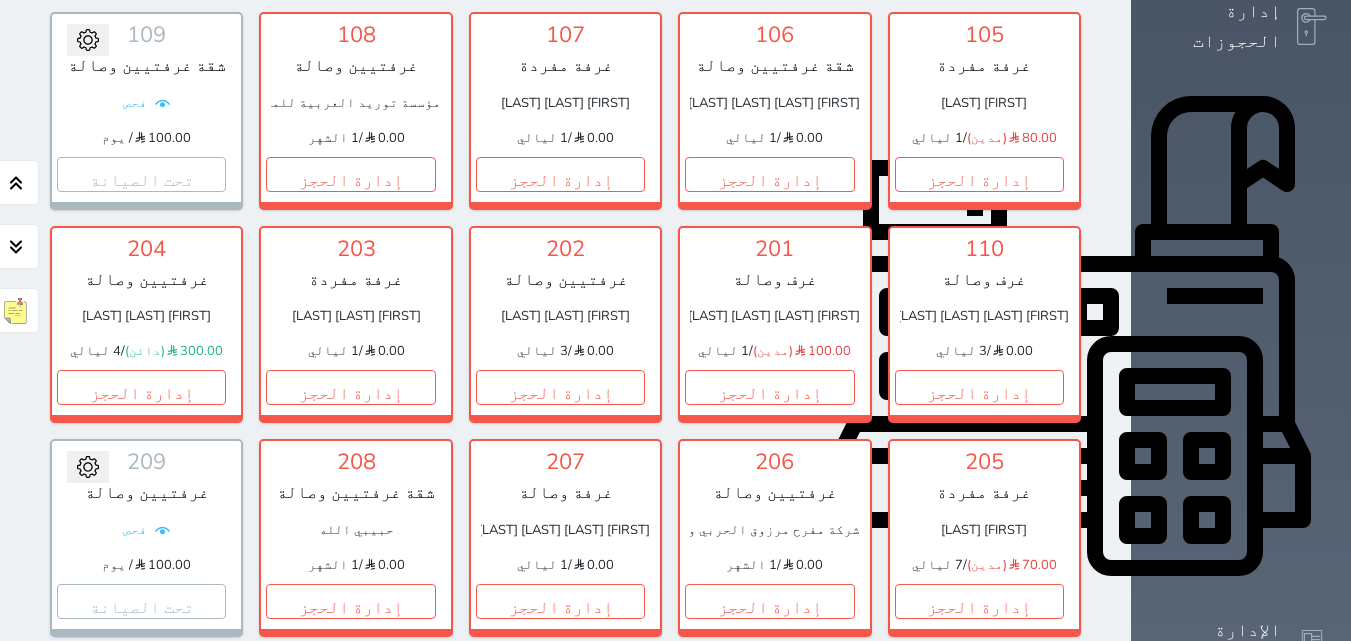 scroll, scrollTop: 510, scrollLeft: 0, axis: vertical 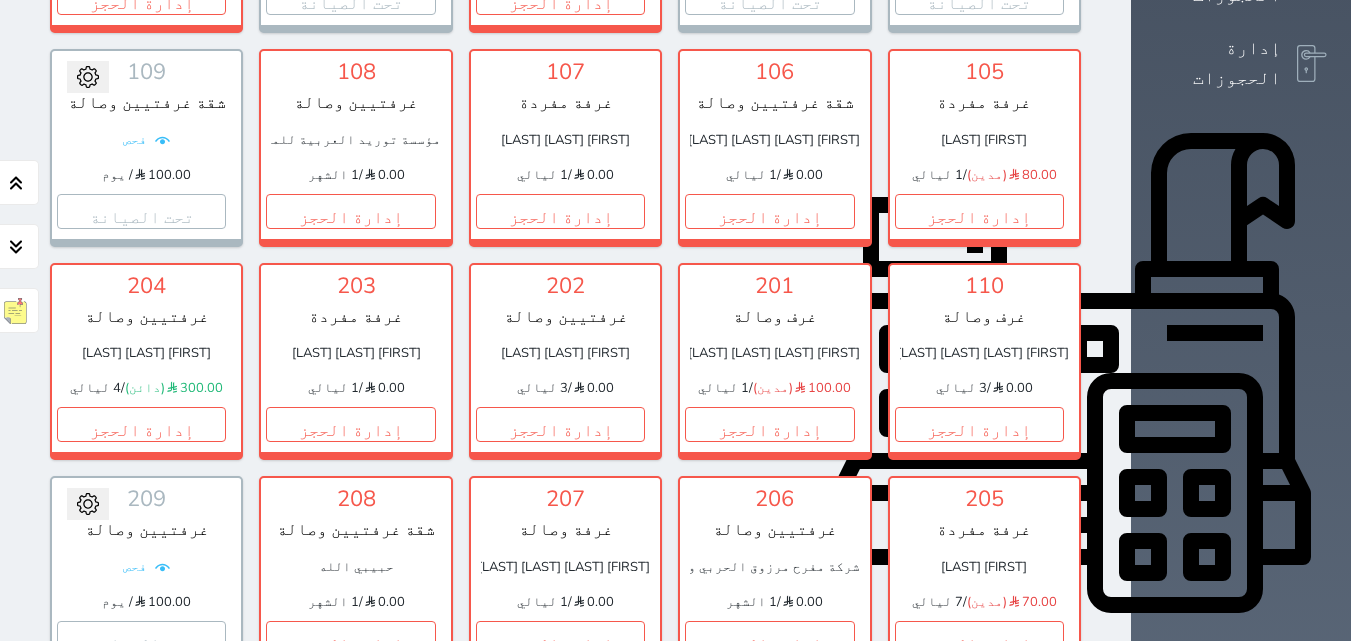 click on "إدارة الحجز" at bounding box center [560, 851] 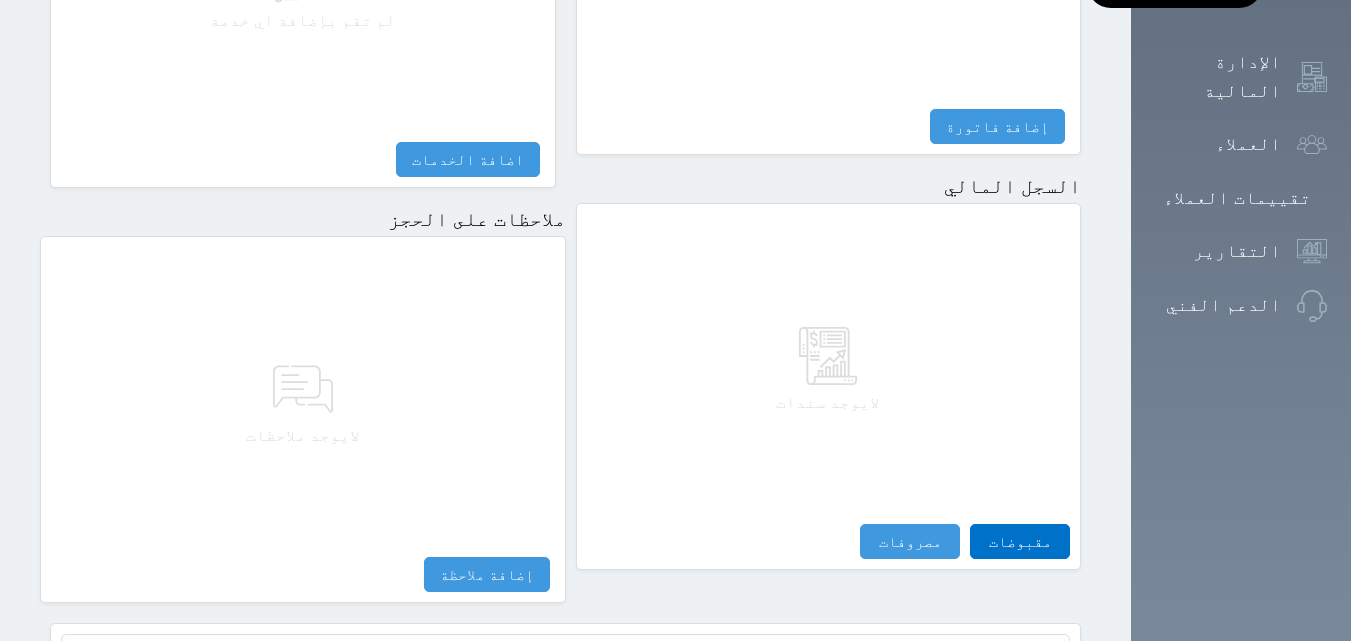 scroll, scrollTop: 1116, scrollLeft: 0, axis: vertical 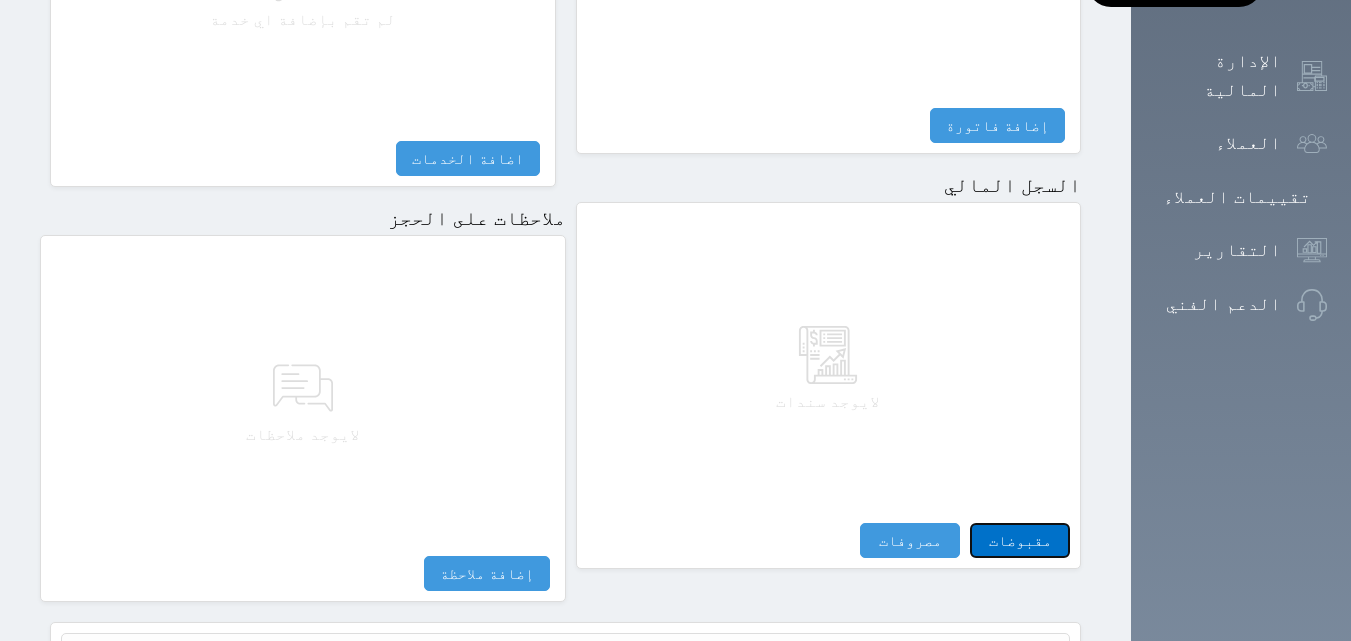 drag, startPoint x: 1148, startPoint y: 486, endPoint x: 1118, endPoint y: 465, distance: 36.619667 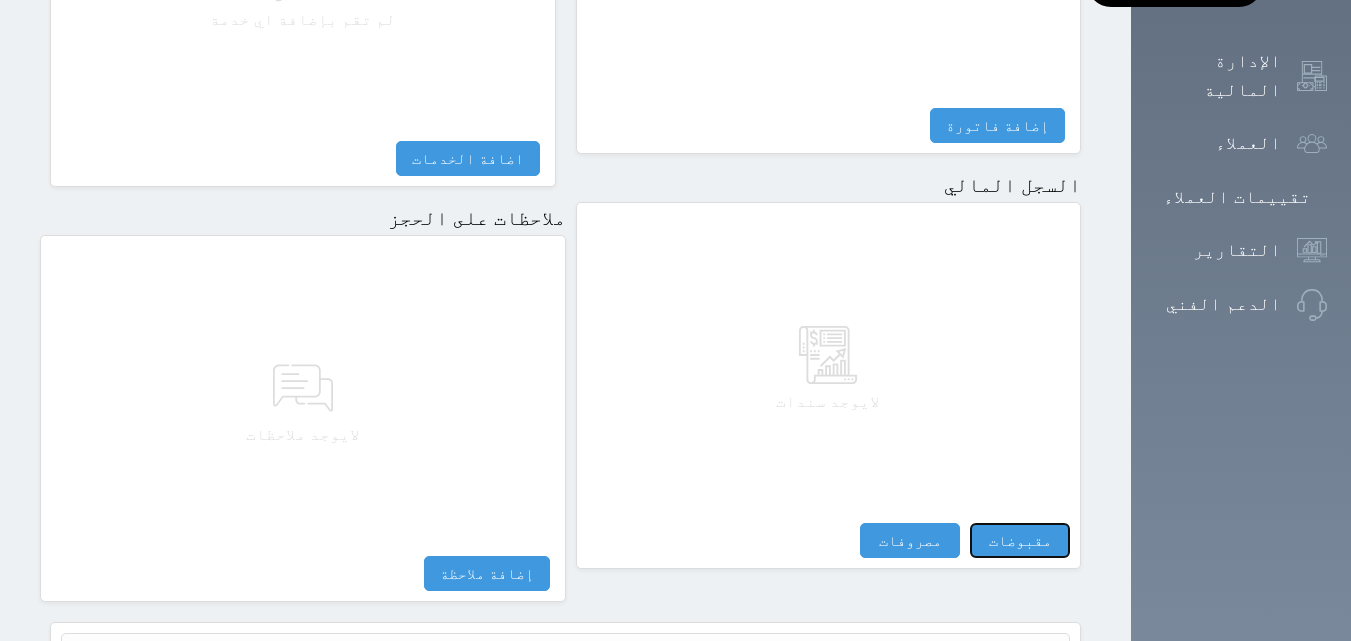 click on "مقبوضات" at bounding box center (1020, 540) 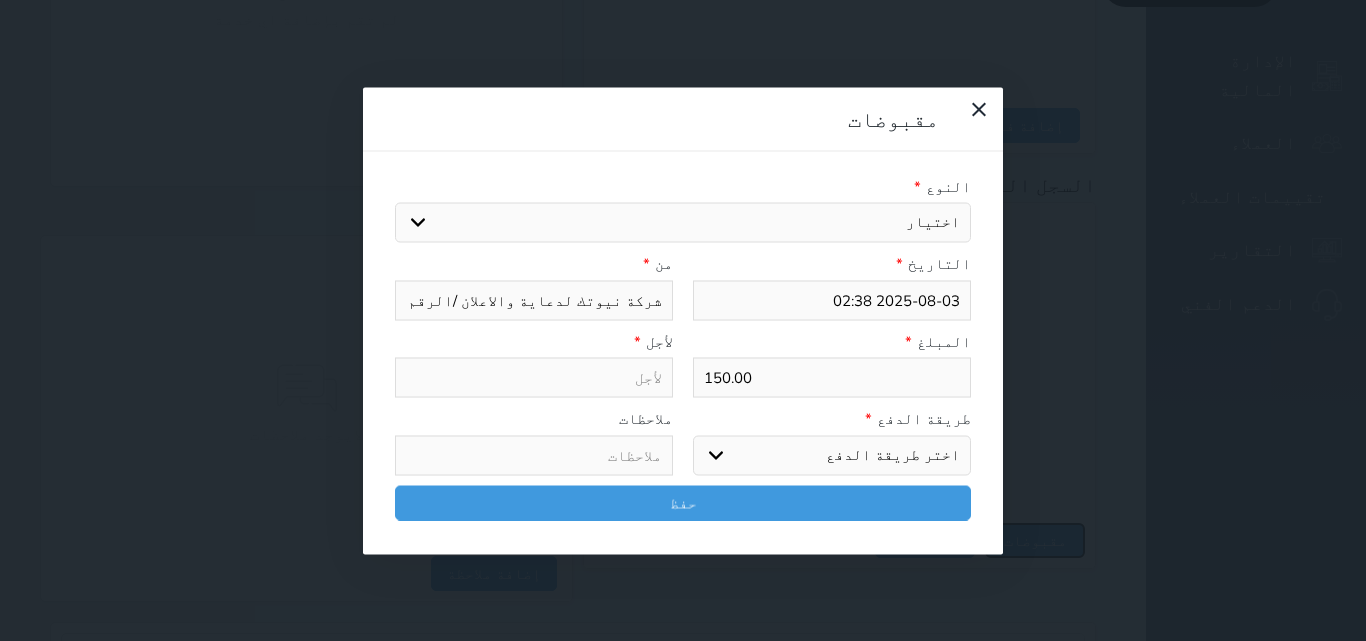 select 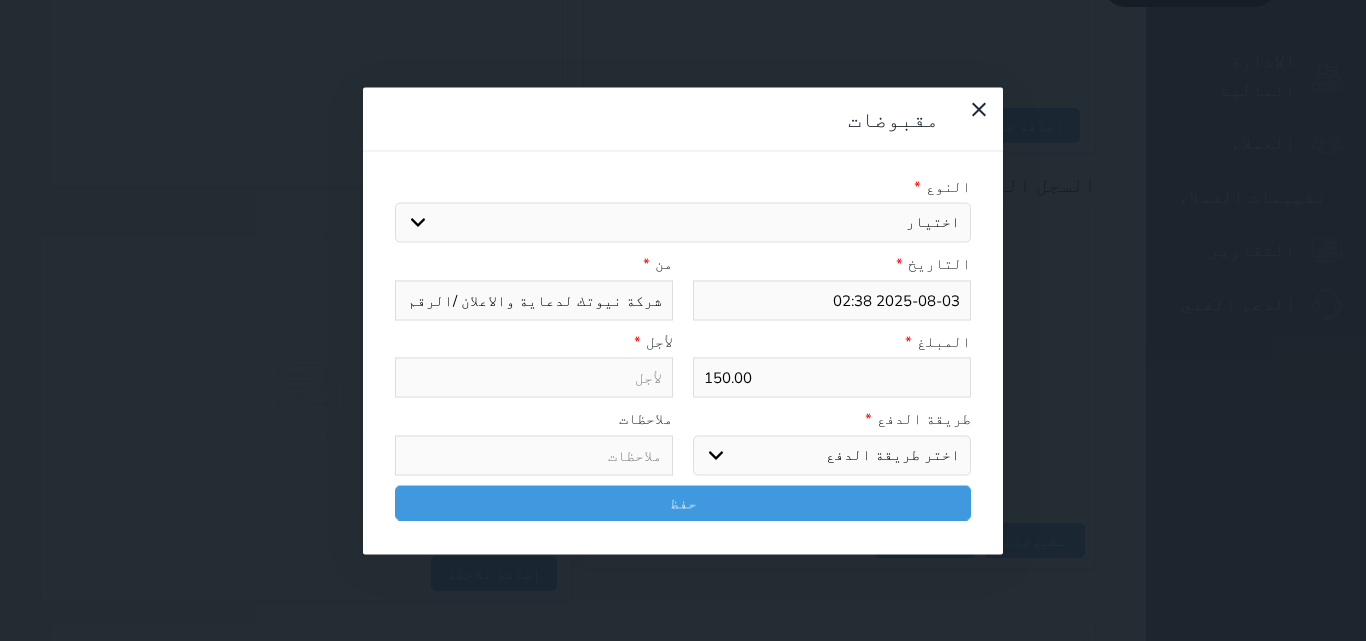 click on "اختيار   مقبوضات عامة قيمة إيجار فواتير تامين عربون لا ينطبق آخر مغسلة واي فاي - الإنترنت مواقف السيارات طعام الأغذية والمشروبات مشروبات المشروبات الباردة المشروبات الساخنة الإفطار غداء عشاء مخبز و كعك حمام سباحة الصالة الرياضية سبا و خدمات الجمال اختيار وإسقاط (خدمات النقل) ميني بار كابل - تلفزيون سرير إضافي تصفيف الشعر التسوق خدمات الجولات السياحية المنظمة خدمات الدليل السياحي" at bounding box center [683, 223] 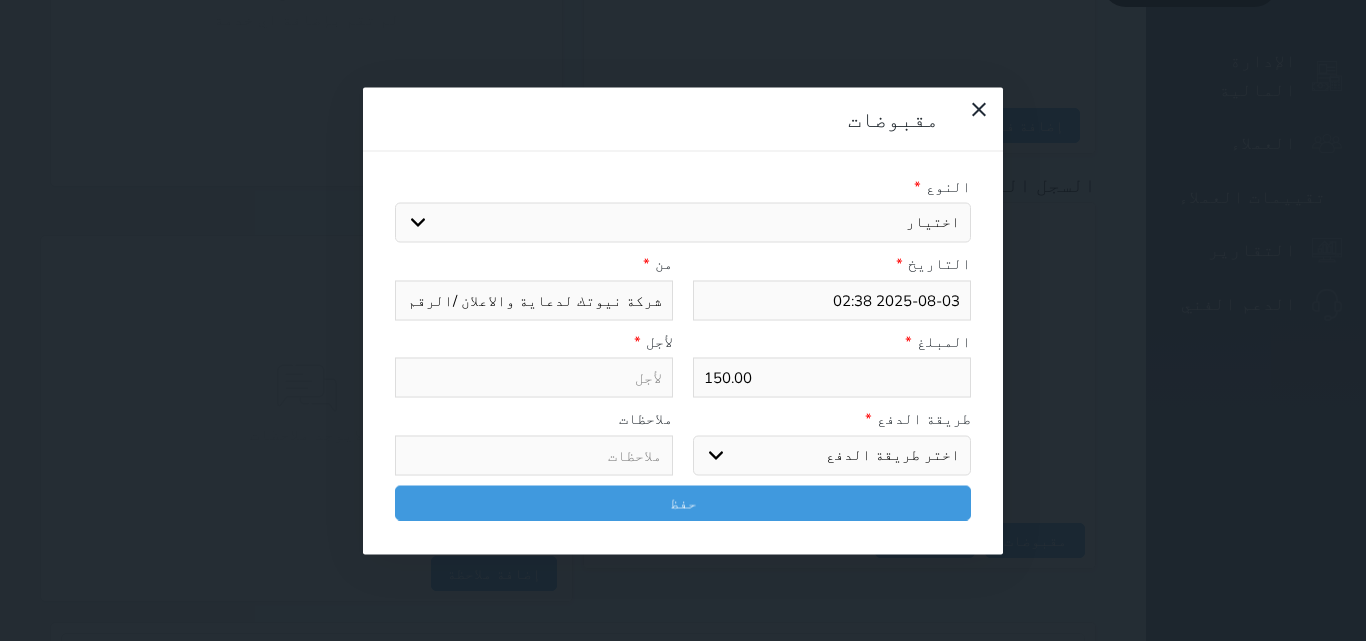 select on "77599" 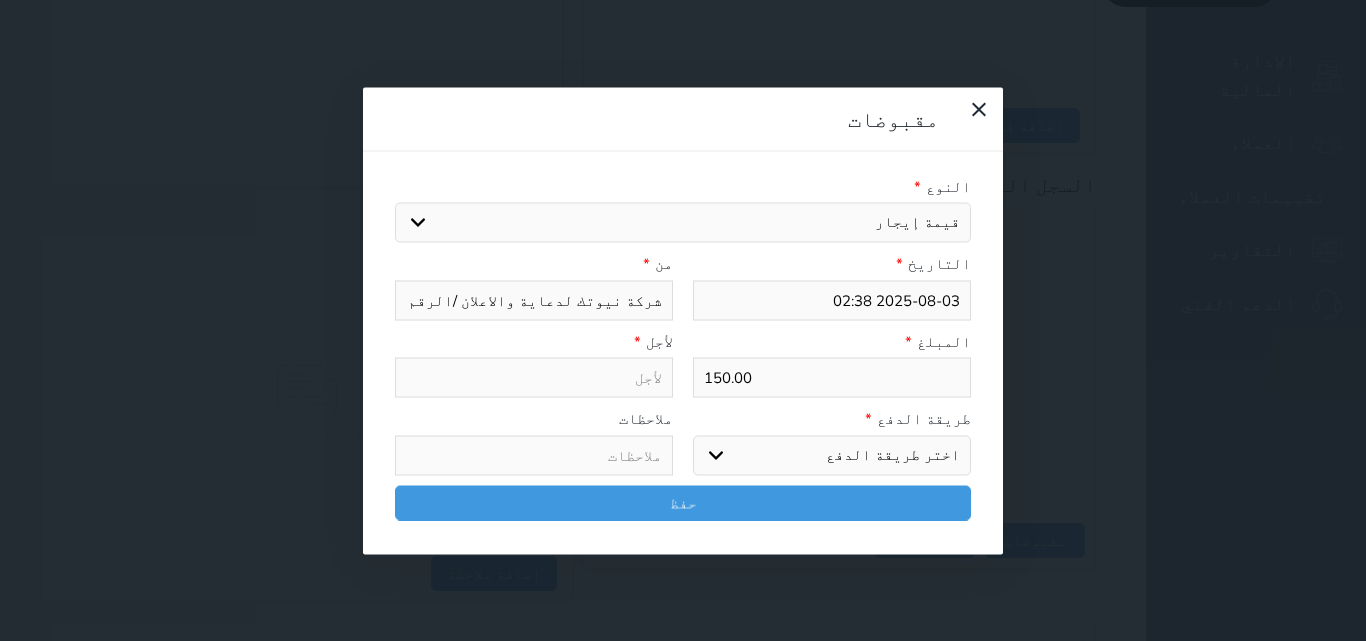 click on "اختيار   مقبوضات عامة قيمة إيجار فواتير تامين عربون لا ينطبق آخر مغسلة واي فاي - الإنترنت مواقف السيارات طعام الأغذية والمشروبات مشروبات المشروبات الباردة المشروبات الساخنة الإفطار غداء عشاء مخبز و كعك حمام سباحة الصالة الرياضية سبا و خدمات الجمال اختيار وإسقاط (خدمات النقل) ميني بار كابل - تلفزيون سرير إضافي تصفيف الشعر التسوق خدمات الجولات السياحية المنظمة خدمات الدليل السياحي" at bounding box center (683, 223) 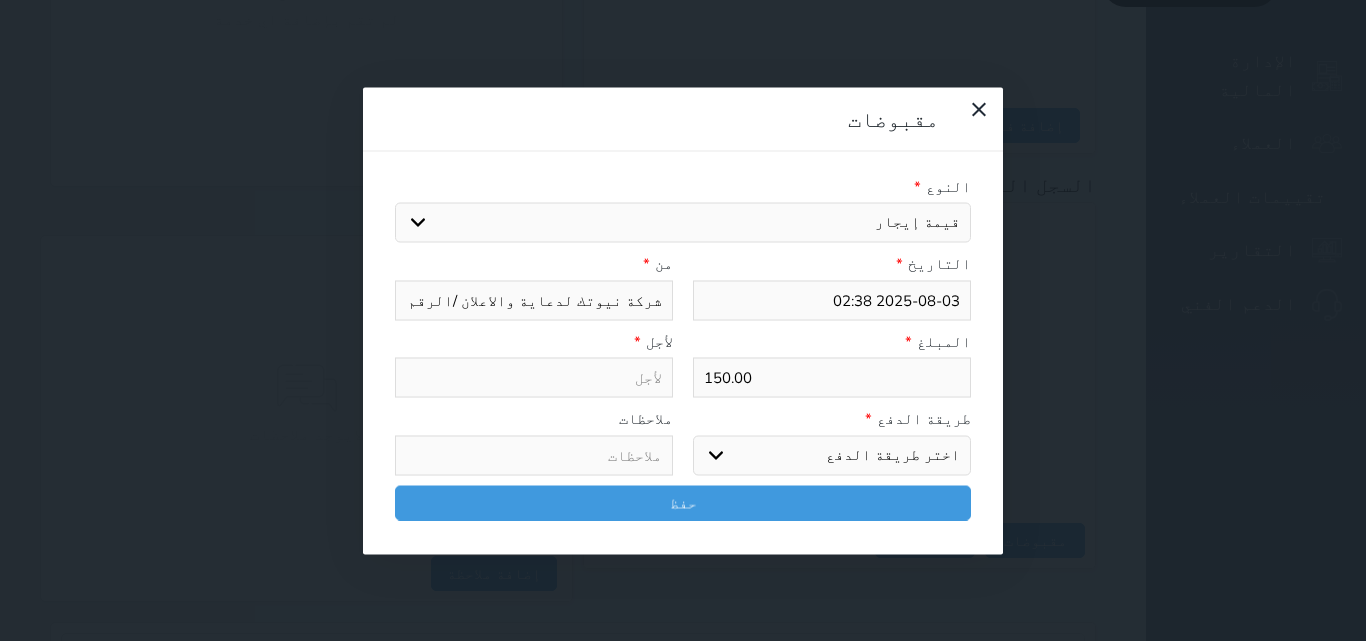 type on "قيمة إيجار - الوحدة - 302" 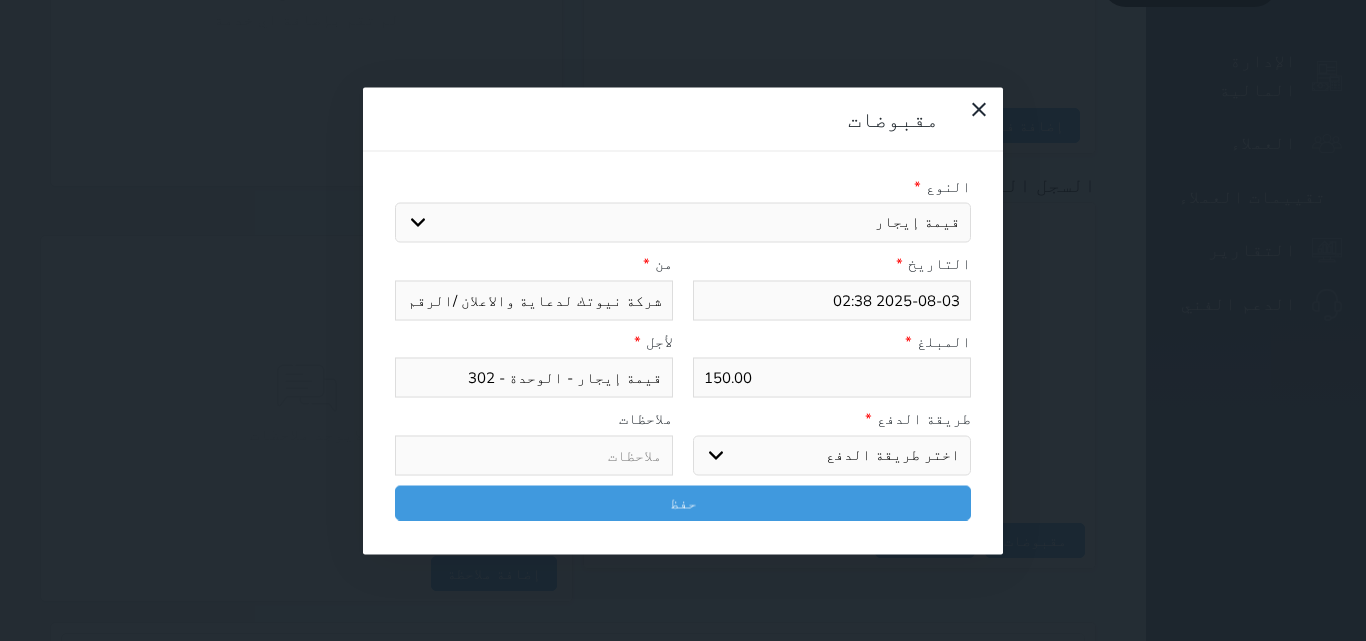 click on "اختر طريقة الدفع   دفع نقدى   تحويل بنكى   مدى   بطاقة ائتمان   آجل" at bounding box center (832, 455) 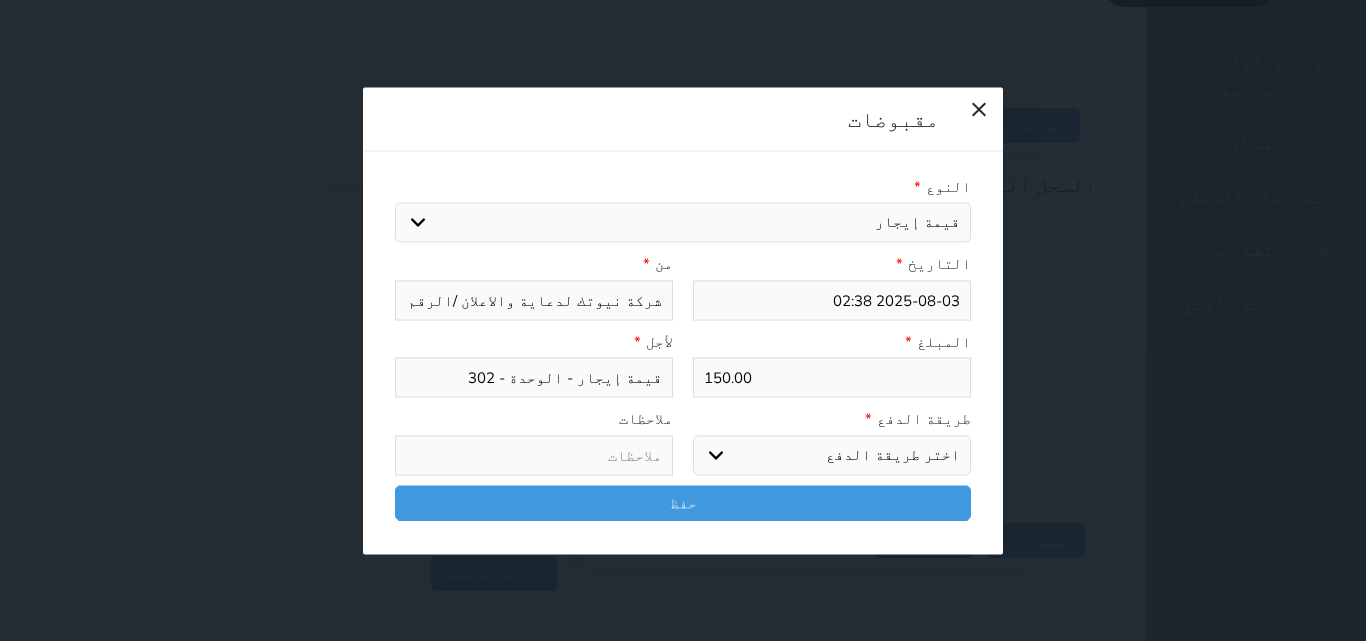 select on "mada" 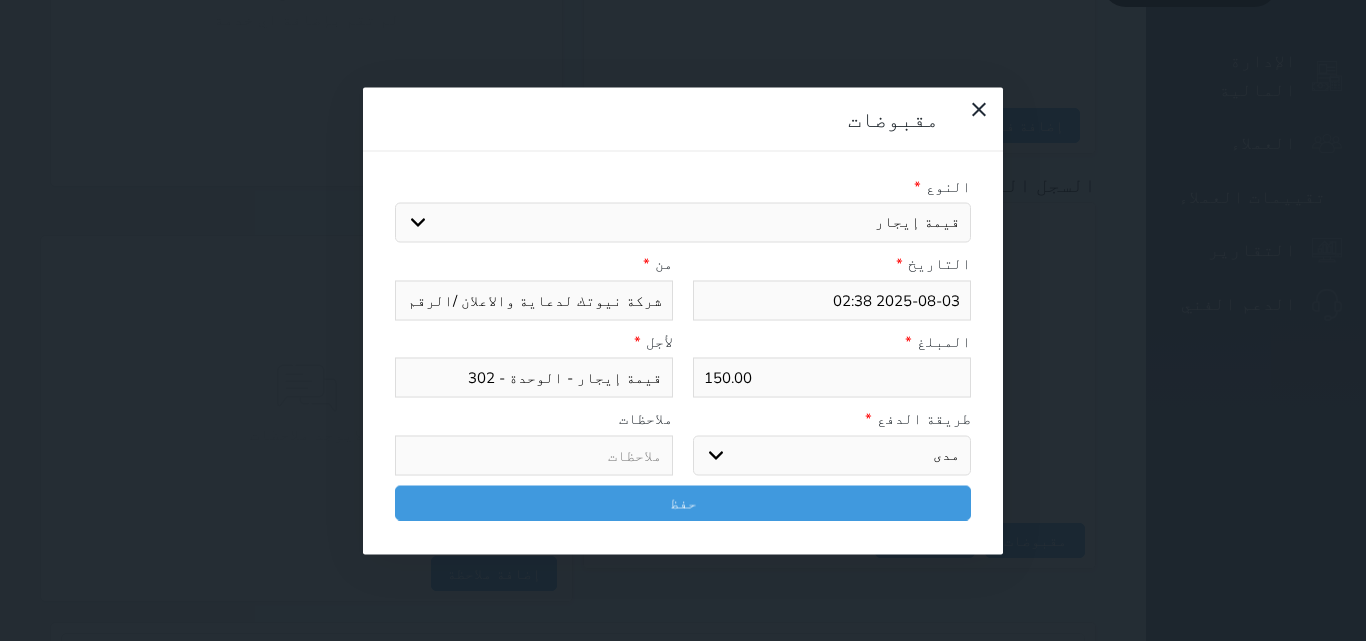 click on "اختر طريقة الدفع   دفع نقدى   تحويل بنكى   مدى   بطاقة ائتمان   آجل" at bounding box center (832, 455) 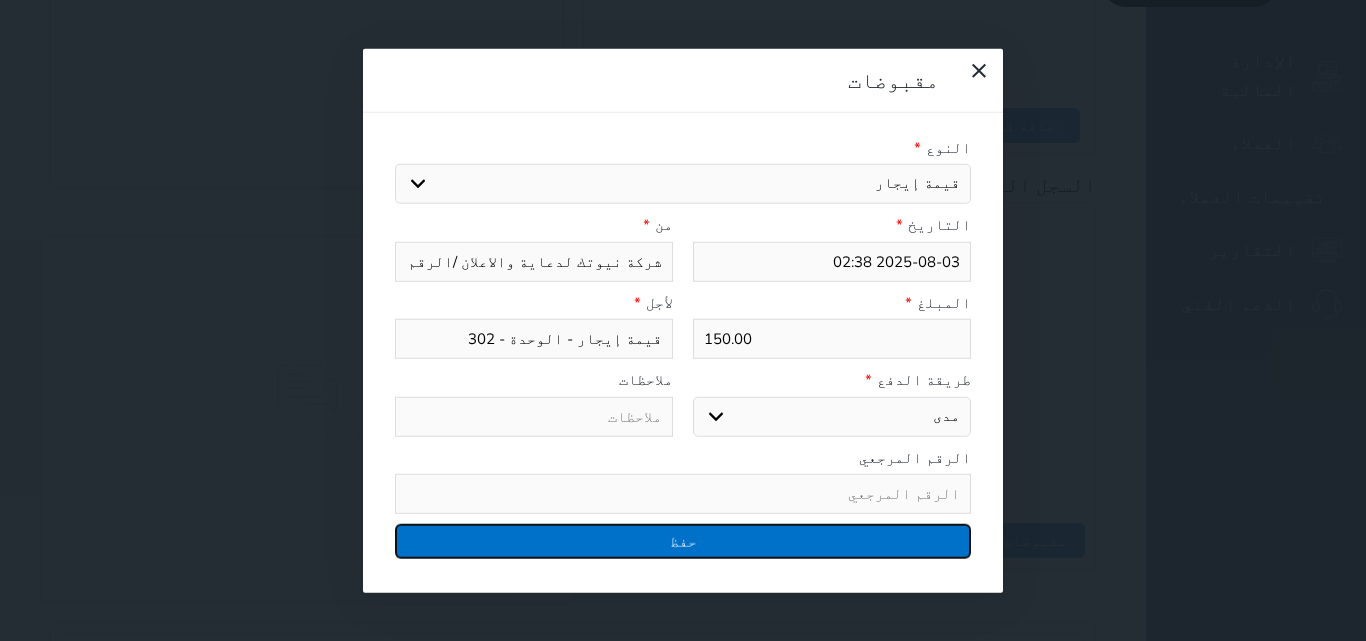click on "حفظ" at bounding box center [683, 541] 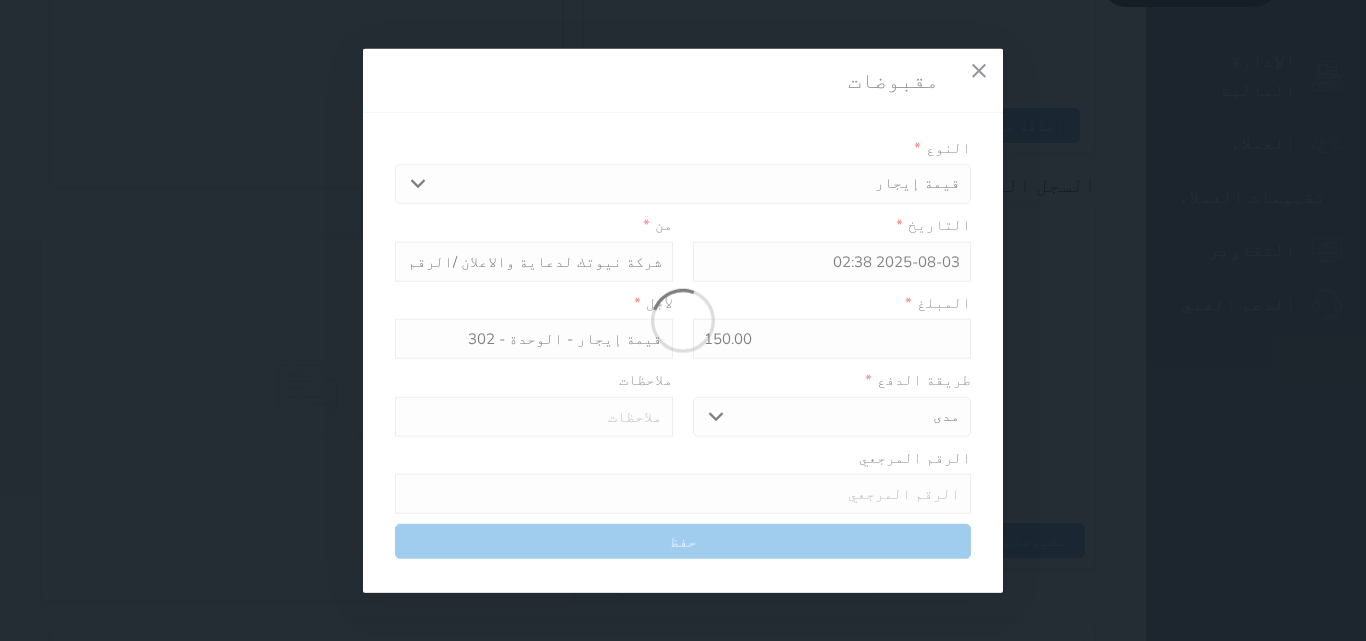 select 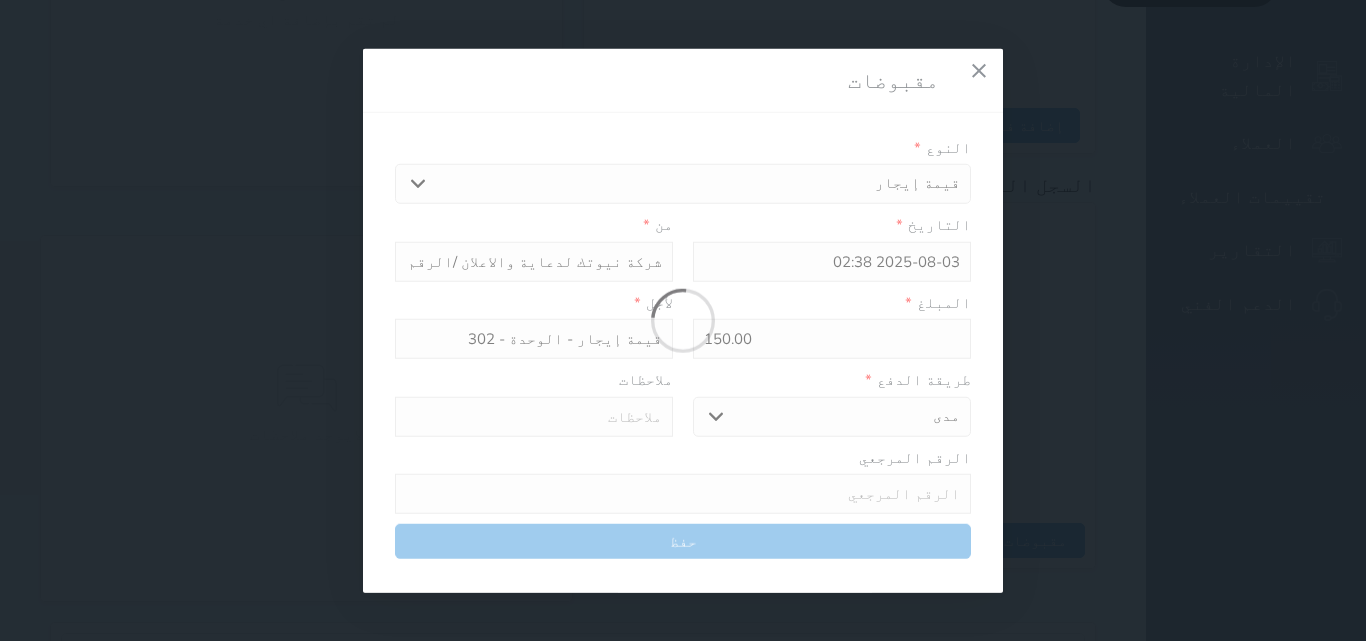 type 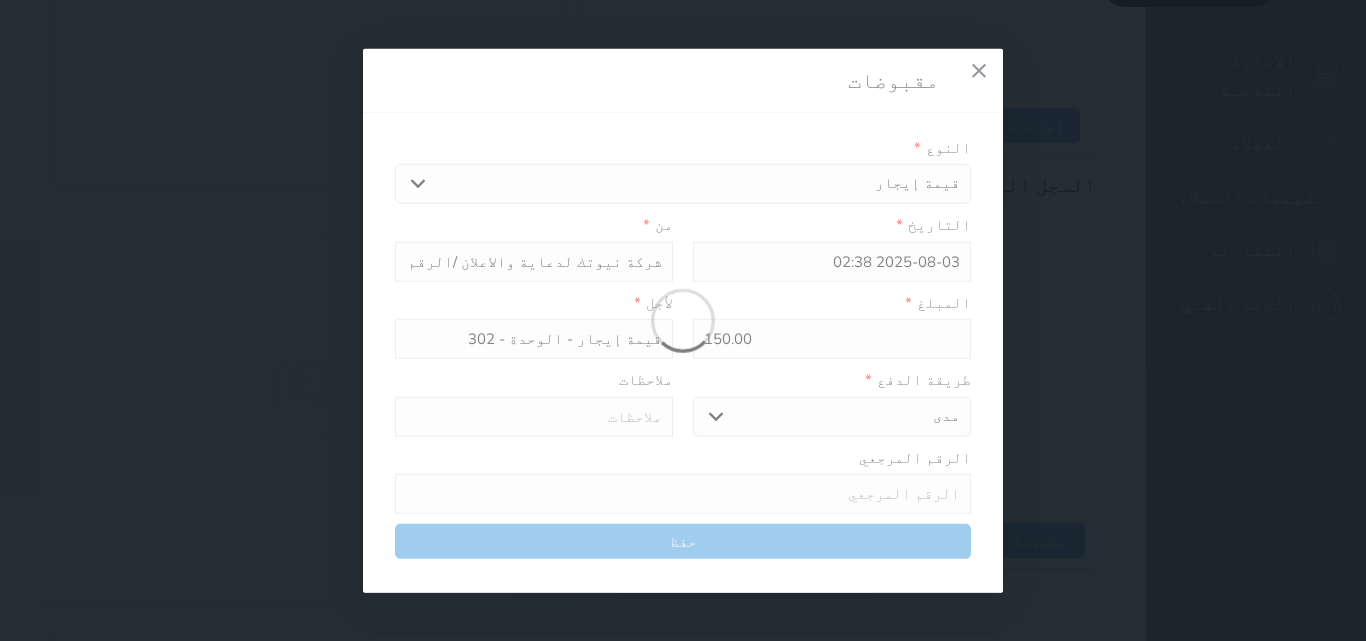 type on "0" 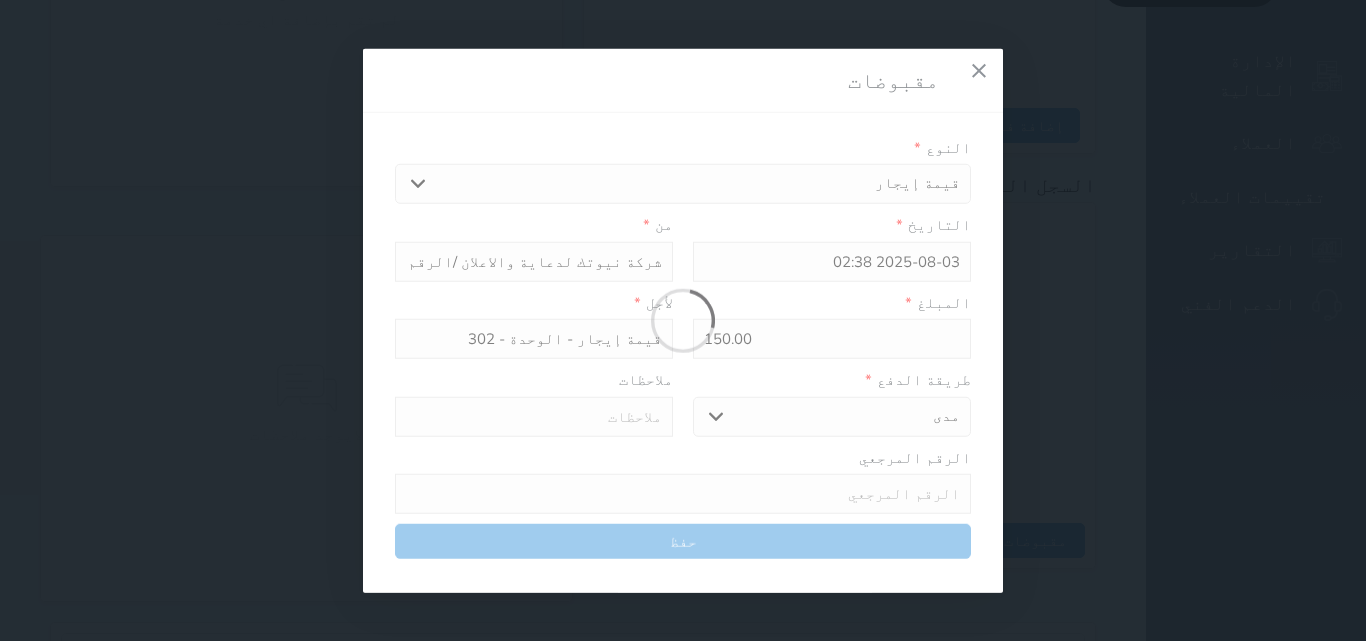 select 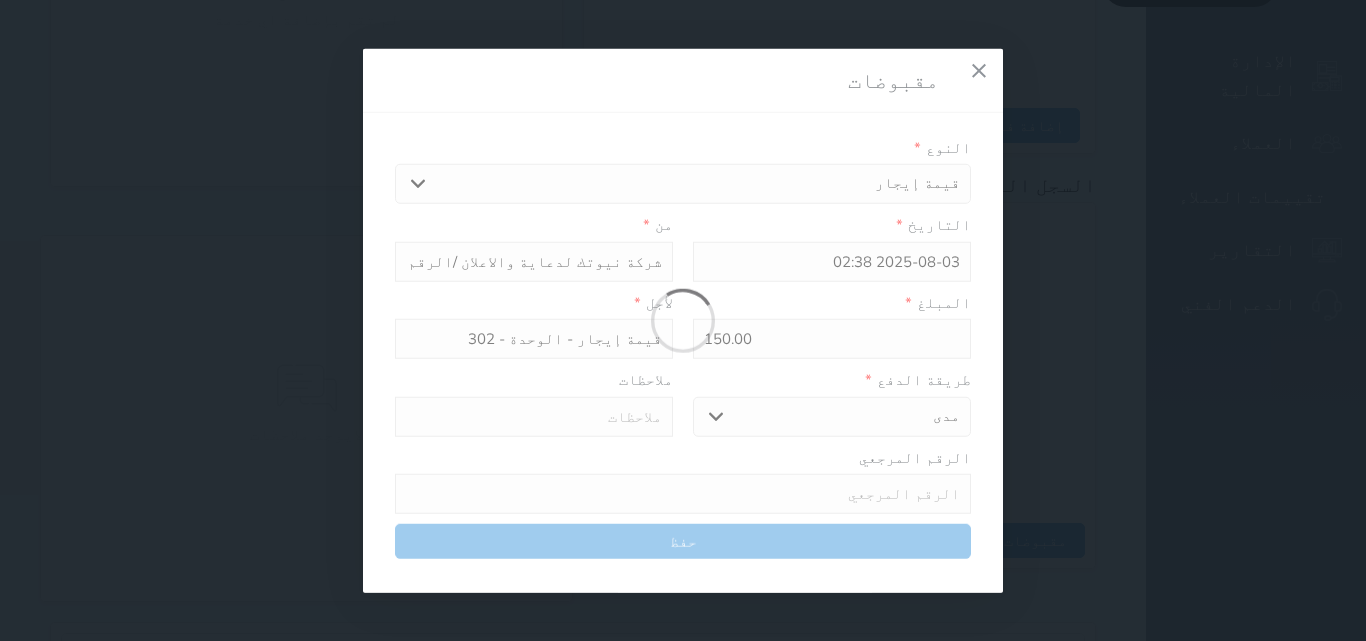 type on "0" 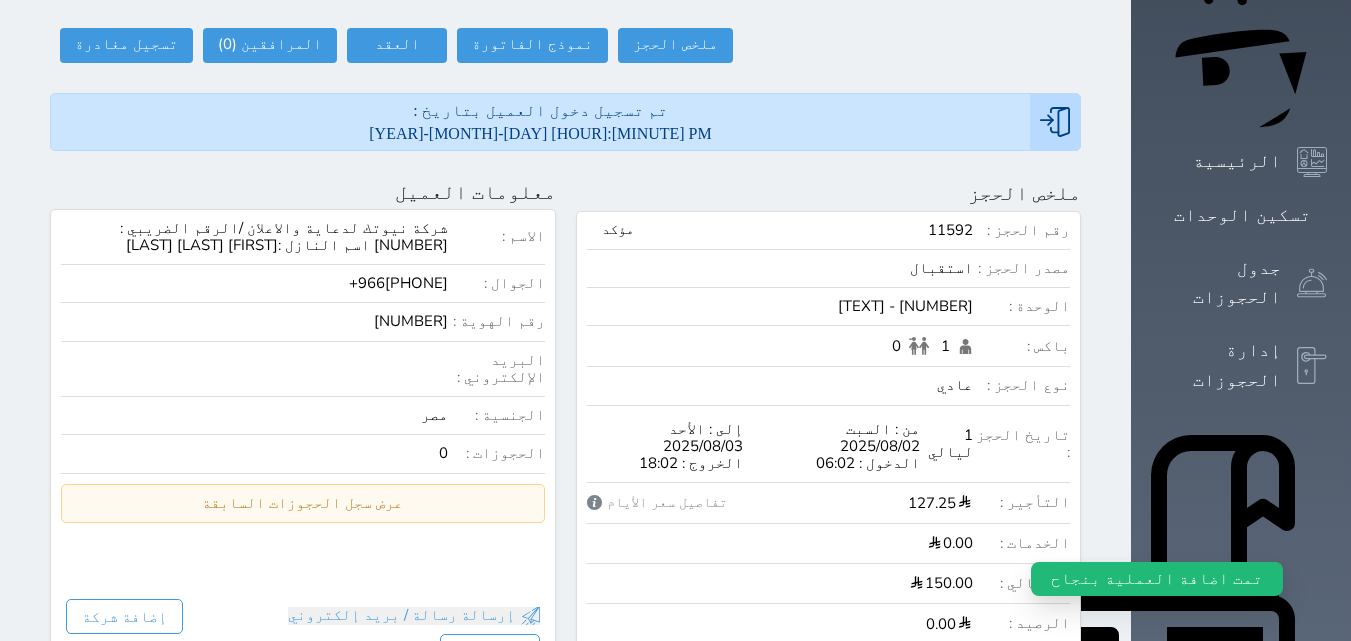 scroll, scrollTop: 0, scrollLeft: 0, axis: both 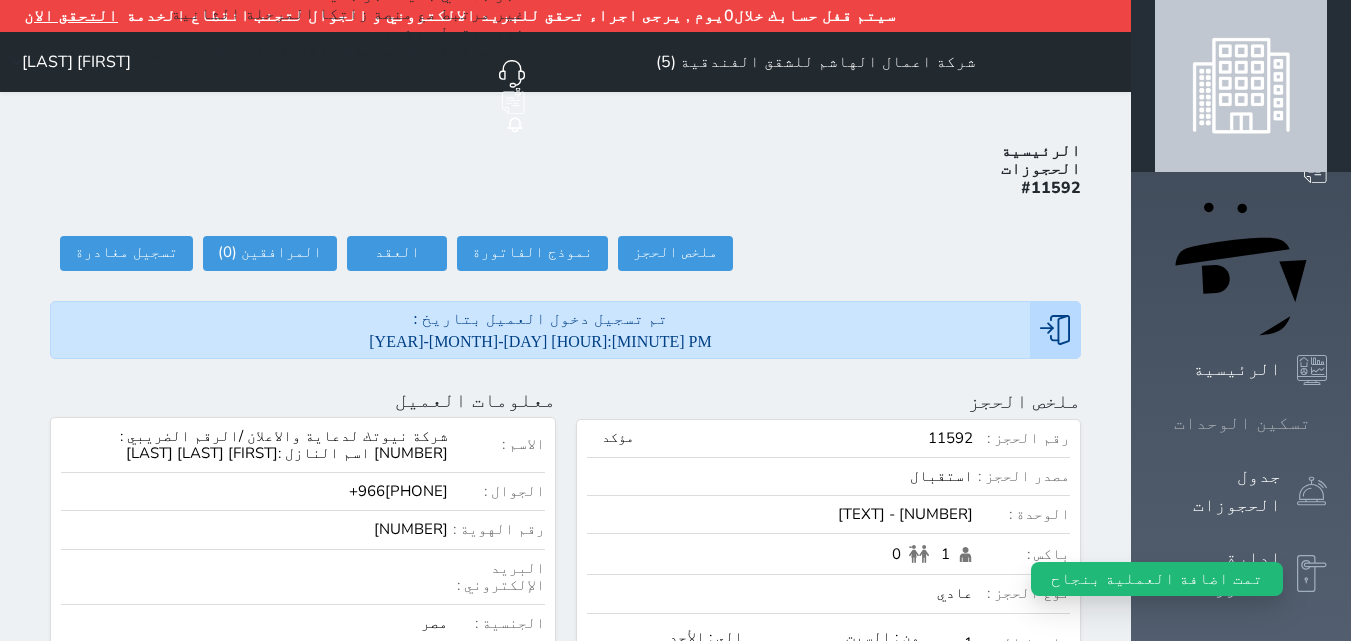 click on "تسكين الوحدات" at bounding box center (1242, 423) 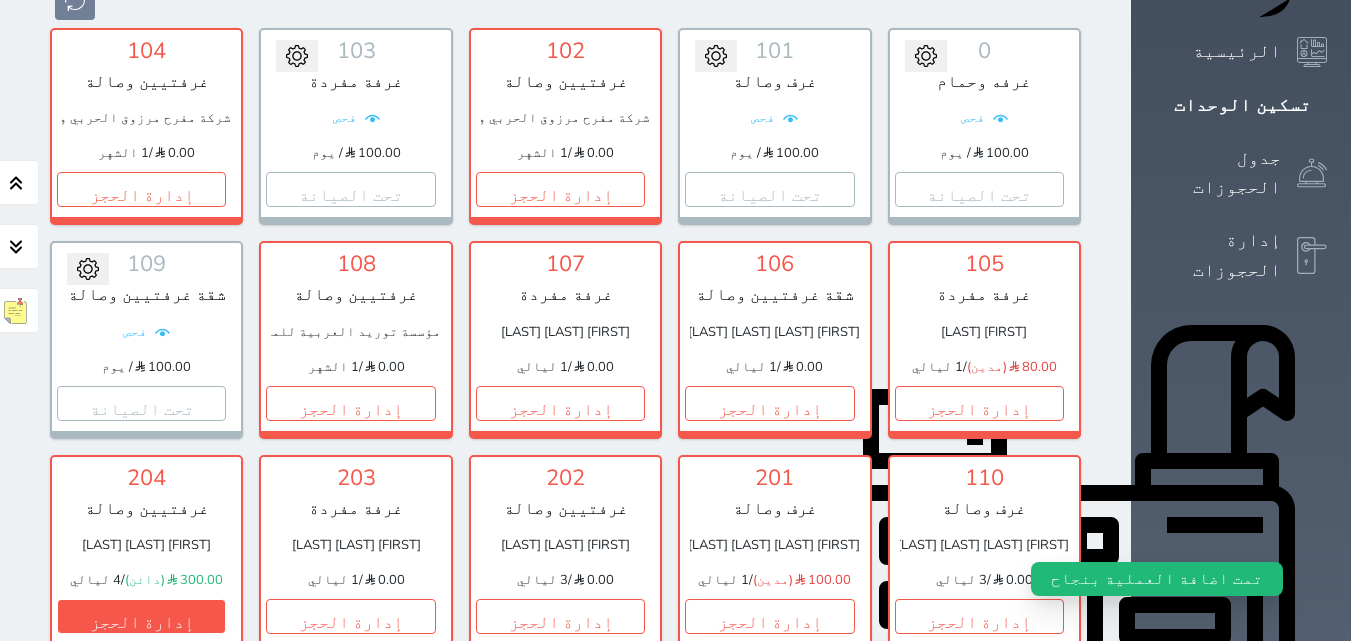 scroll, scrollTop: 510, scrollLeft: 0, axis: vertical 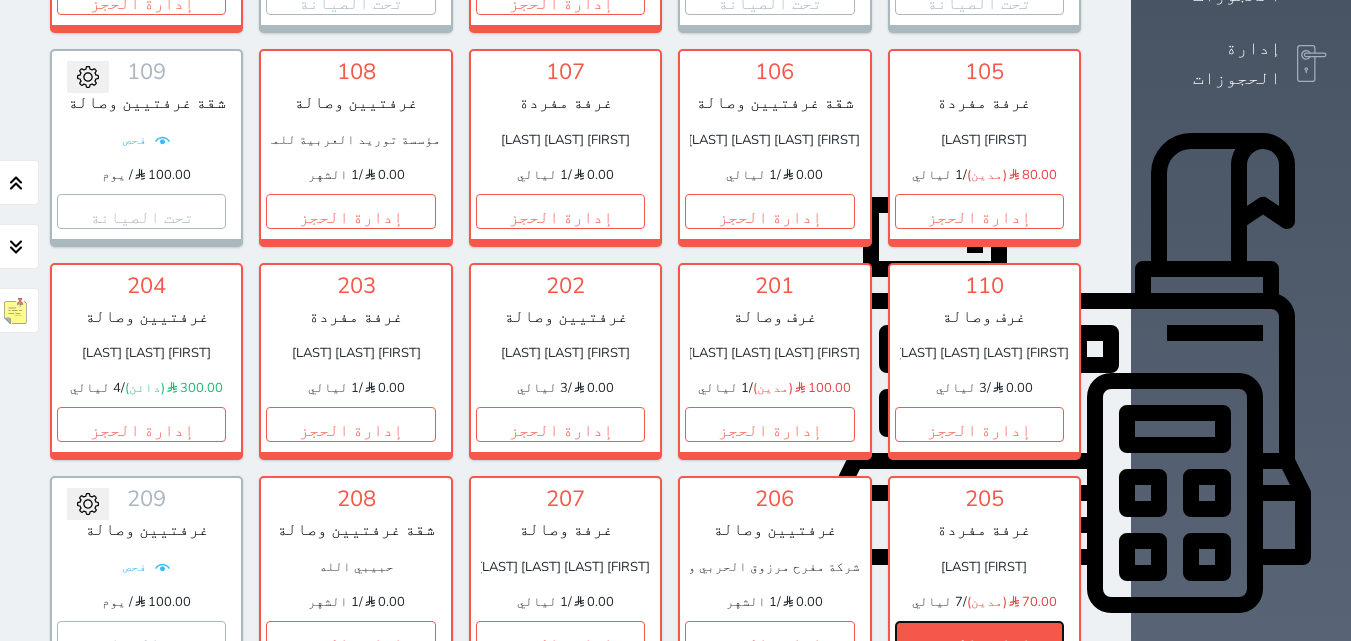 click on "إدارة الحجز" at bounding box center (979, 638) 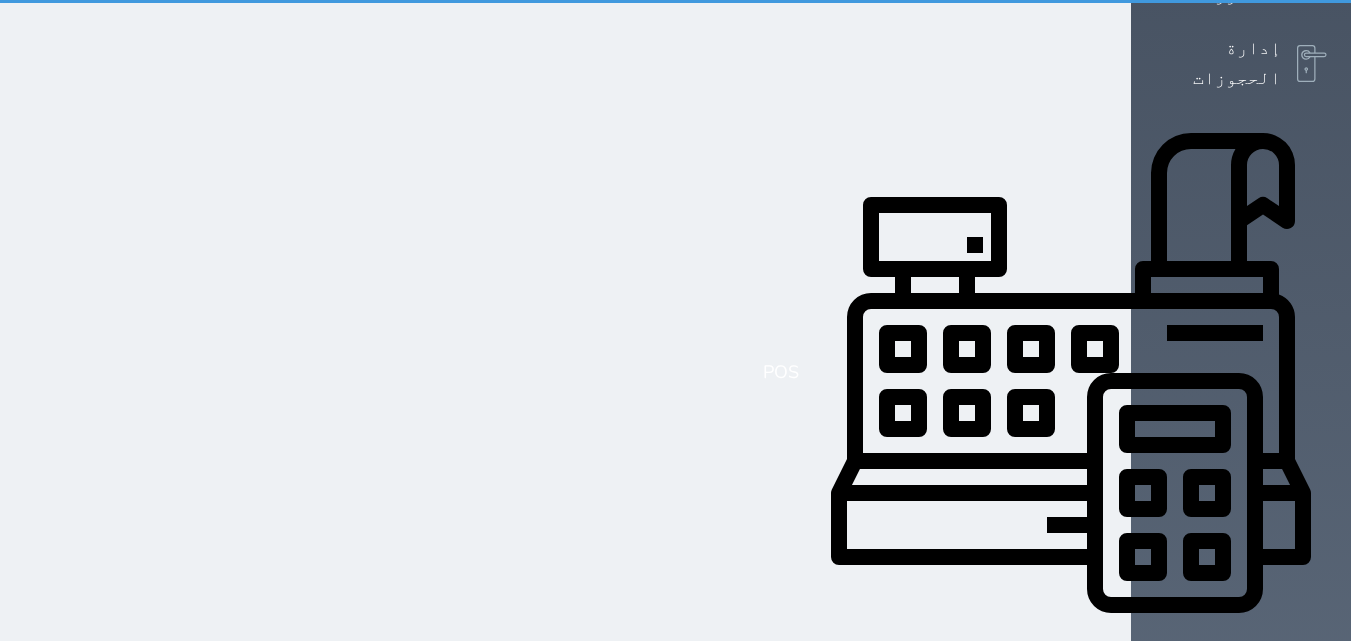 scroll, scrollTop: 0, scrollLeft: 0, axis: both 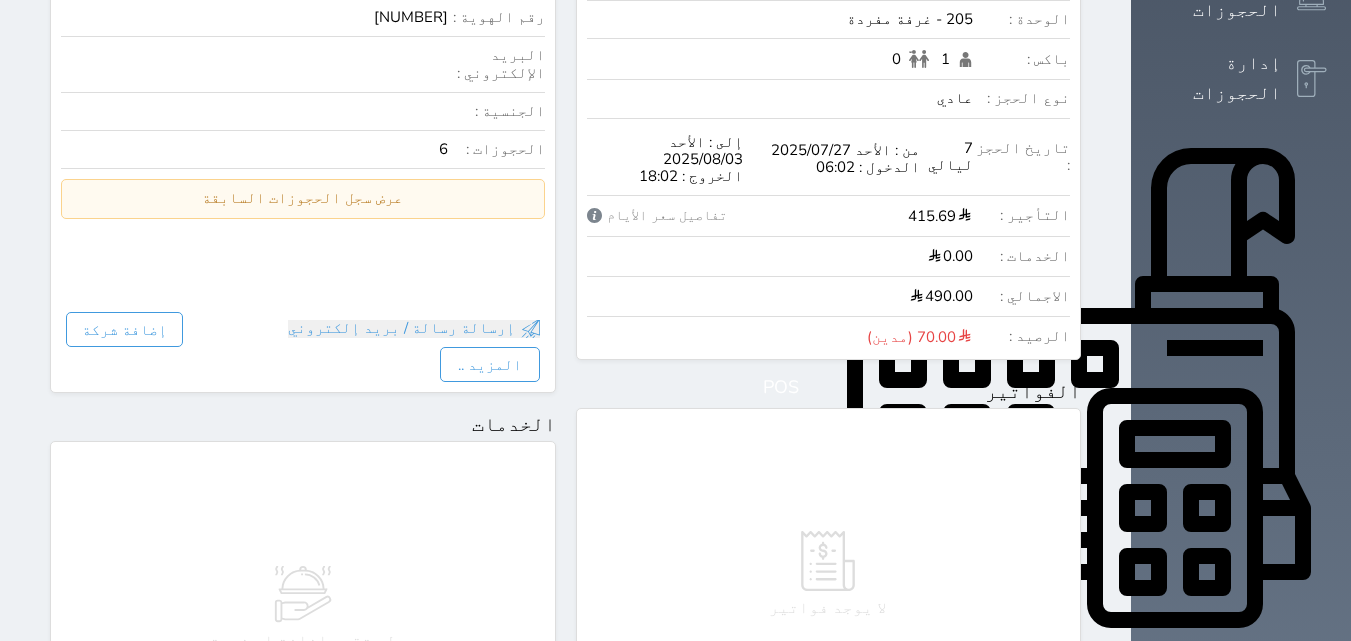 select 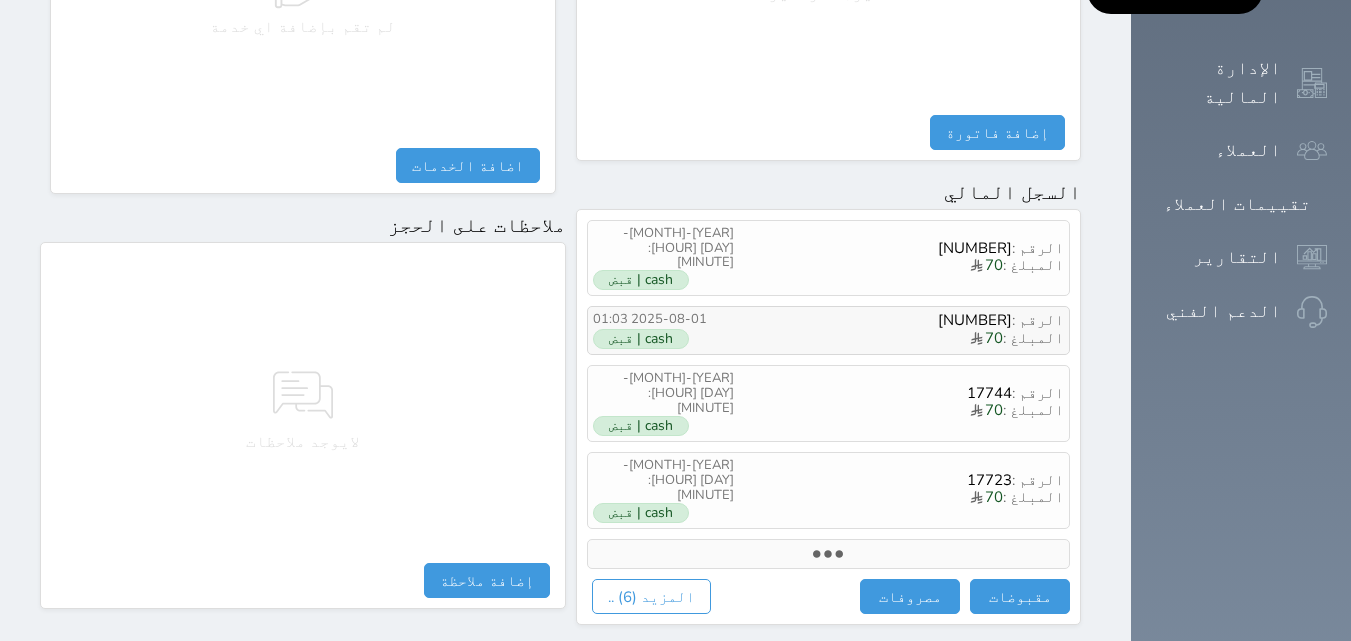 scroll, scrollTop: 1116, scrollLeft: 0, axis: vertical 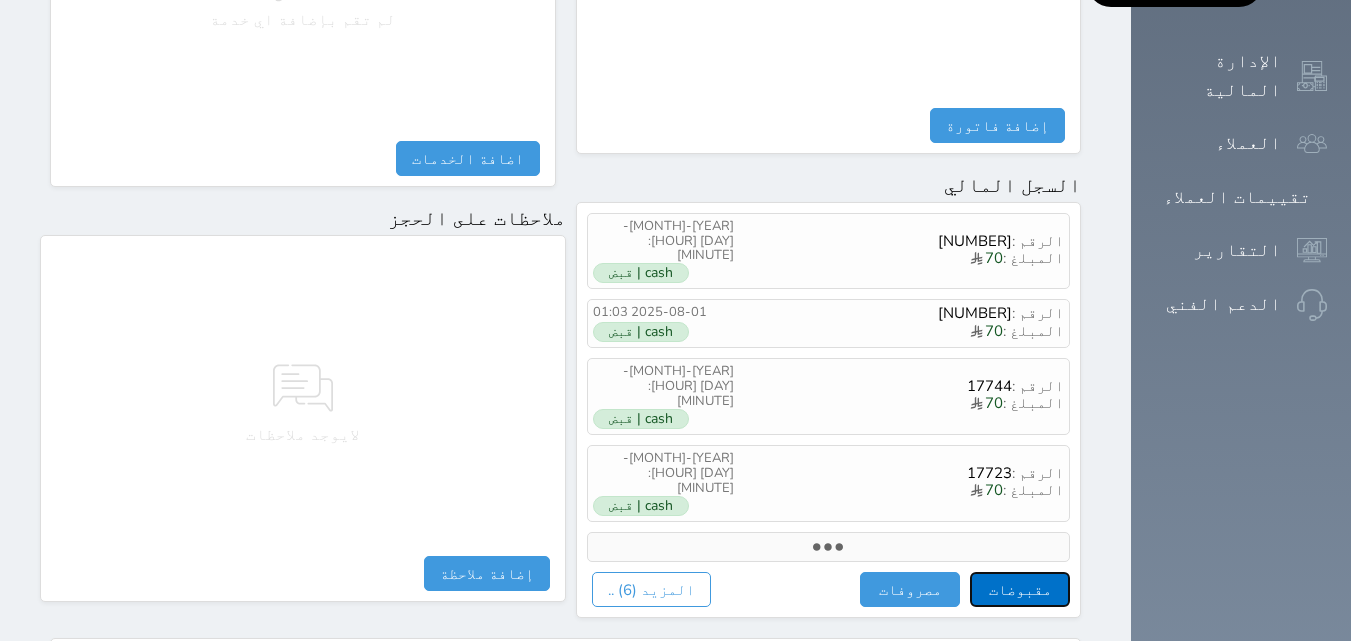 click on "مقبوضات" at bounding box center (1020, 589) 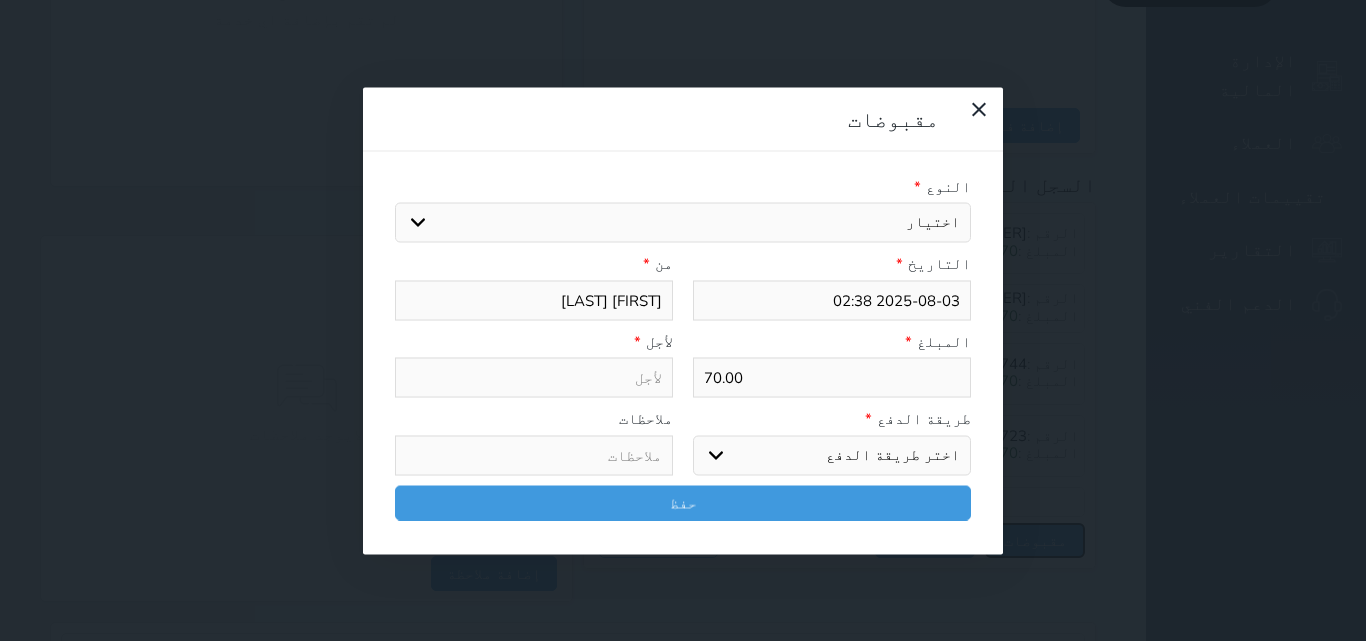 select 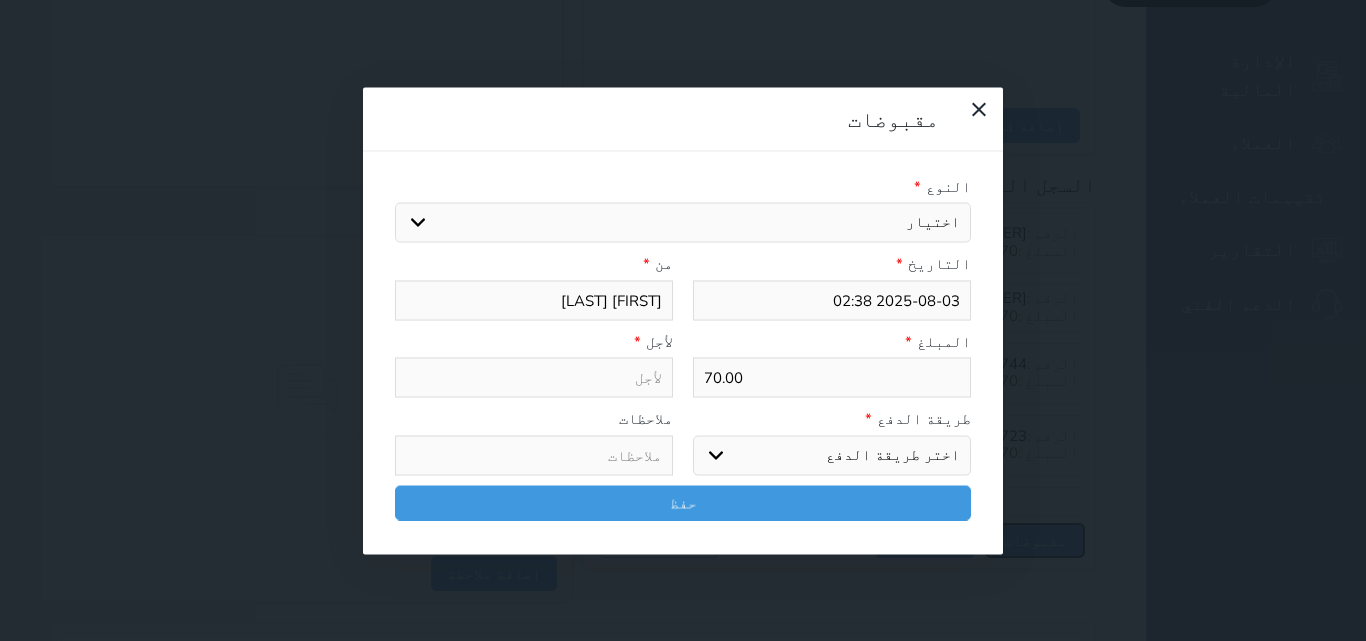 select 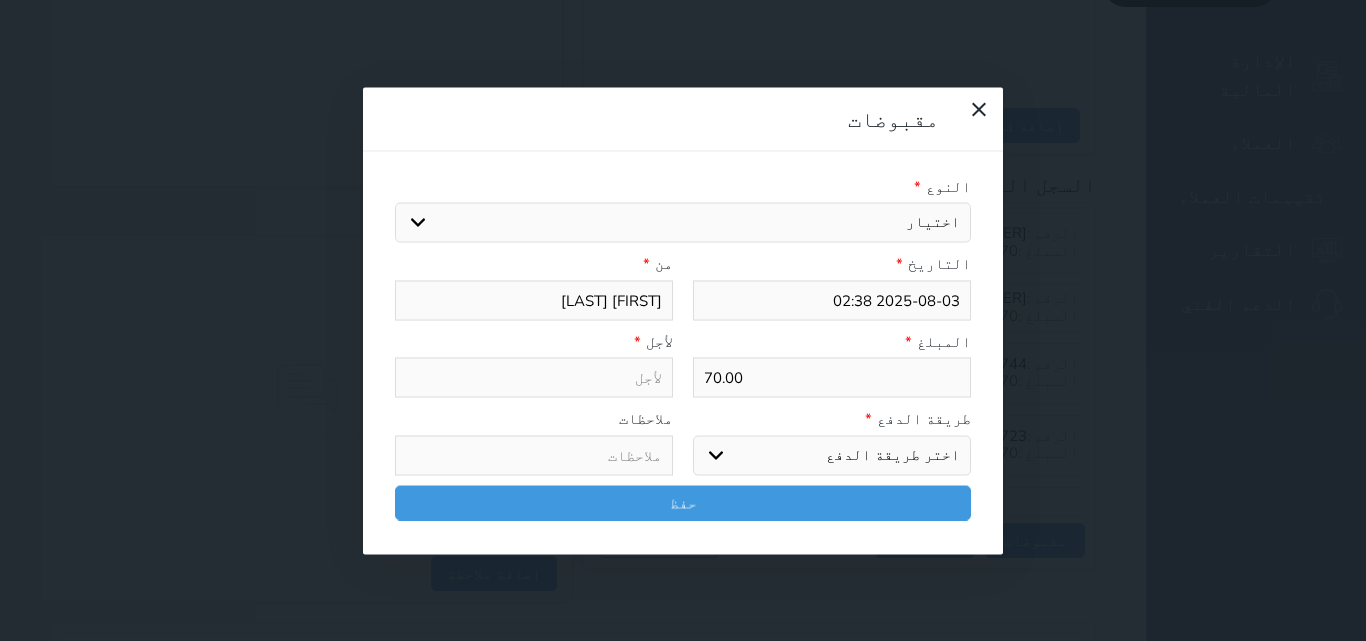 click on "اختيار   مقبوضات عامة قيمة إيجار فواتير تامين عربون لا ينطبق آخر مغسلة واي فاي - الإنترنت مواقف السيارات طعام الأغذية والمشروبات مشروبات المشروبات الباردة المشروبات الساخنة الإفطار غداء عشاء مخبز و كعك حمام سباحة الصالة الرياضية سبا و خدمات الجمال اختيار وإسقاط (خدمات النقل) ميني بار كابل - تلفزيون سرير إضافي تصفيف الشعر التسوق خدمات الجولات السياحية المنظمة خدمات الدليل السياحي" at bounding box center (683, 223) 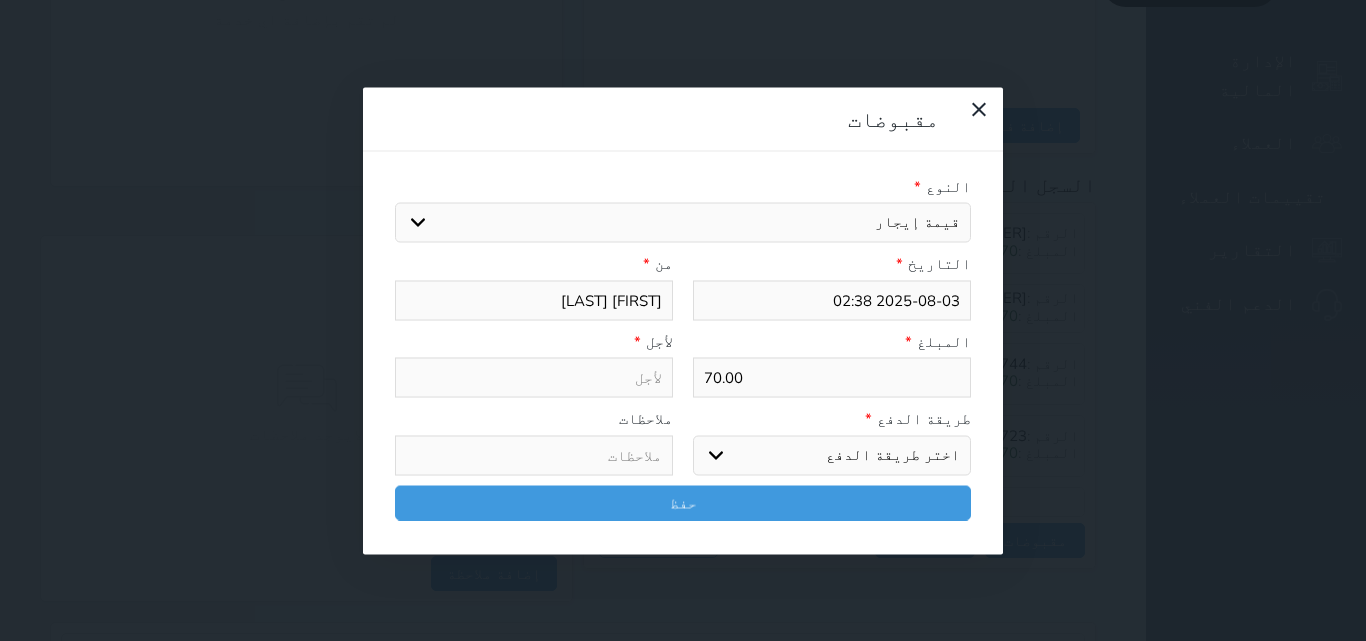 click on "اختيار   مقبوضات عامة قيمة إيجار فواتير تامين عربون لا ينطبق آخر مغسلة واي فاي - الإنترنت مواقف السيارات طعام الأغذية والمشروبات مشروبات المشروبات الباردة المشروبات الساخنة الإفطار غداء عشاء مخبز و كعك حمام سباحة الصالة الرياضية سبا و خدمات الجمال اختيار وإسقاط (خدمات النقل) ميني بار كابل - تلفزيون سرير إضافي تصفيف الشعر التسوق خدمات الجولات السياحية المنظمة خدمات الدليل السياحي" at bounding box center (683, 223) 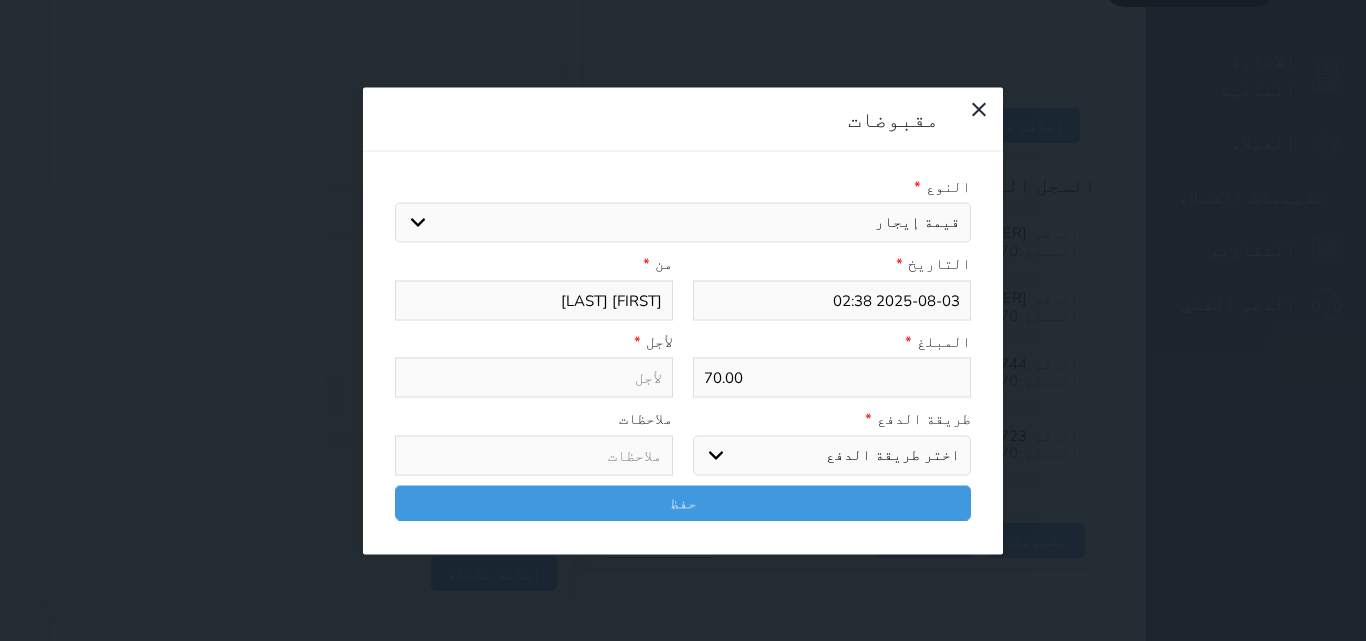 select 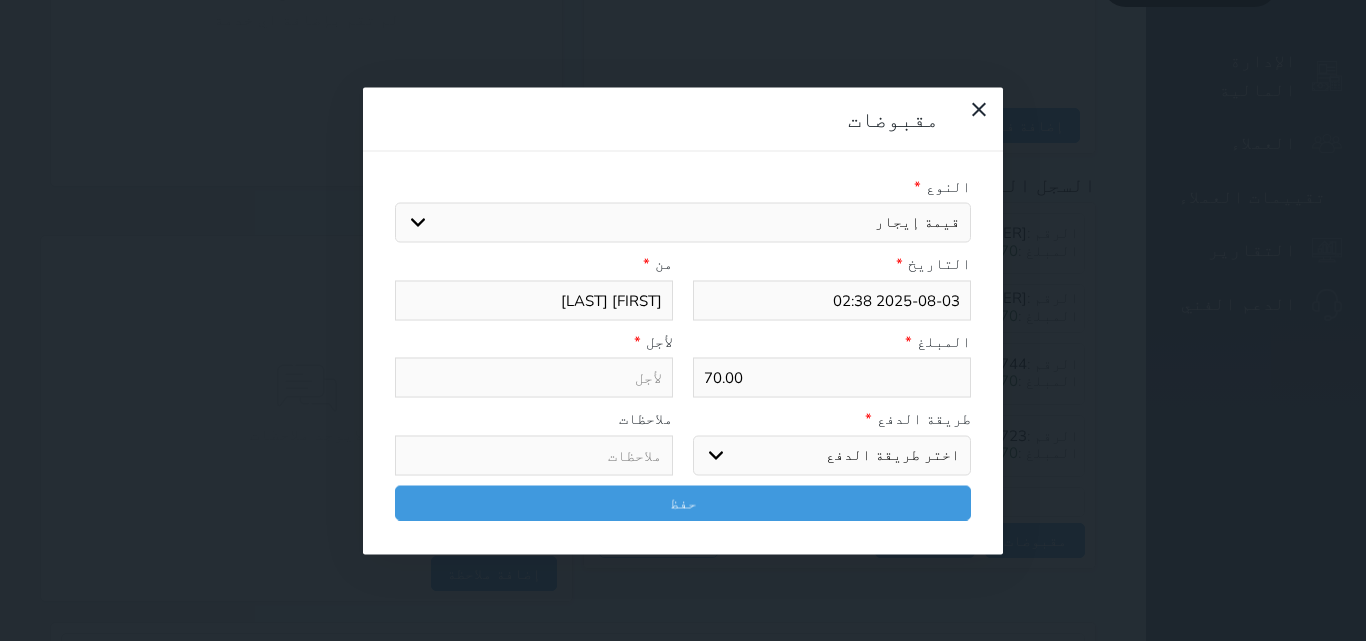type on "قيمة إيجار - الوحدة - 205" 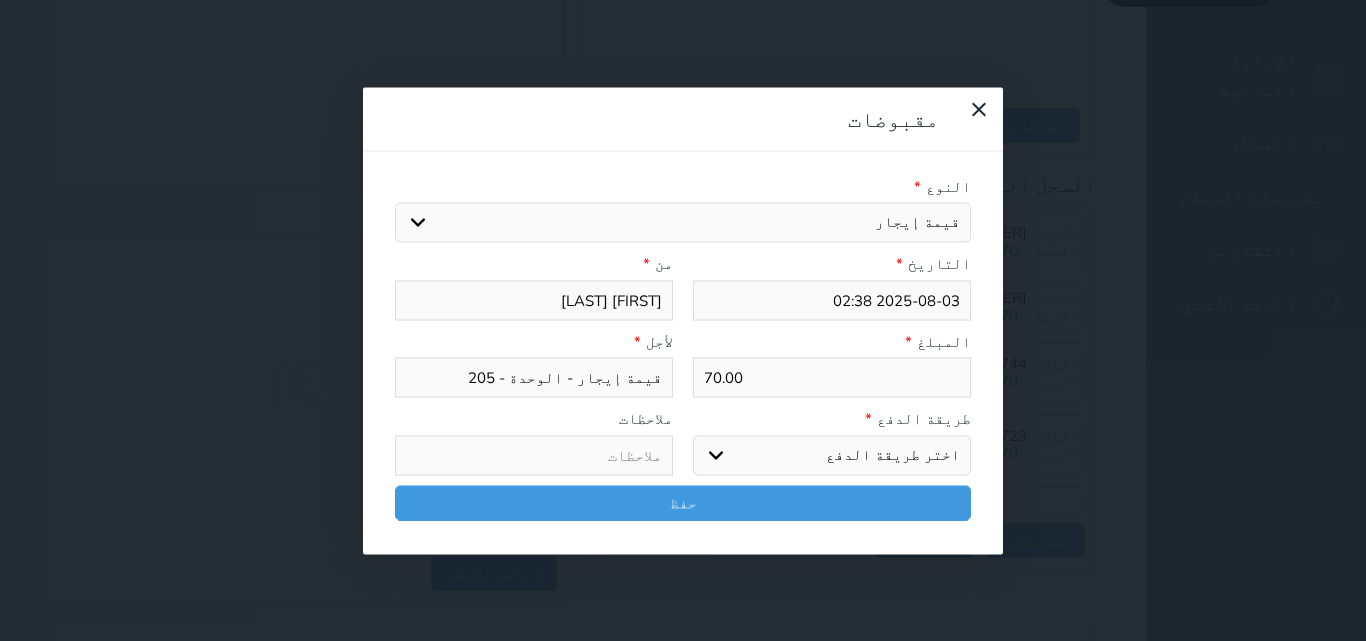click on "اختر طريقة الدفع   دفع نقدى   تحويل بنكى   مدى   بطاقة ائتمان   آجل" at bounding box center (832, 455) 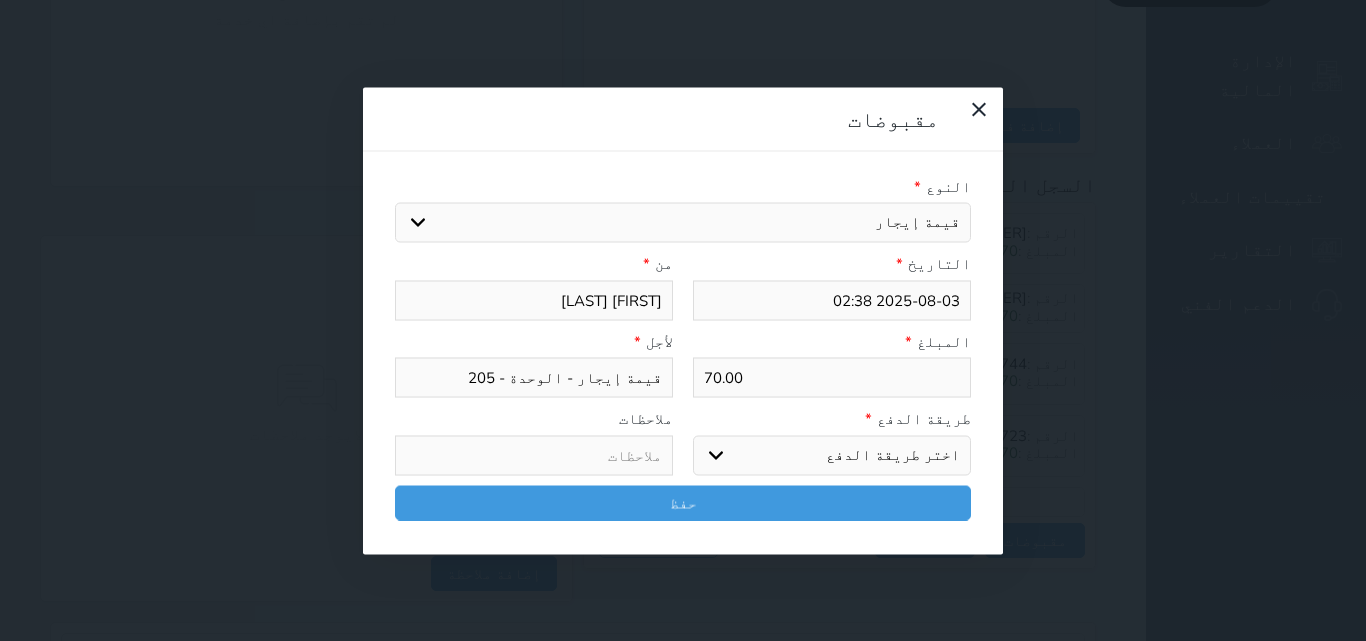 select on "cash" 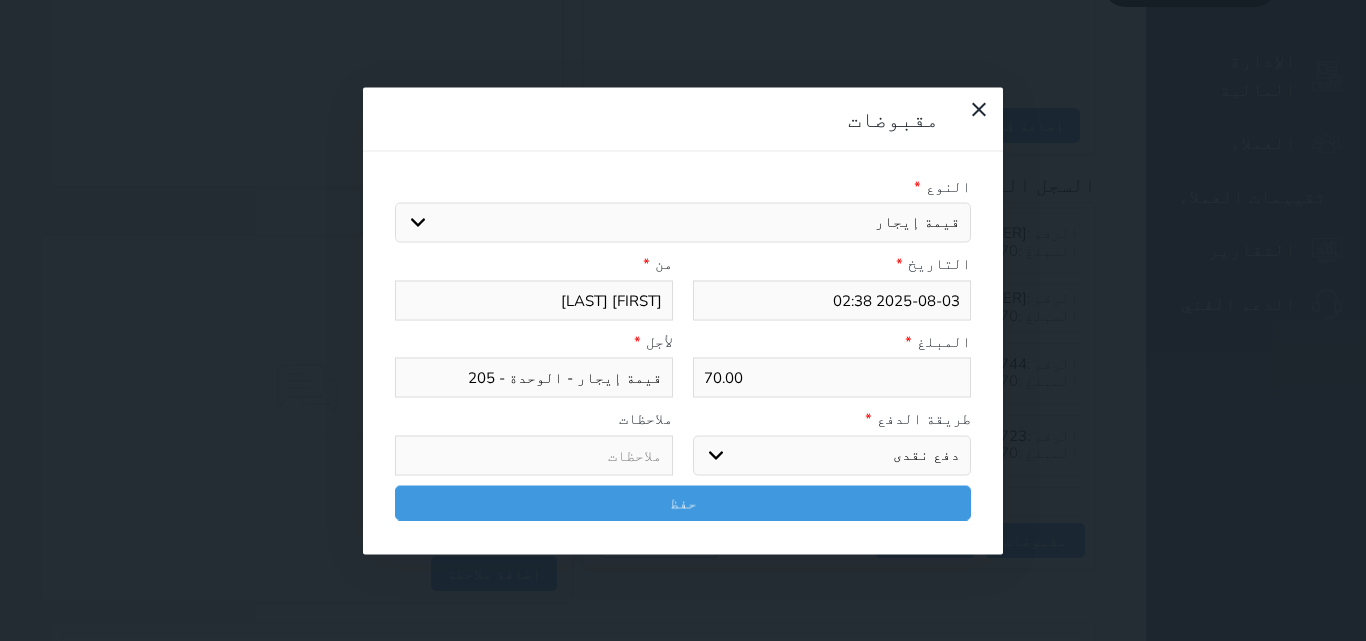 click on "اختر طريقة الدفع   دفع نقدى   تحويل بنكى   مدى   بطاقة ائتمان   آجل" at bounding box center (832, 455) 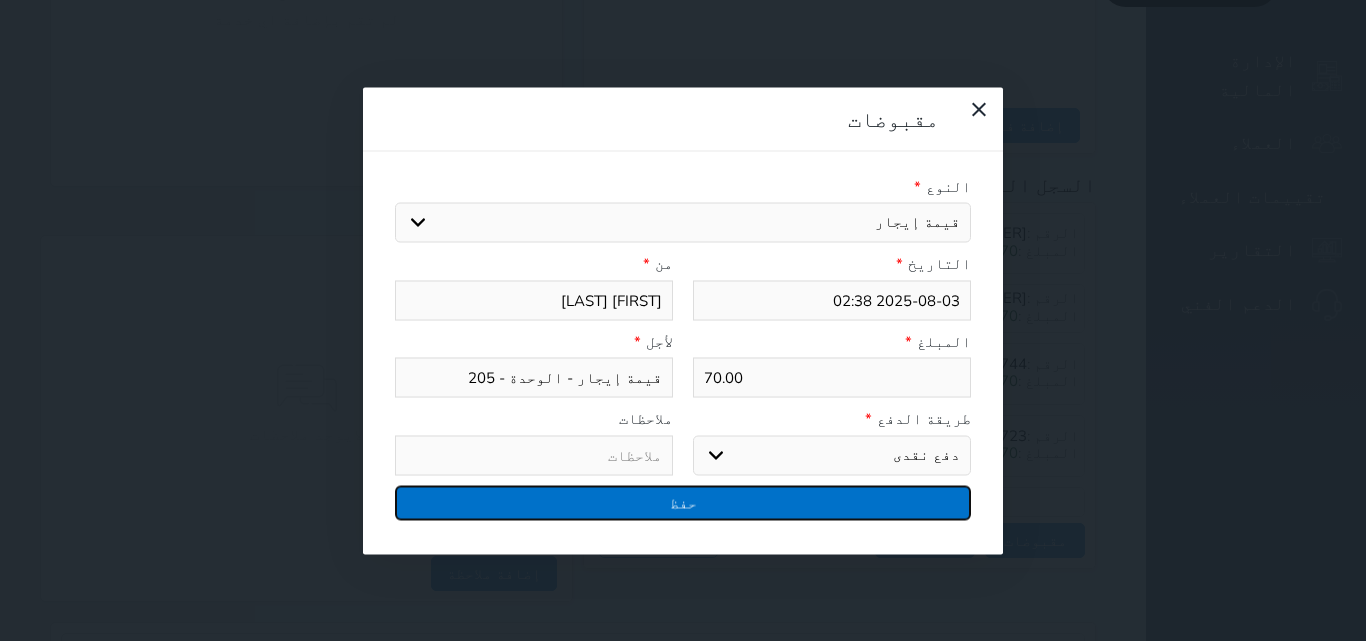 click on "حفظ" at bounding box center [683, 502] 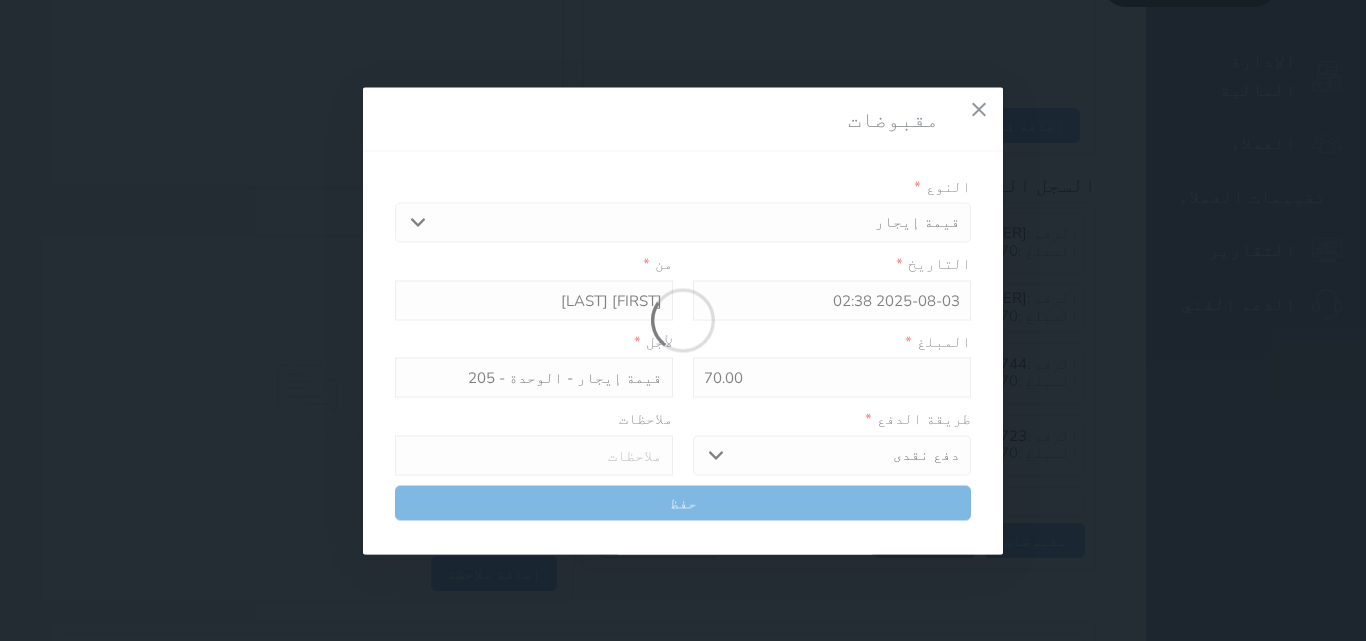select 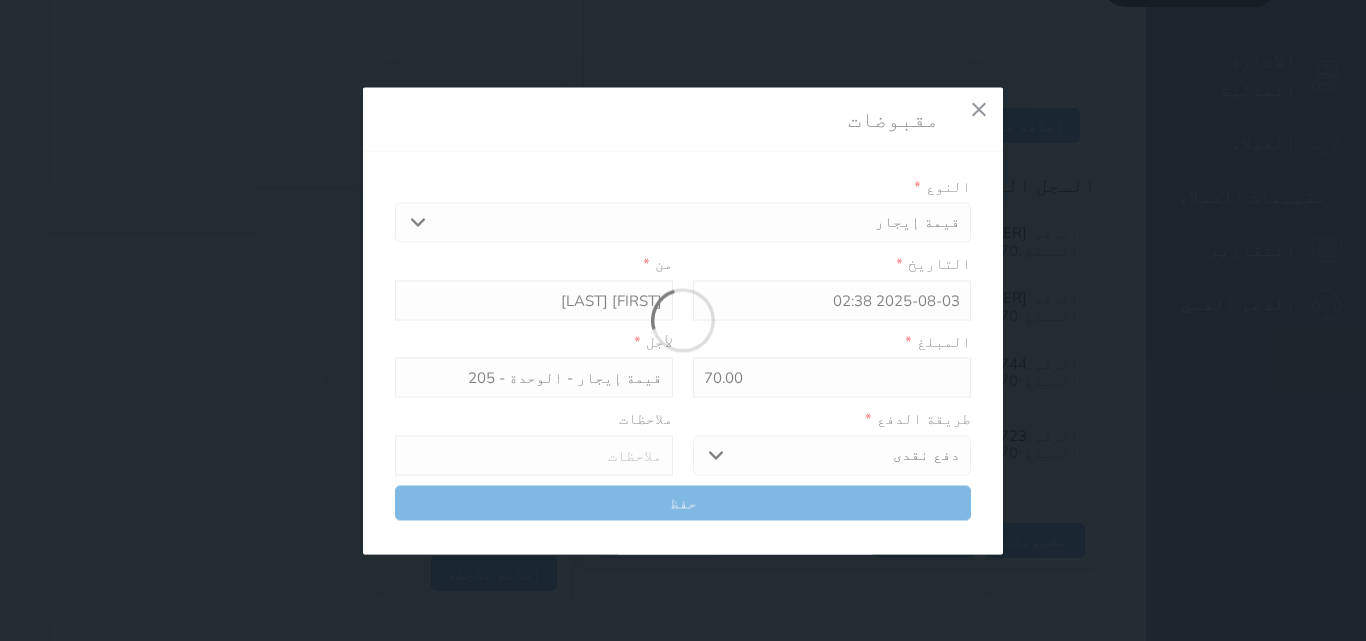 type 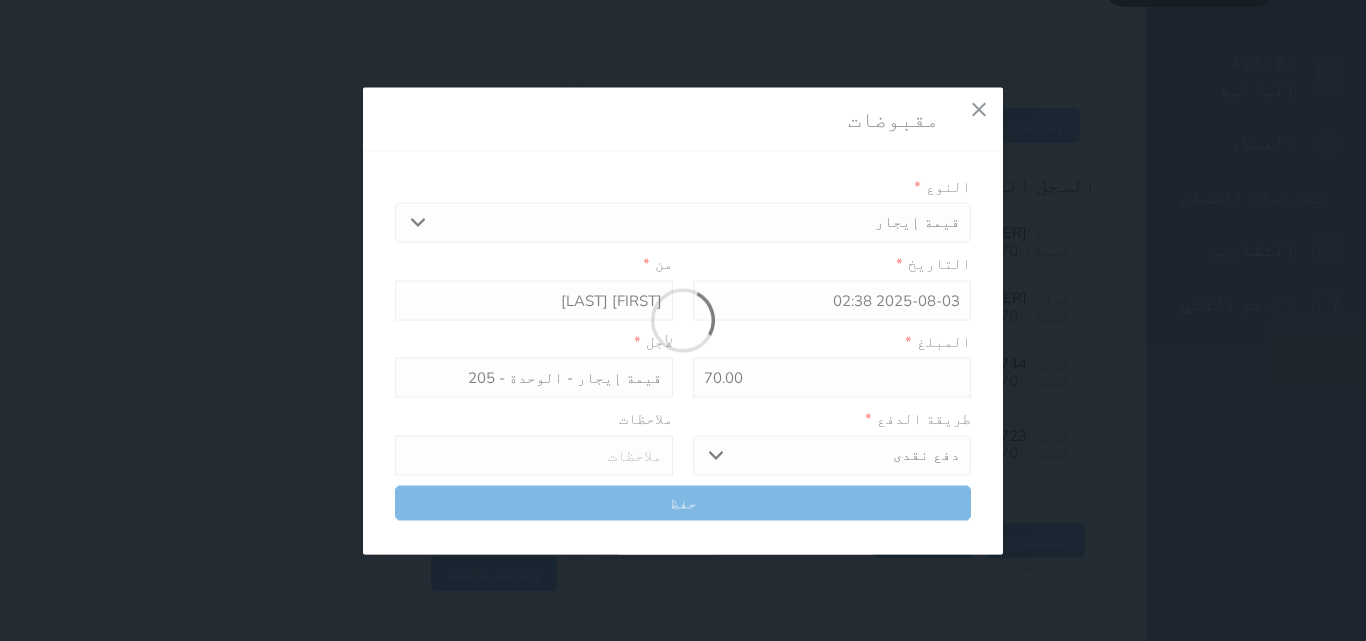 type on "0" 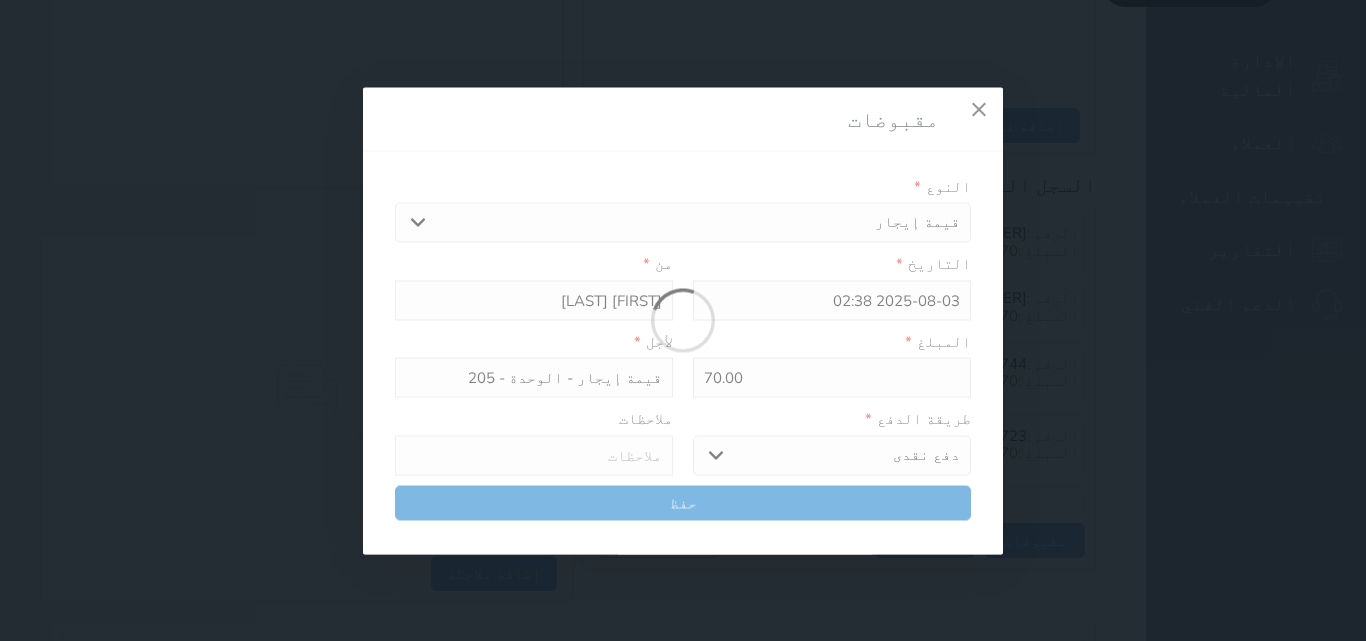 select 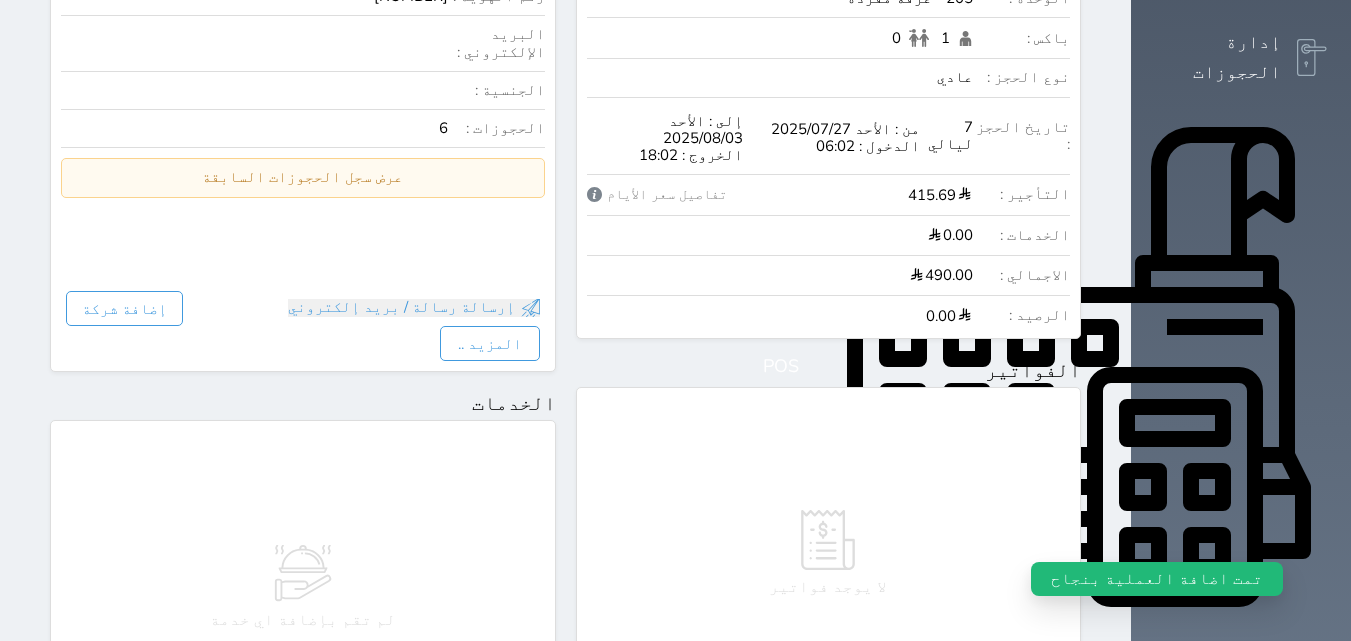 scroll, scrollTop: 0, scrollLeft: 0, axis: both 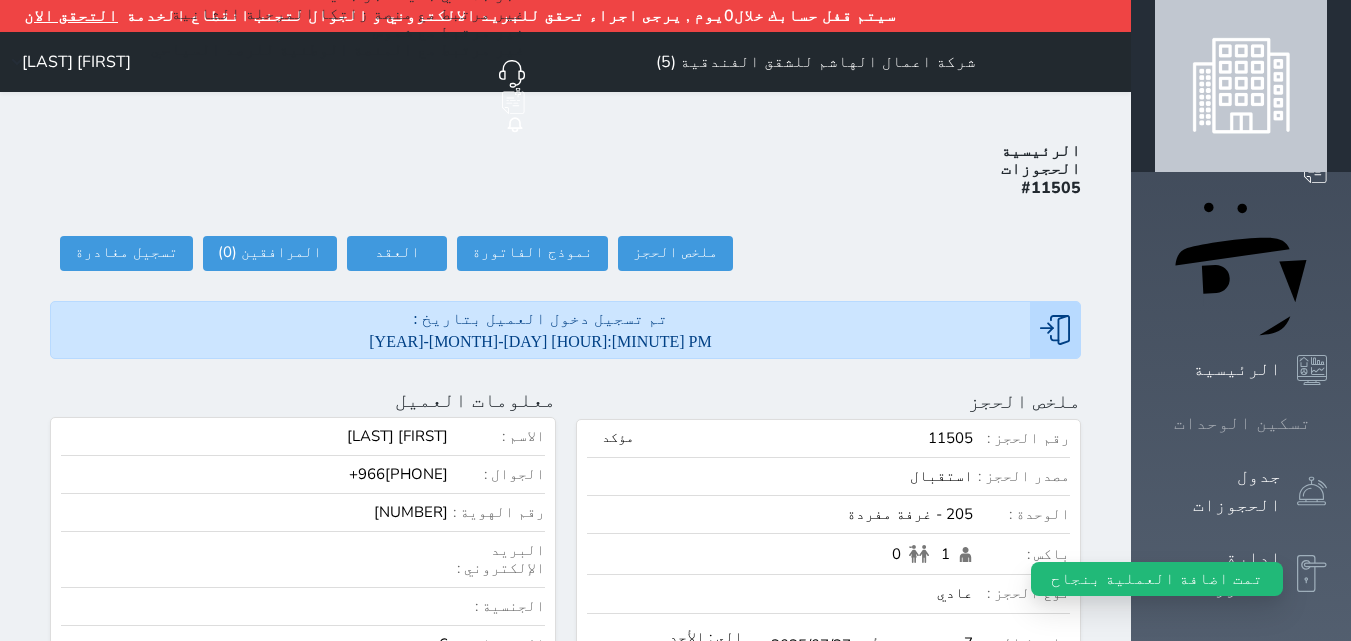 click on "تسكين الوحدات" at bounding box center (1241, 423) 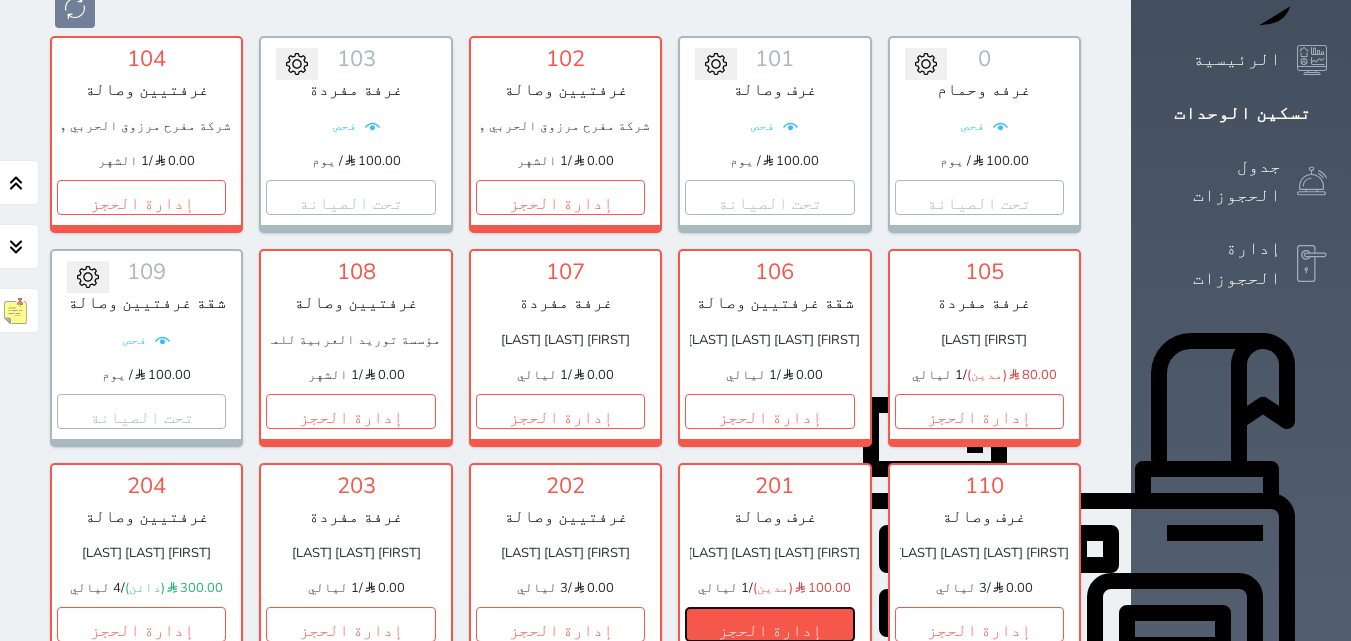 click on "إدارة الحجز" at bounding box center [769, 624] 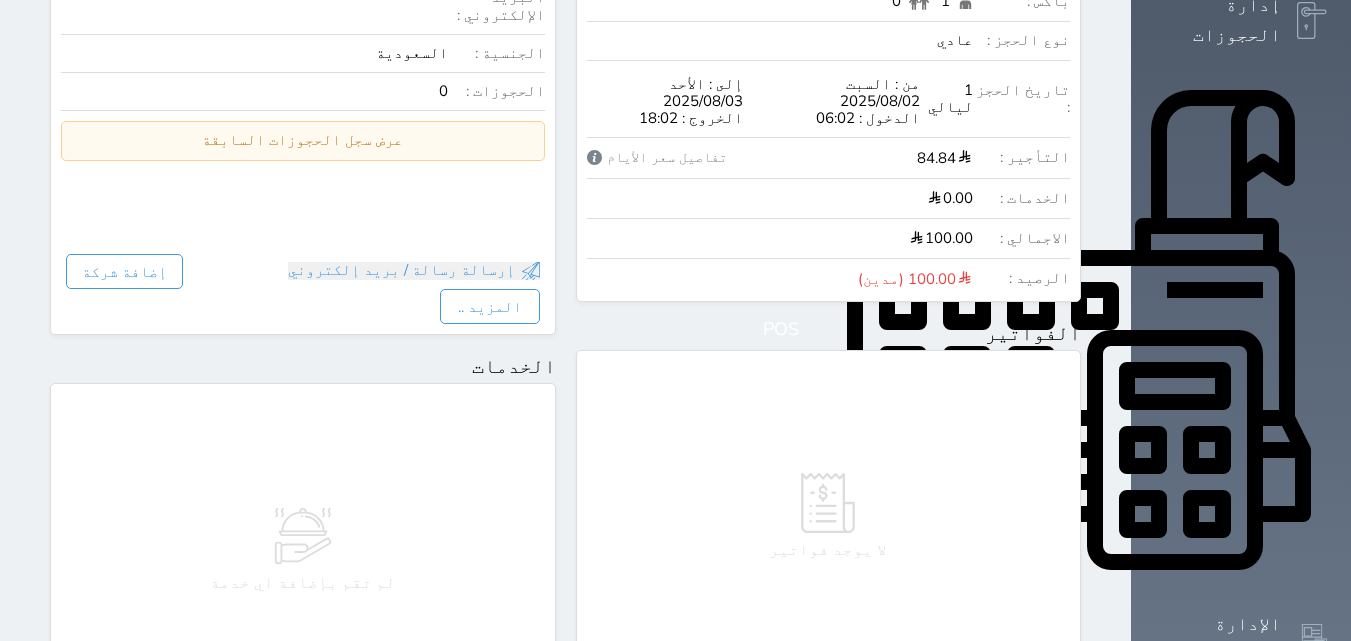 scroll, scrollTop: 1116, scrollLeft: 0, axis: vertical 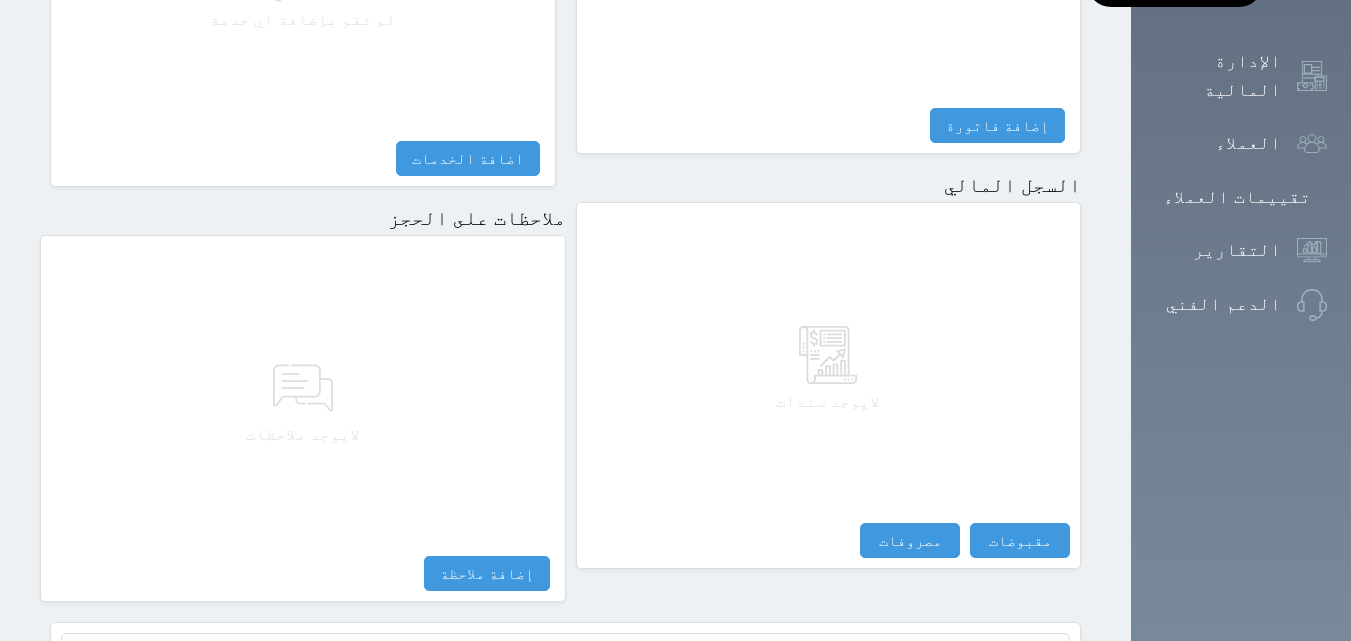 click on "لايوجد سندات   مقبوضات           مقبوضات                 النوع  *    اختيار     التاريخ *   [YEAR]-[MONTH]-[DAY] [HOUR]:[MINUTE]   من *   [FIRST] [LAST] [LAST] [LAST]   المبلغ *   0   لأجل *     طريقة الدفع *   اختر طريقة الدفع   دفع نقدى   تحويل بنكى   مدى   بطاقة ائتمان   آجل   ملاحظات         حفظ     مصروفات           مصروفات                   النوع  *   اختيار     التاريخ *   [YEAR]-[MONTH]-[DAY] [HOUR]:[MINUTE]   إلى *     المبلغ *     لأجل *     استلمت بواسطة *     طريقة الدفع *   اختر طريقة الدفع   دفع نقدى   تحويل بنكى   مدى   بطاقة ائتمان     ملاحظات     حفظ             تسجيل مغادرة
لم تقم بعمل تصفيه لهذا الحجز - الرصيد :
100.00     (مدين)     نوع التصفية *" at bounding box center (829, 385) 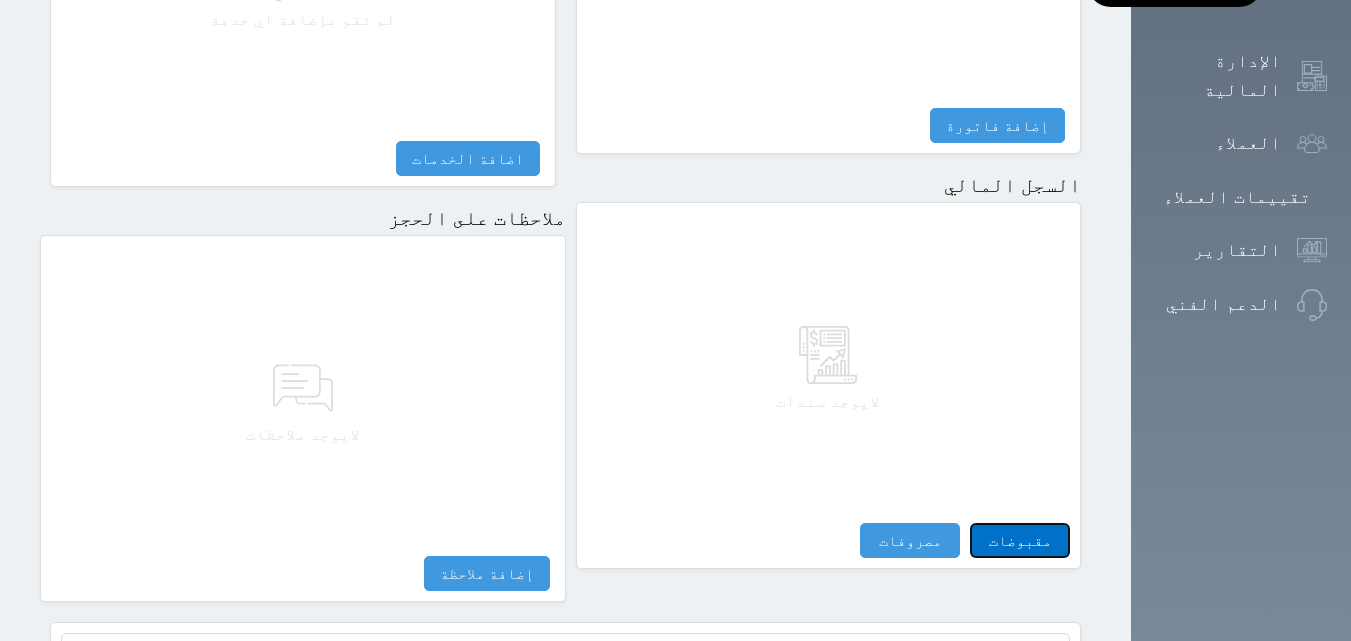 click on "مقبوضات" at bounding box center (1020, 540) 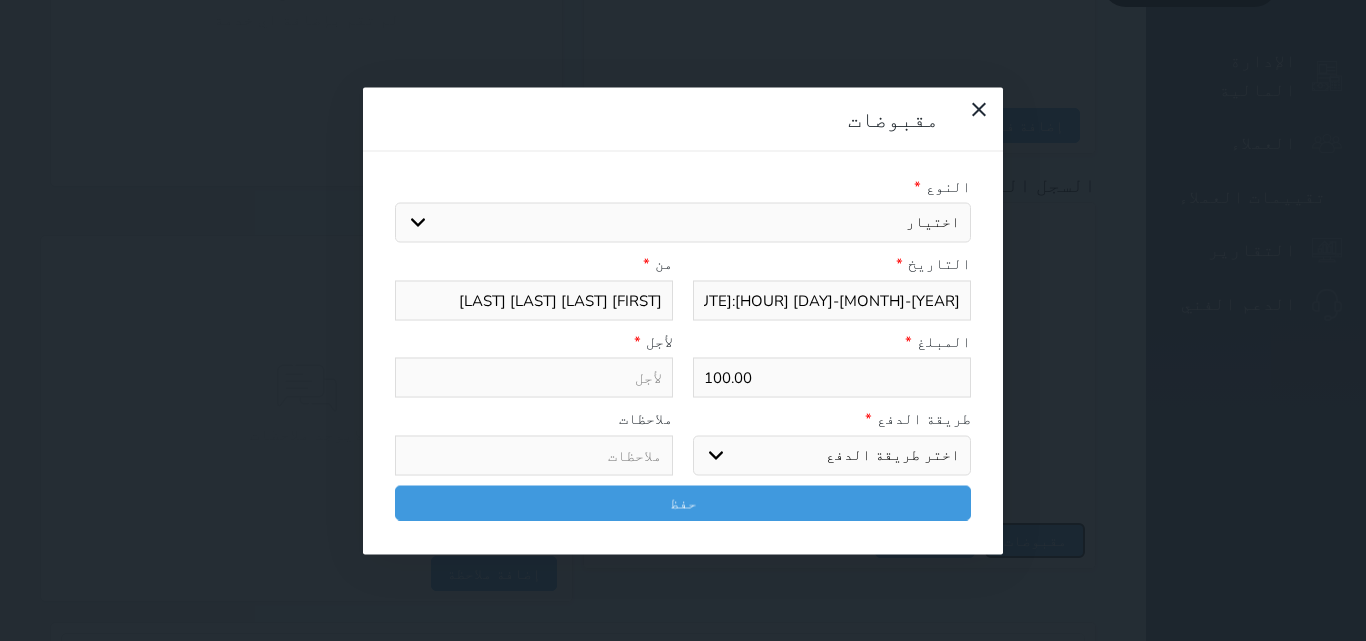 select 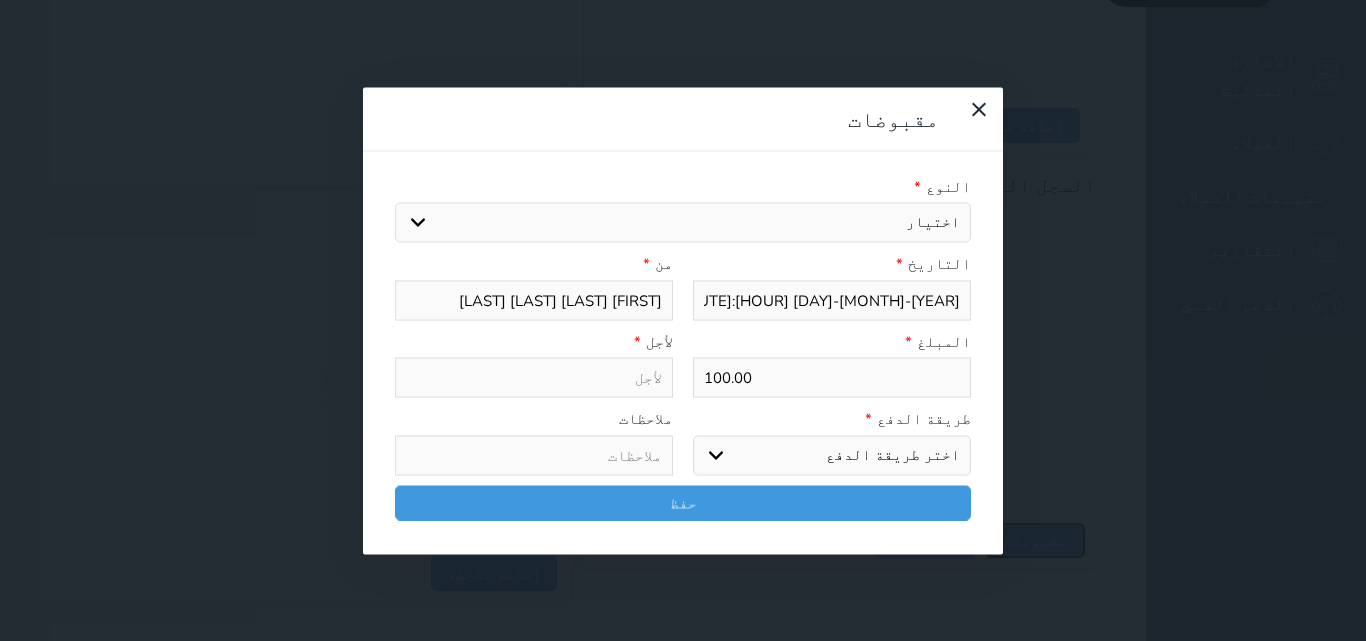 select 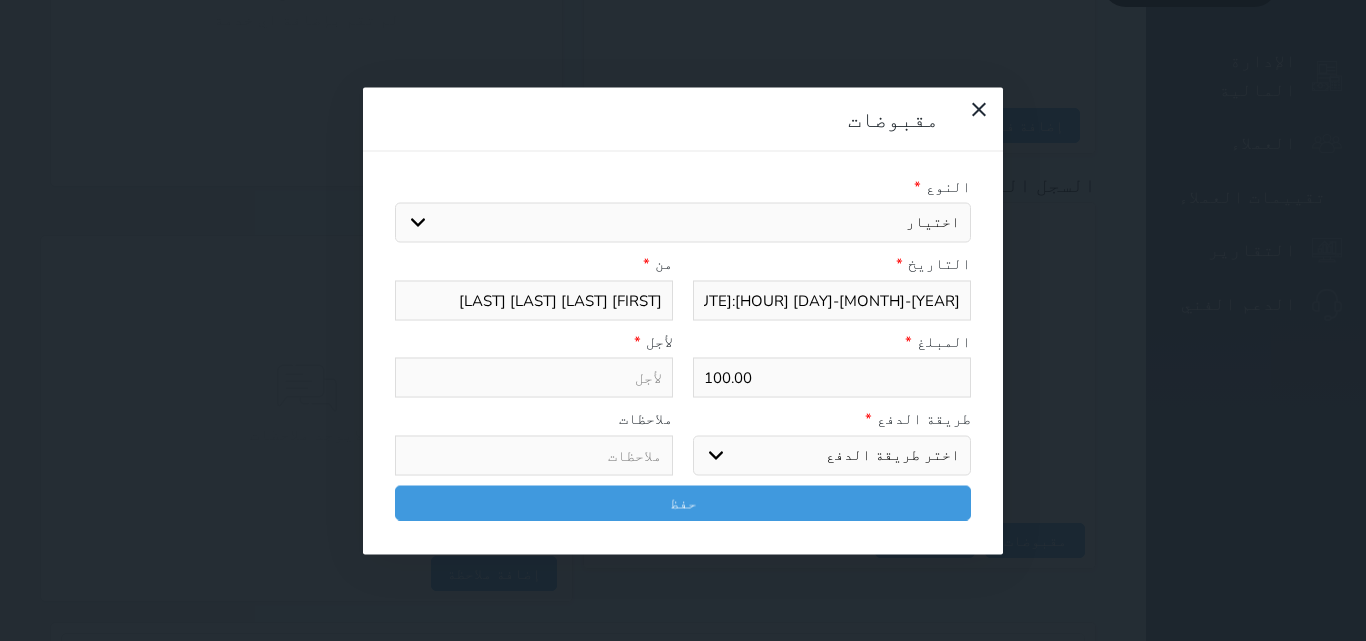 click on "اختيار   مقبوضات عامة قيمة إيجار فواتير تامين عربون لا ينطبق آخر مغسلة واي فاي - الإنترنت مواقف السيارات طعام الأغذية والمشروبات مشروبات المشروبات الباردة المشروبات الساخنة الإفطار غداء عشاء مخبز و كعك حمام سباحة الصالة الرياضية سبا و خدمات الجمال اختيار وإسقاط (خدمات النقل) ميني بار كابل - تلفزيون سرير إضافي تصفيف الشعر التسوق خدمات الجولات السياحية المنظمة خدمات الدليل السياحي" at bounding box center [683, 223] 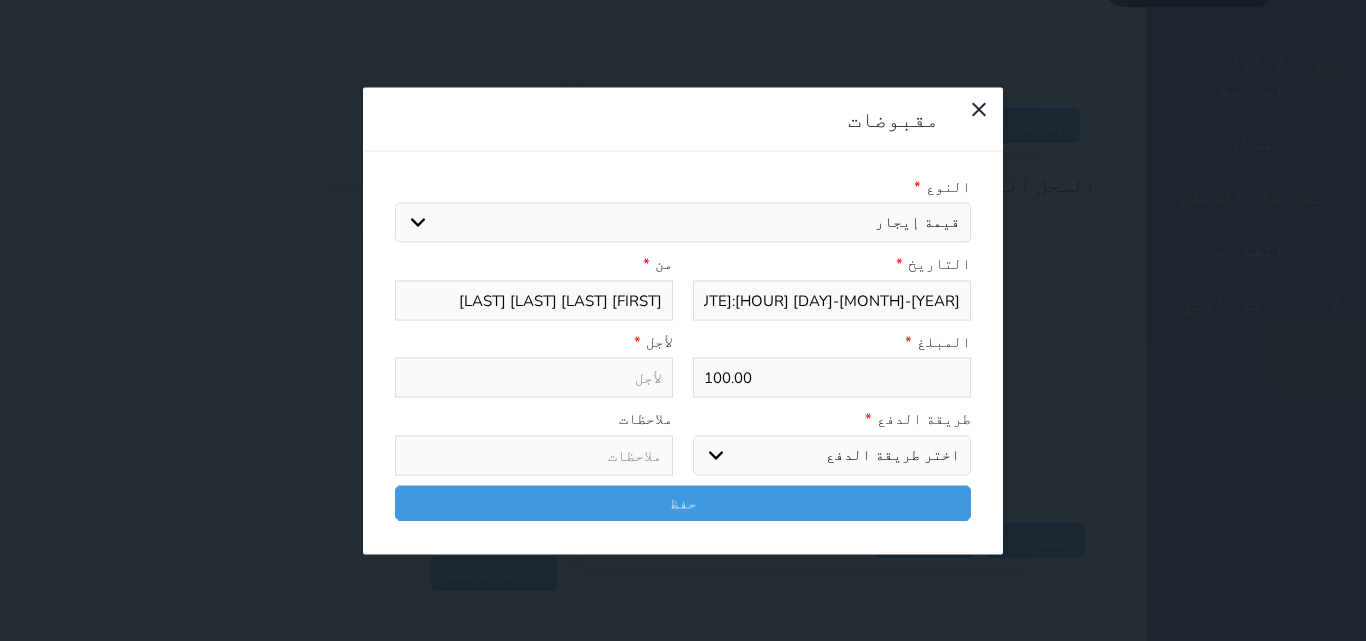 click on "اختيار   مقبوضات عامة قيمة إيجار فواتير تامين عربون لا ينطبق آخر مغسلة واي فاي - الإنترنت مواقف السيارات طعام الأغذية والمشروبات مشروبات المشروبات الباردة المشروبات الساخنة الإفطار غداء عشاء مخبز و كعك حمام سباحة الصالة الرياضية سبا و خدمات الجمال اختيار وإسقاط (خدمات النقل) ميني بار كابل - تلفزيون سرير إضافي تصفيف الشعر التسوق خدمات الجولات السياحية المنظمة خدمات الدليل السياحي" at bounding box center [683, 223] 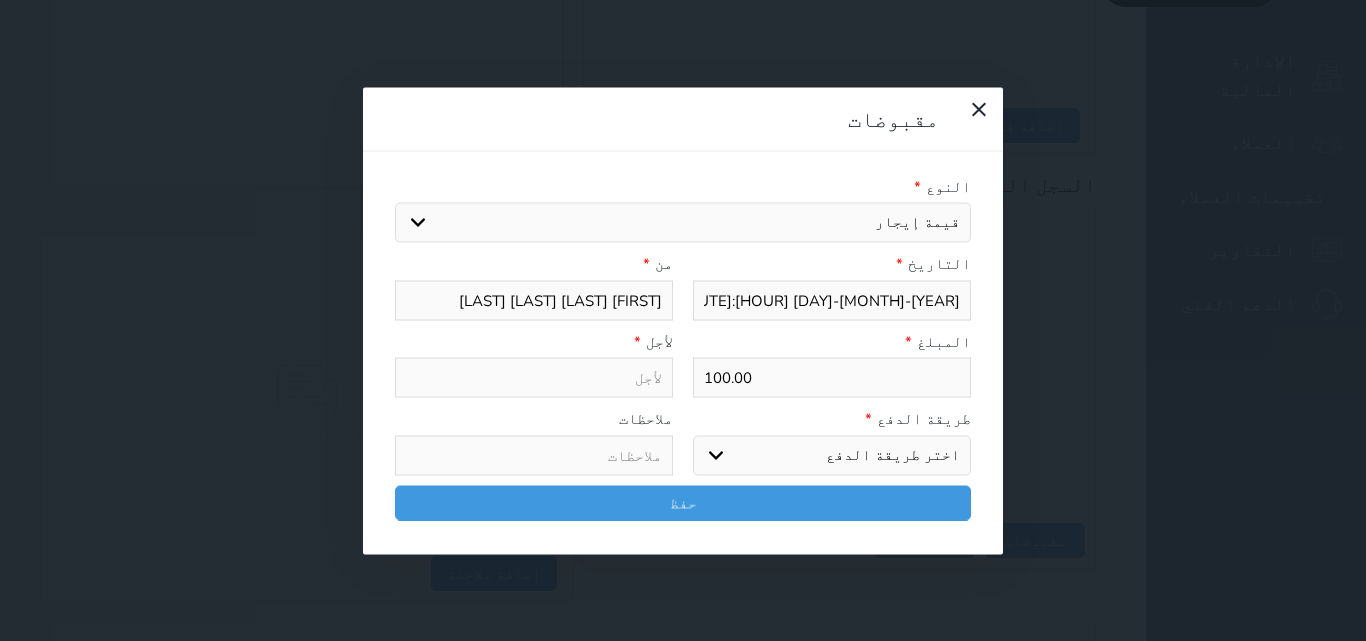 select 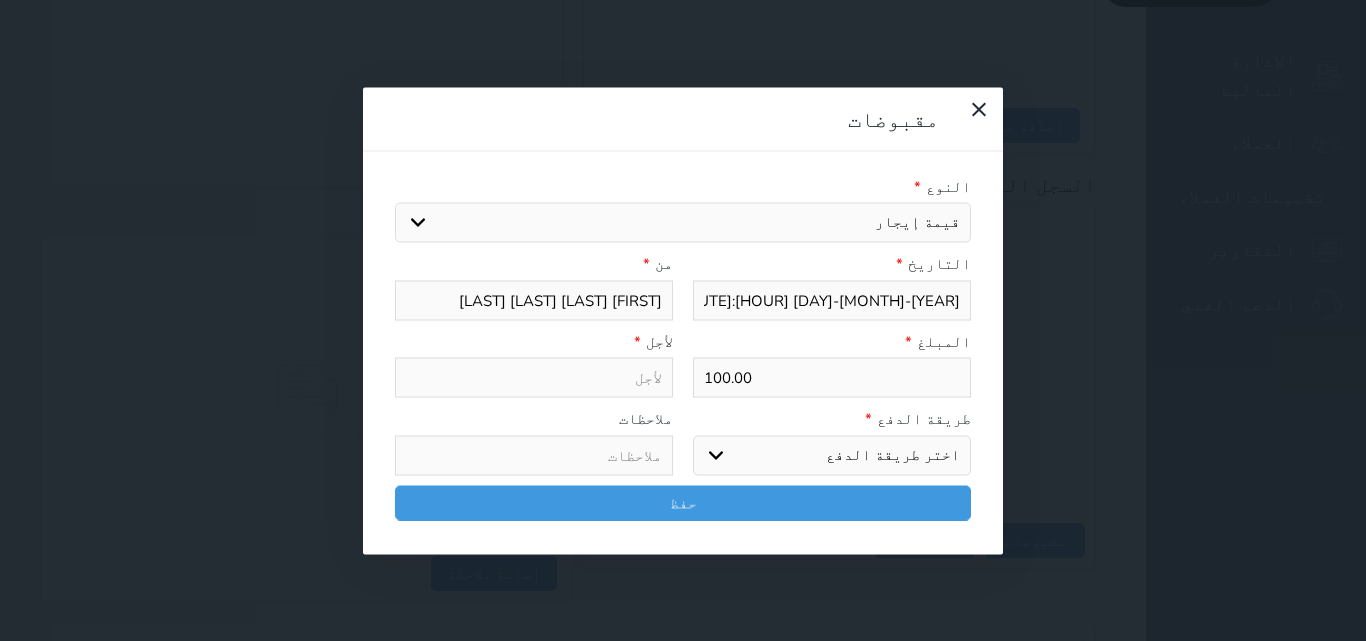 type on "قيمة إيجار - الوحدة - 201" 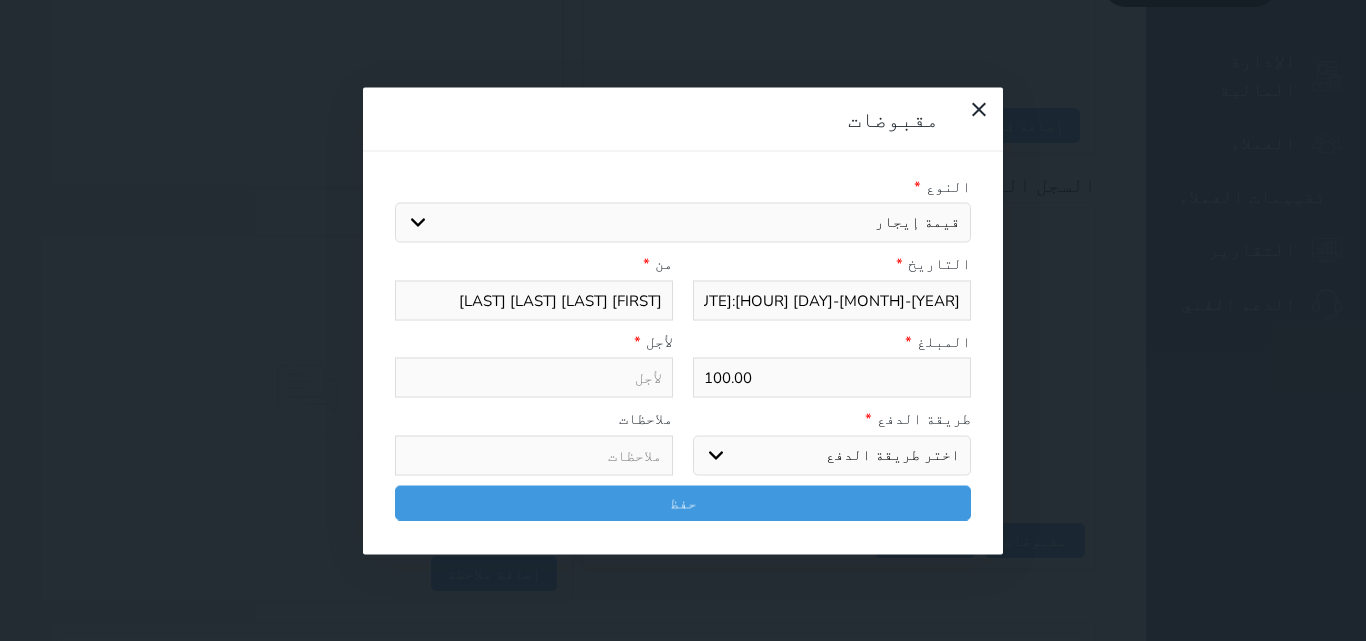 select 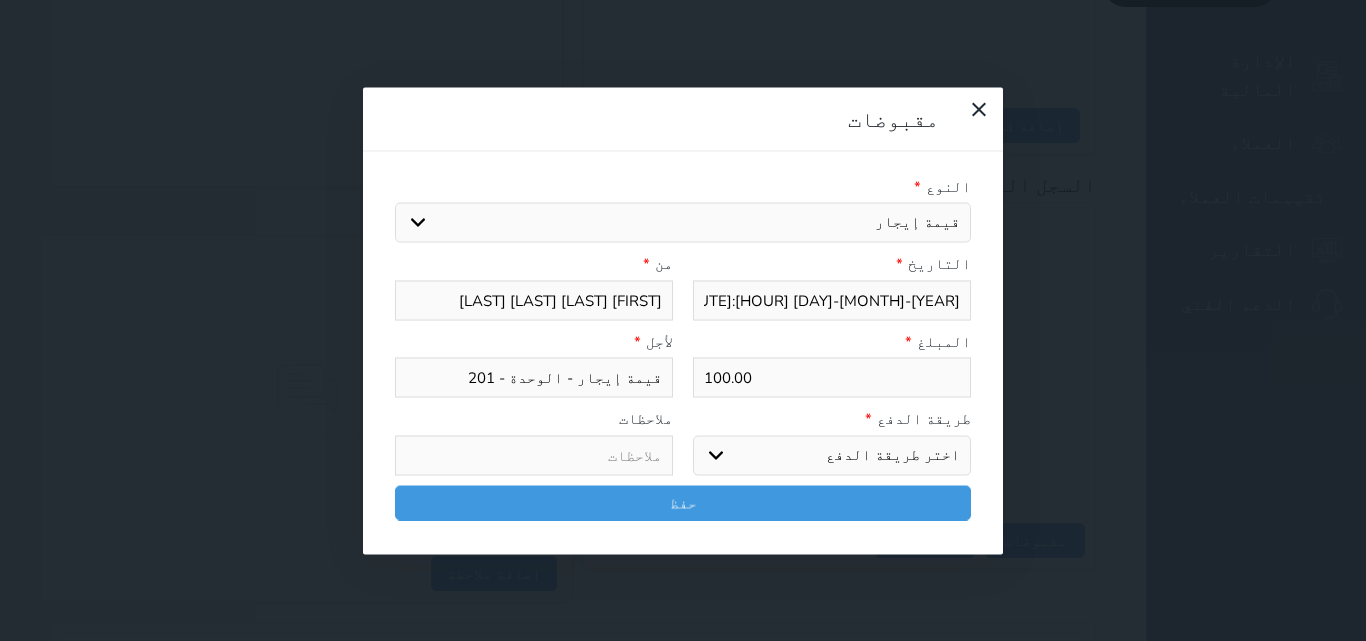 click on "100.00" at bounding box center [832, 378] 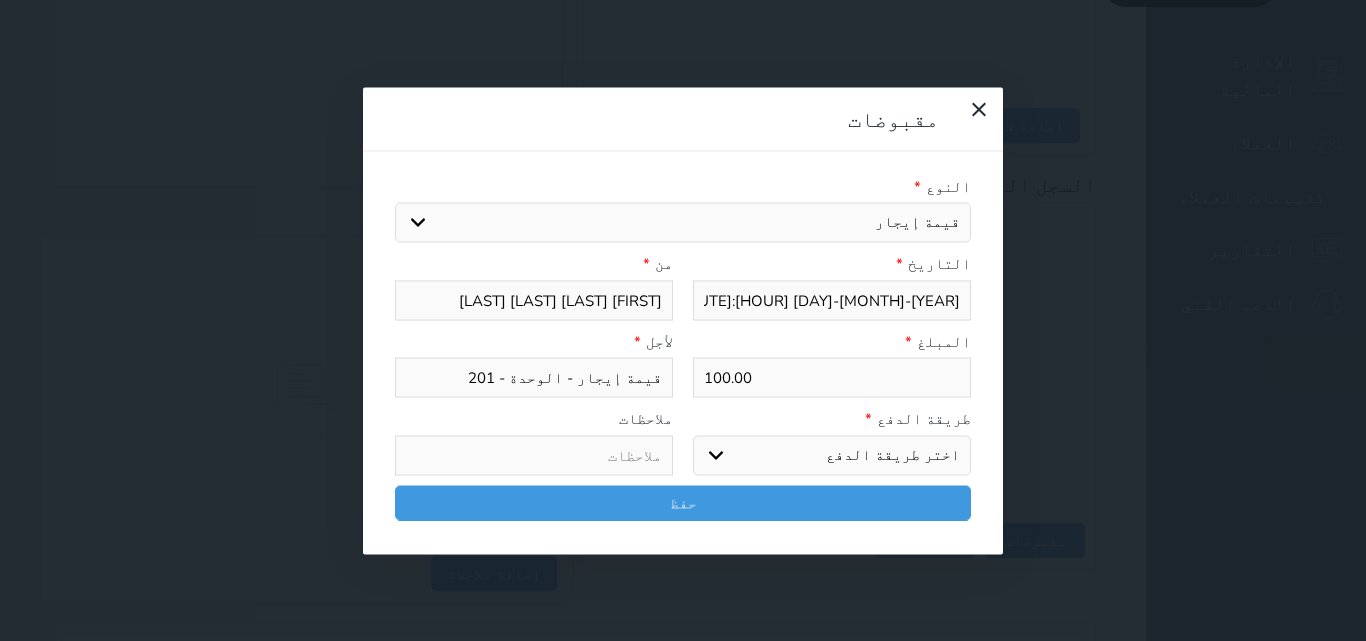 type on "2" 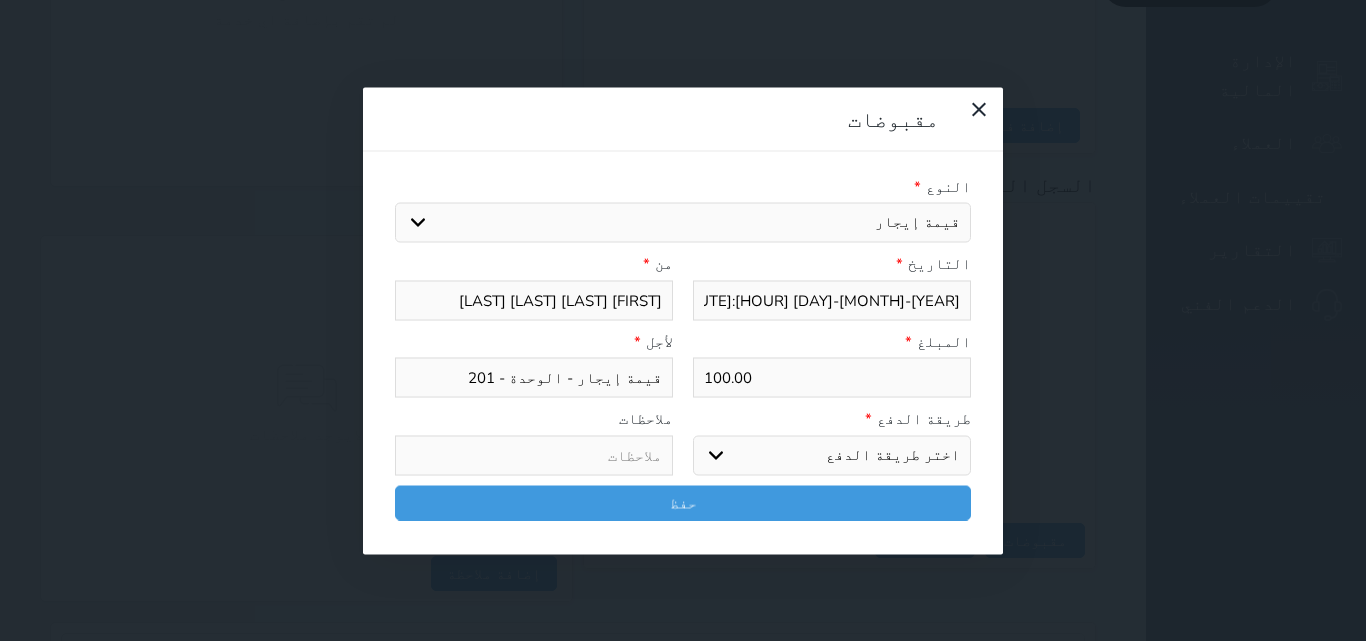 select 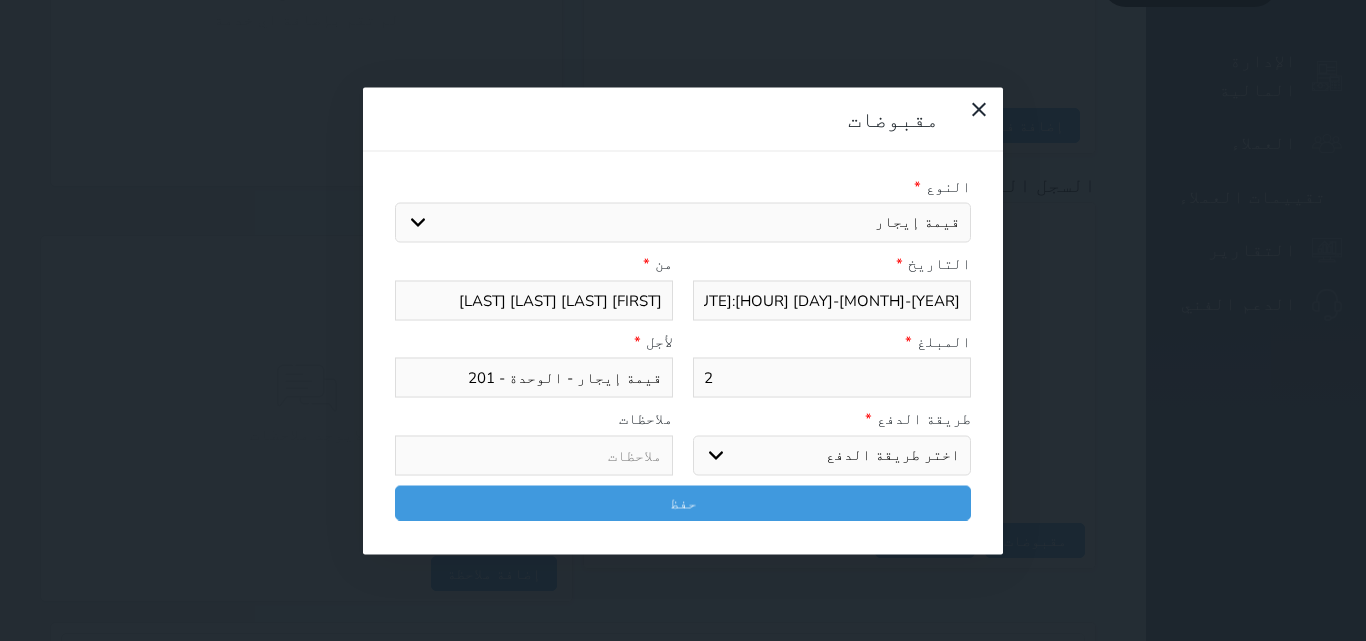type on "20" 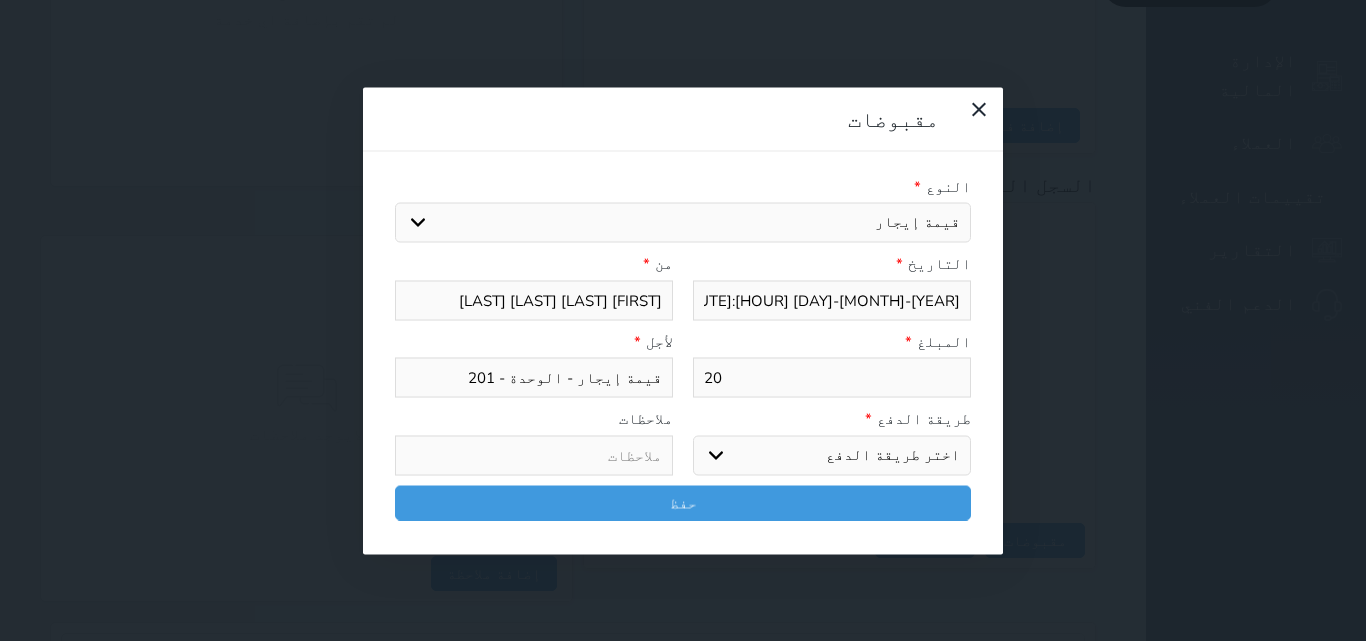 type on "200" 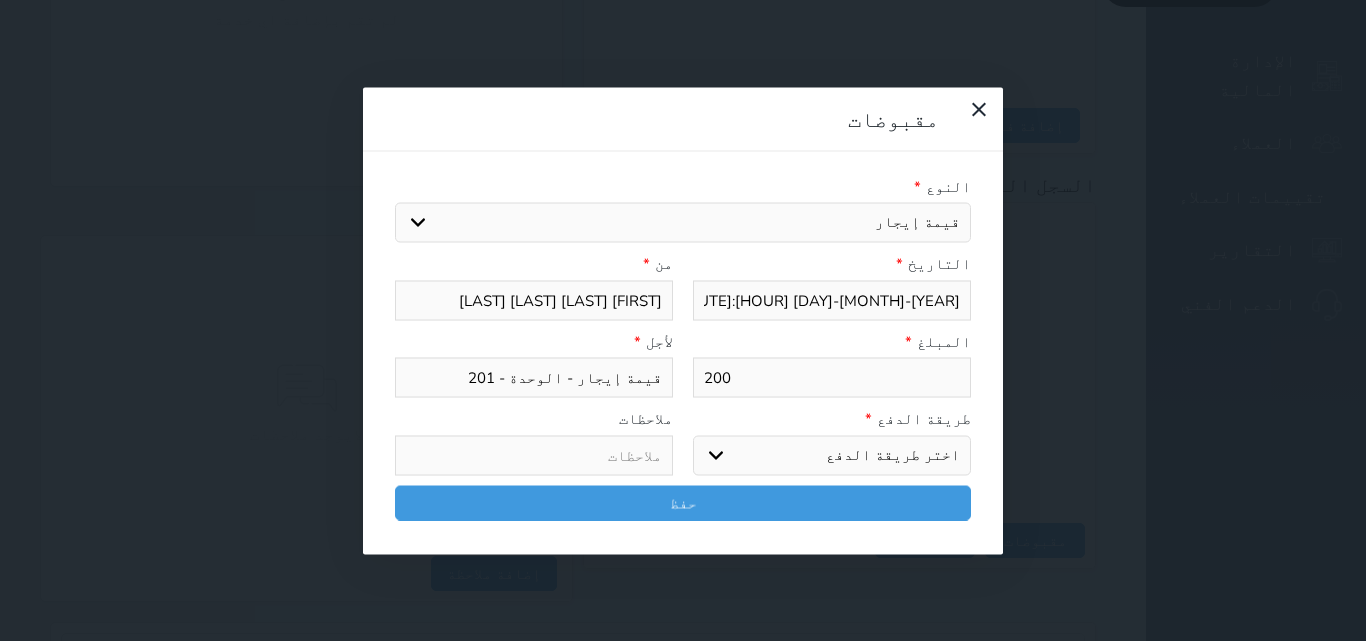 select 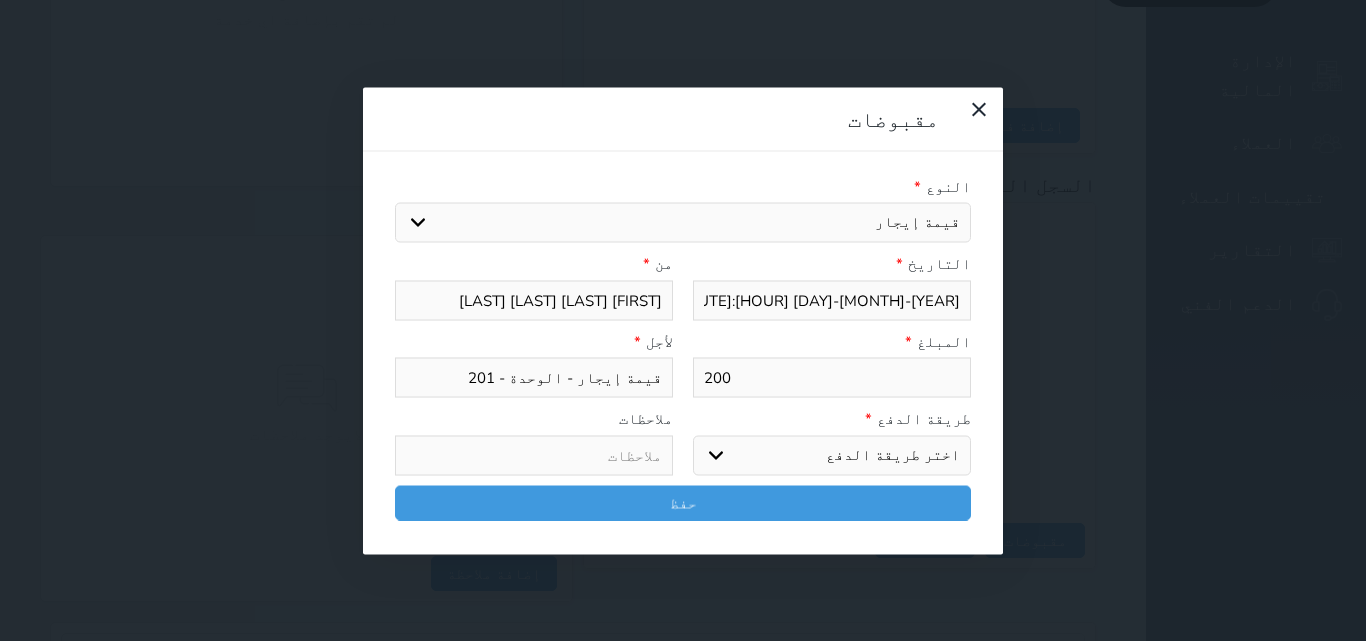 type on "200" 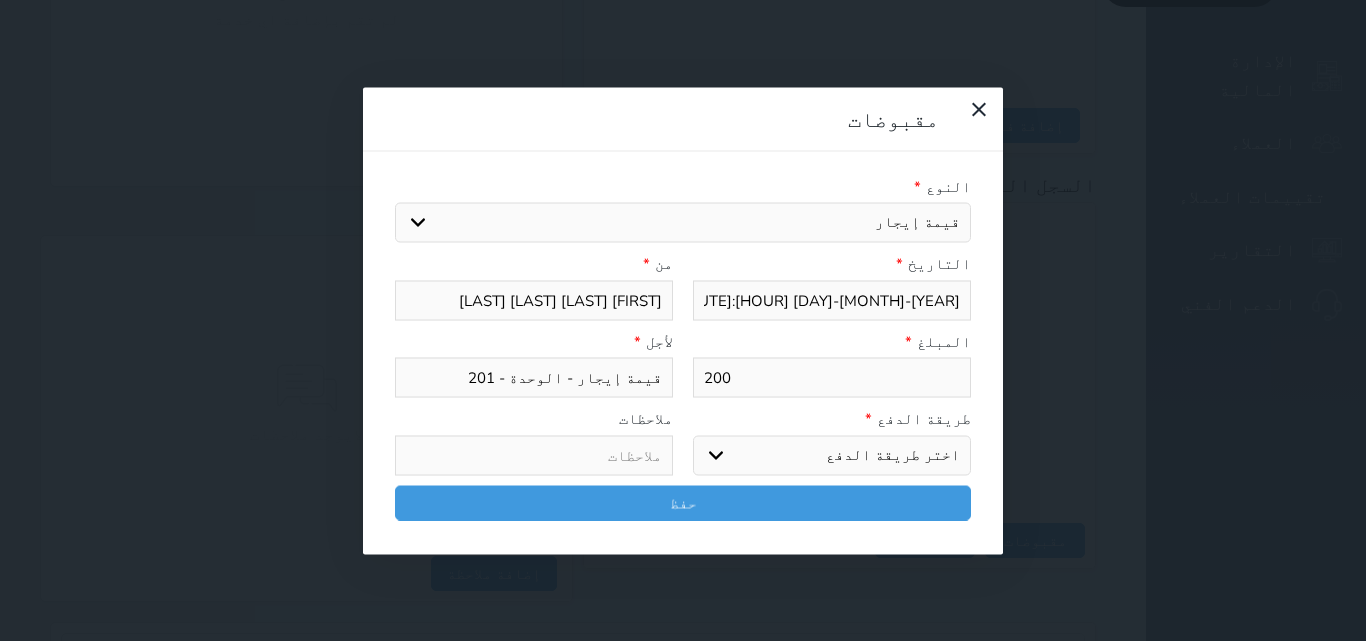 click on "اختر طريقة الدفع   دفع نقدى   تحويل بنكى   مدى   بطاقة ائتمان   آجل" at bounding box center (832, 455) 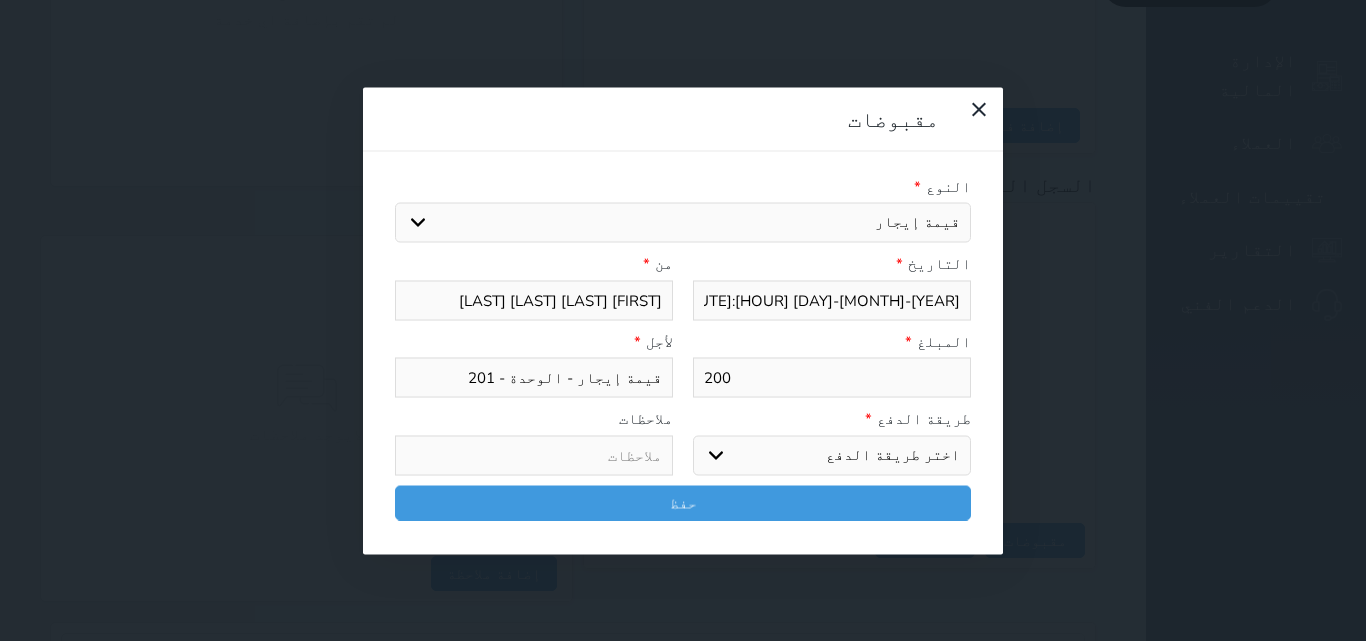 select on "cash" 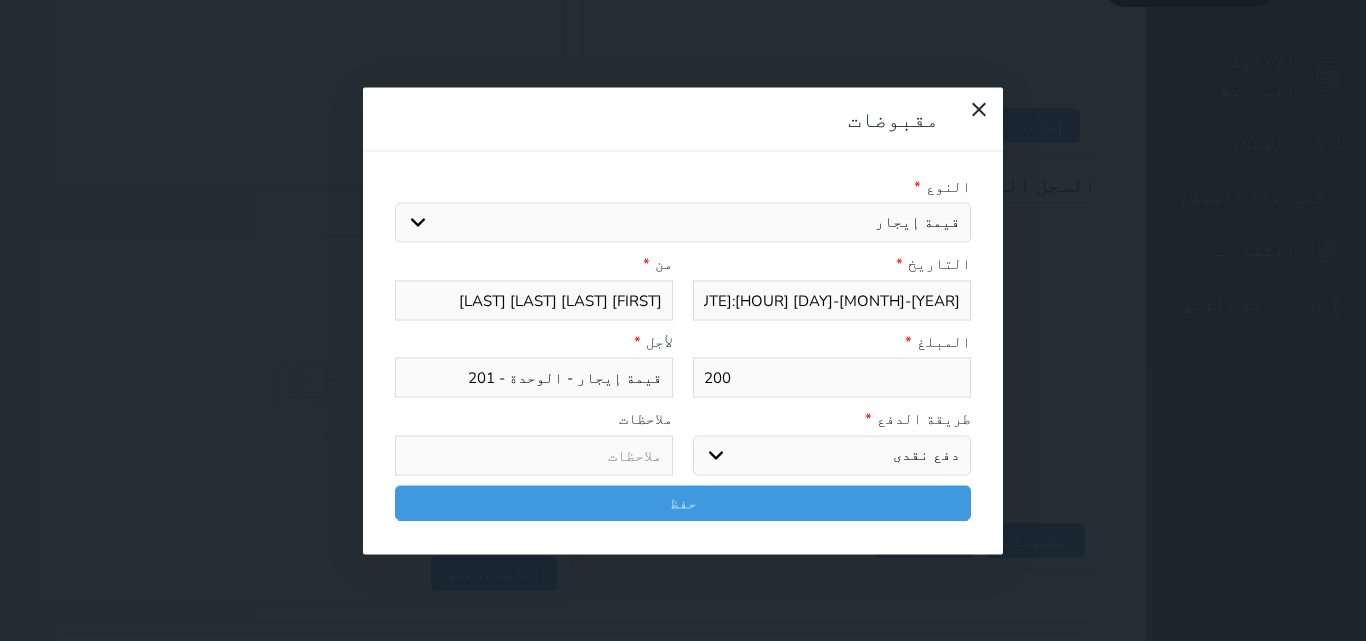 click on "اختر طريقة الدفع   دفع نقدى   تحويل بنكى   مدى   بطاقة ائتمان   آجل" at bounding box center (832, 455) 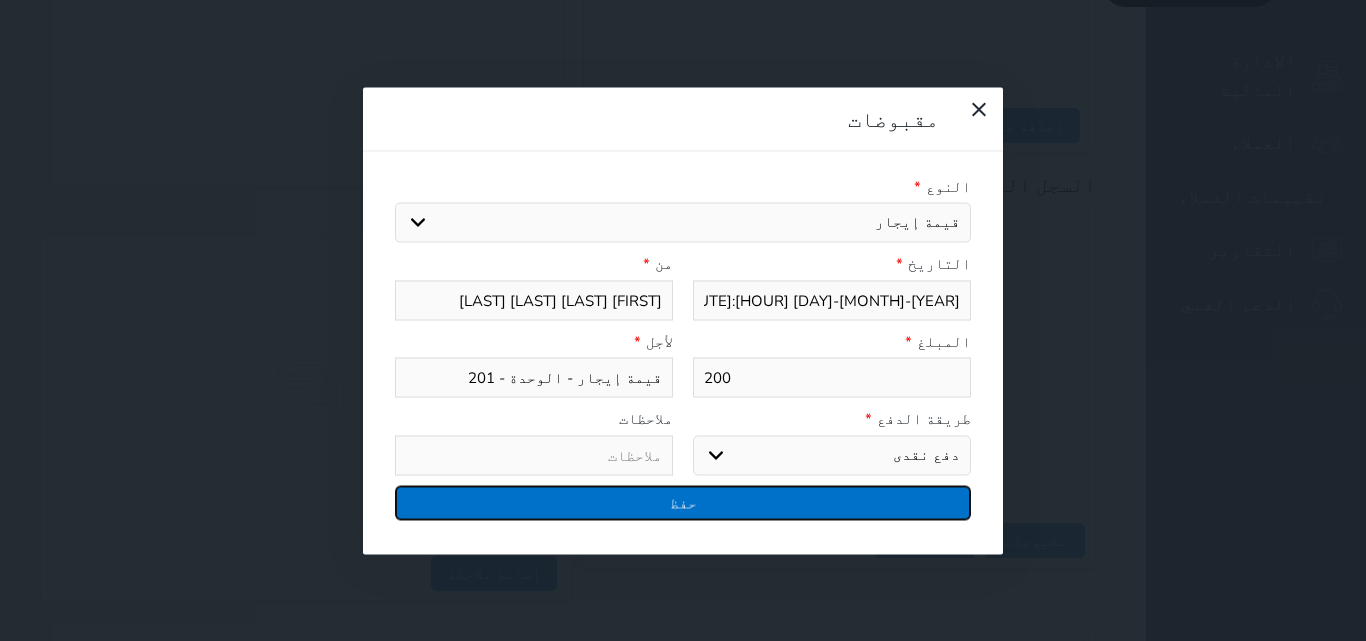 click on "حفظ" at bounding box center (683, 502) 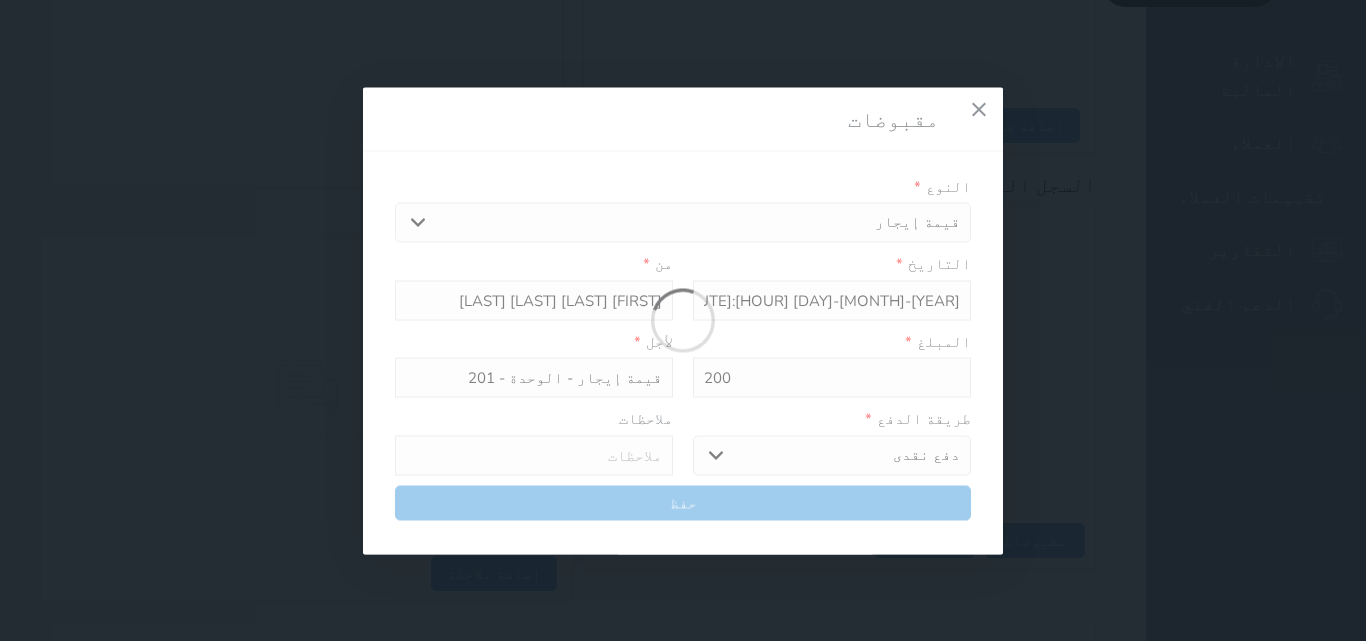 select 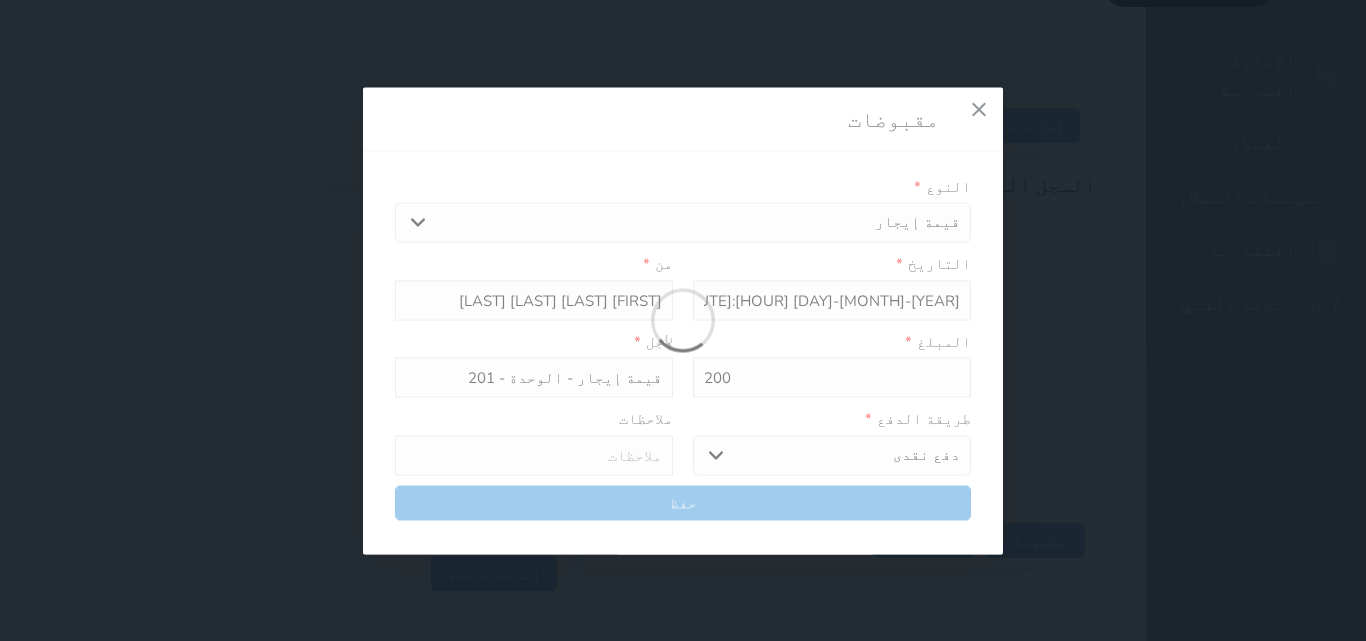 type 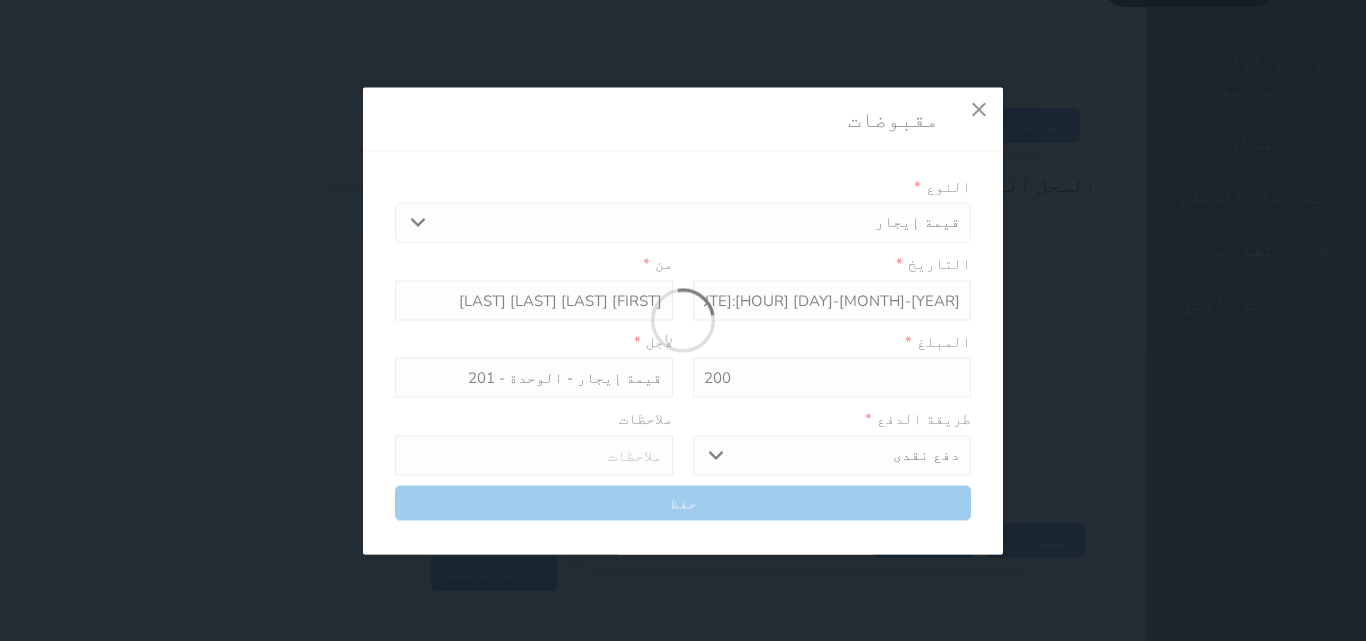 type on "0" 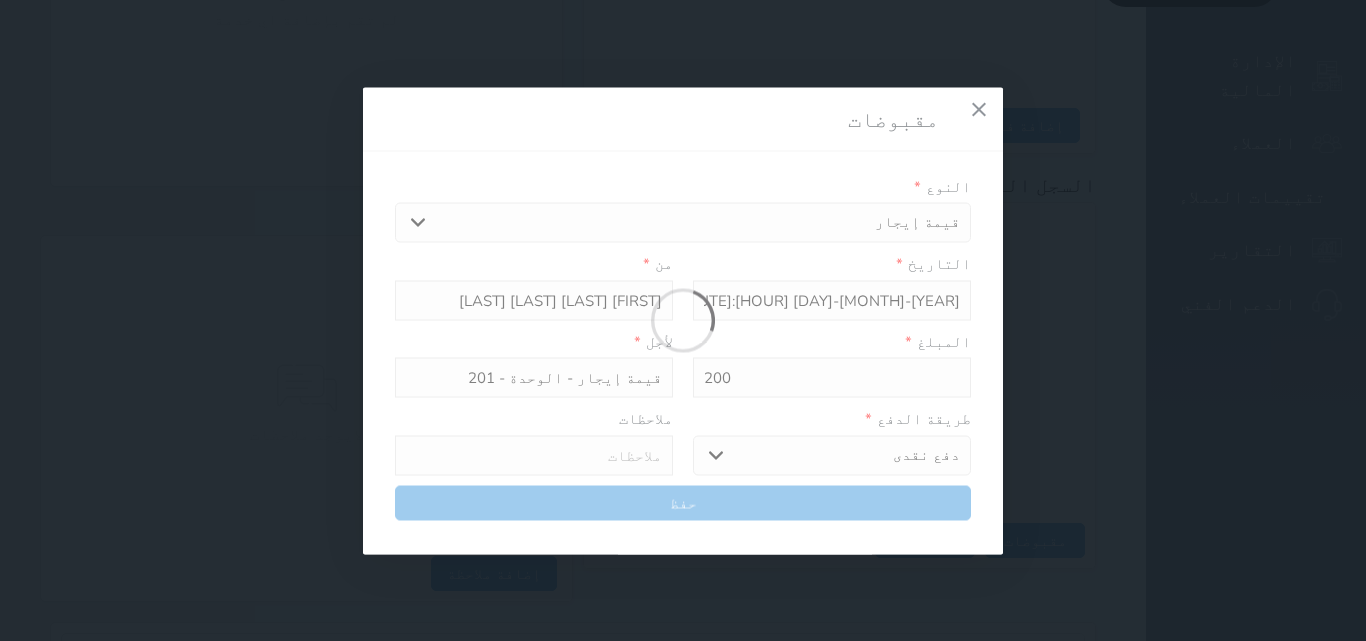 select 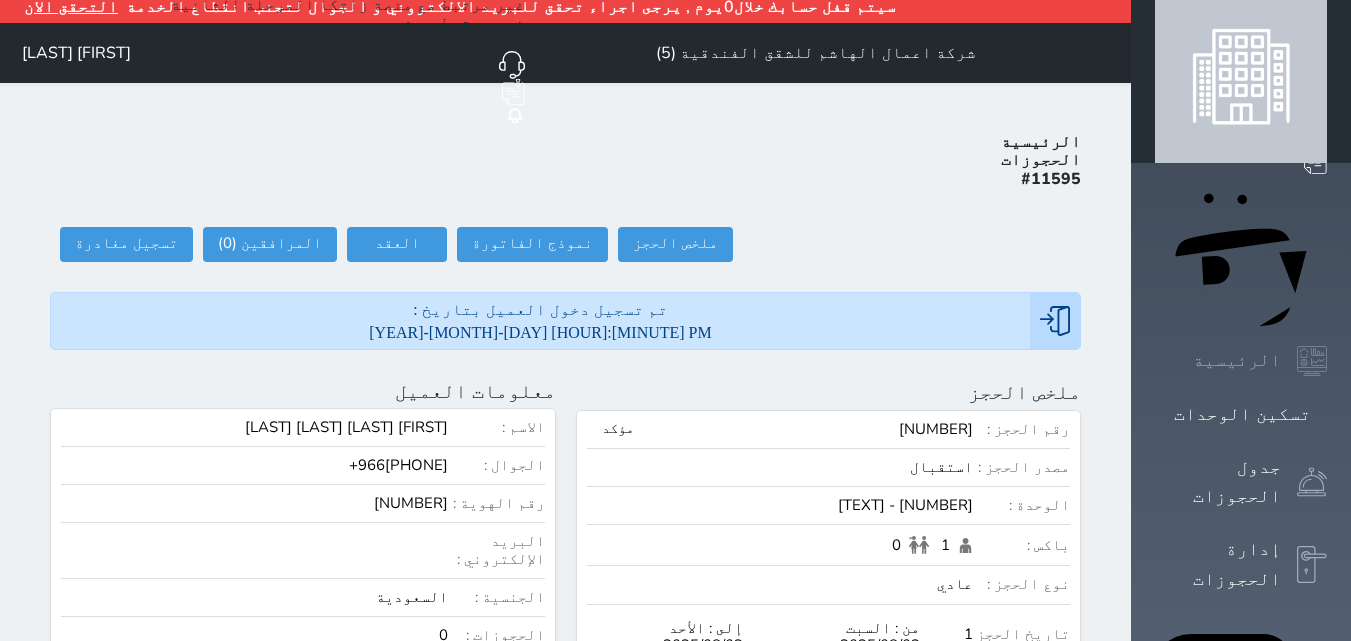 scroll, scrollTop: 0, scrollLeft: 0, axis: both 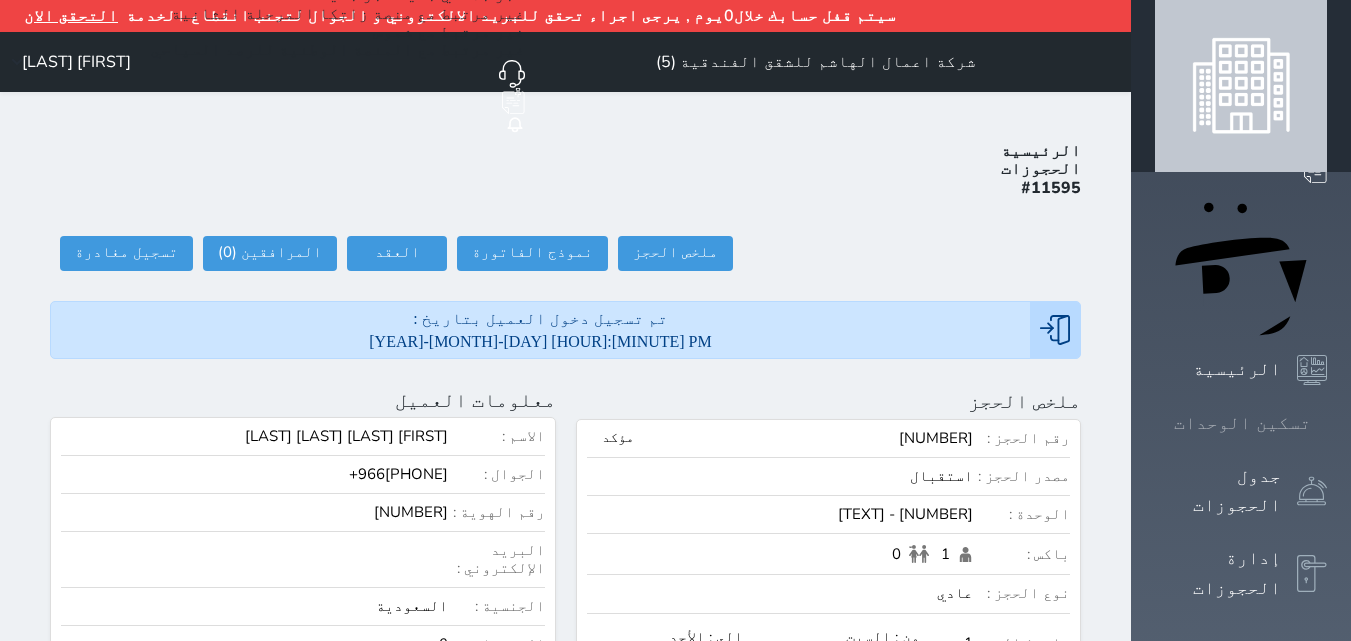 click on "تسكين الوحدات" at bounding box center [1242, 423] 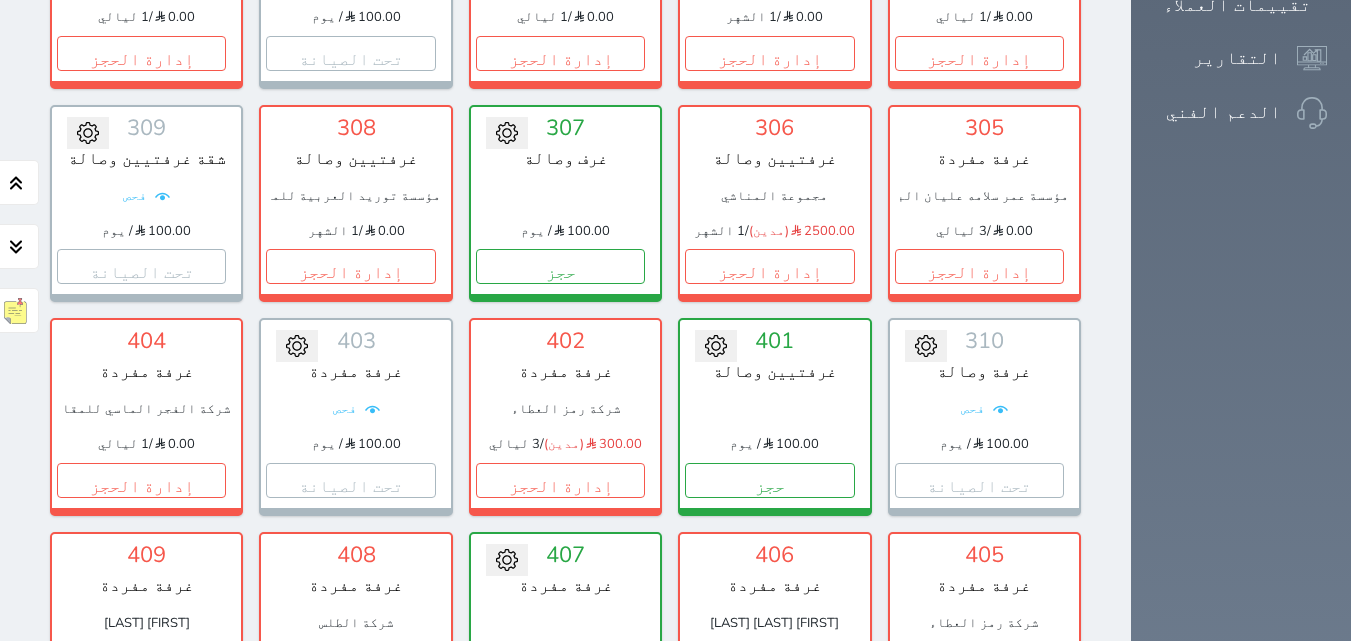 scroll, scrollTop: 1310, scrollLeft: 0, axis: vertical 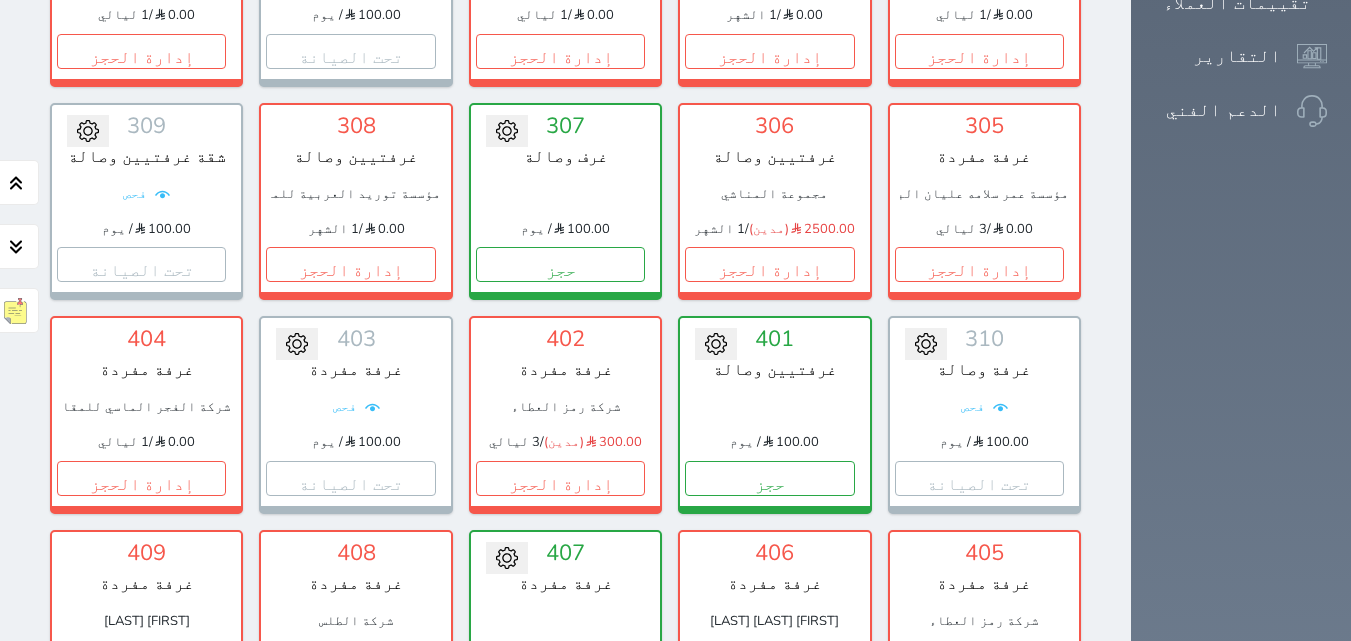 click on "إدارة الحجز" at bounding box center [350, 691] 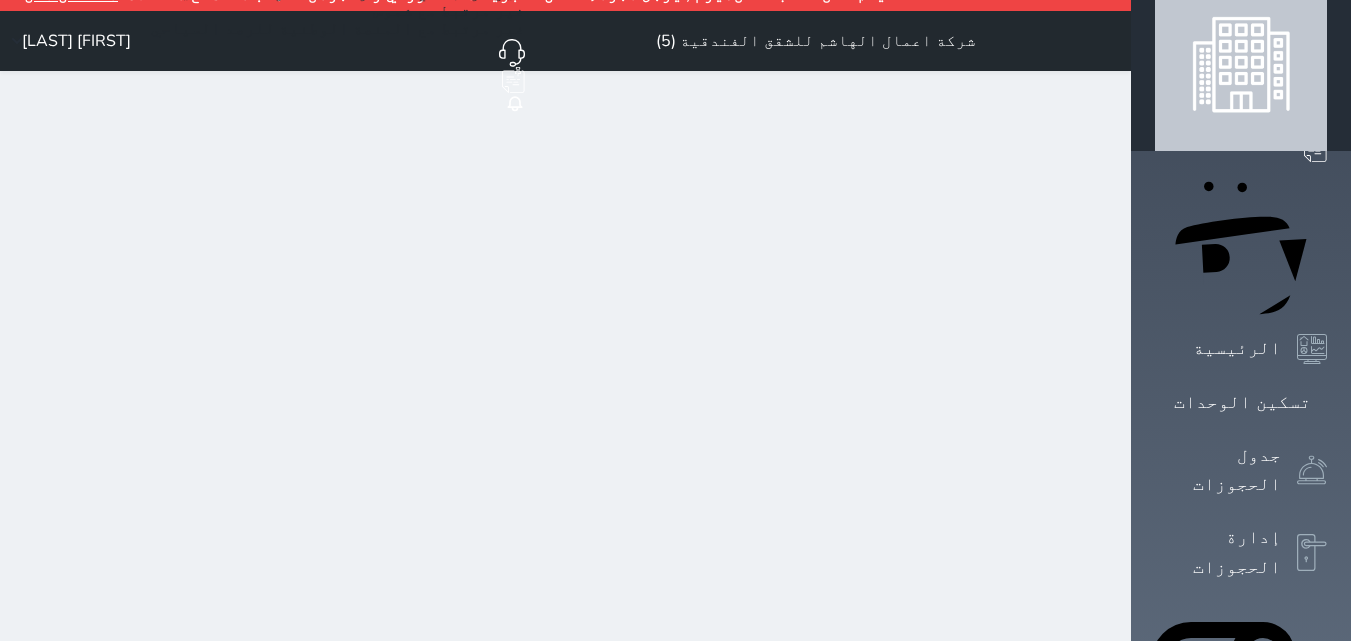 scroll, scrollTop: 0, scrollLeft: 0, axis: both 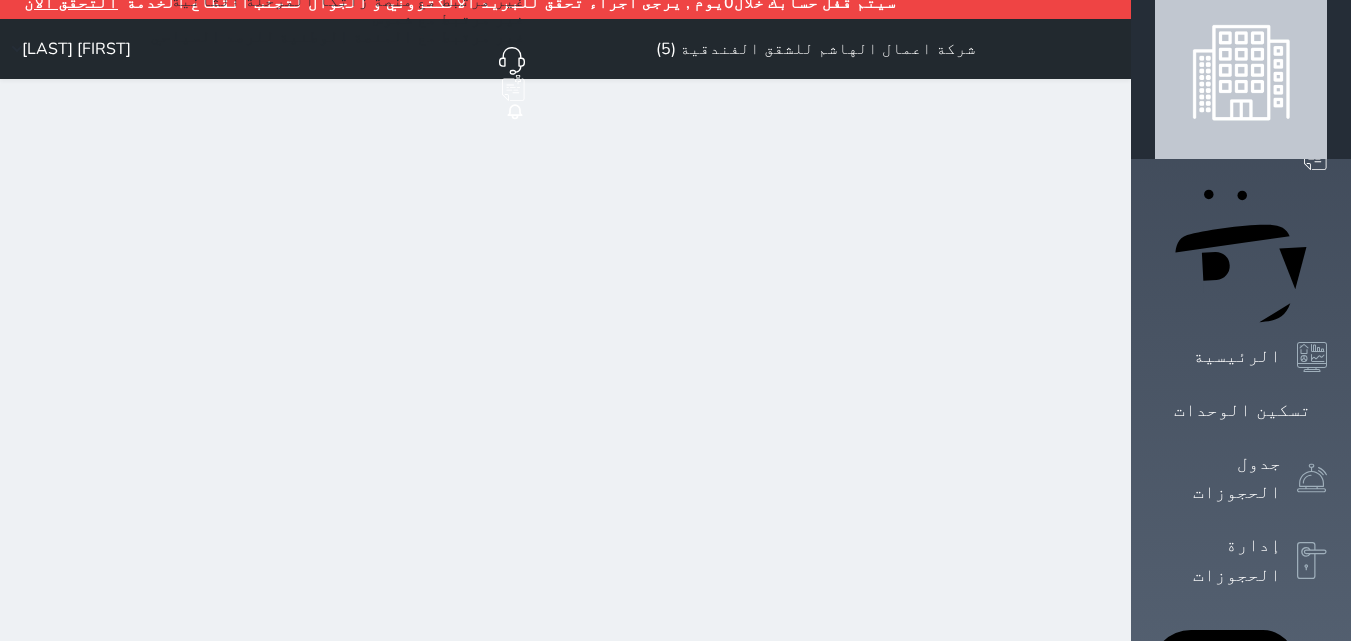 select 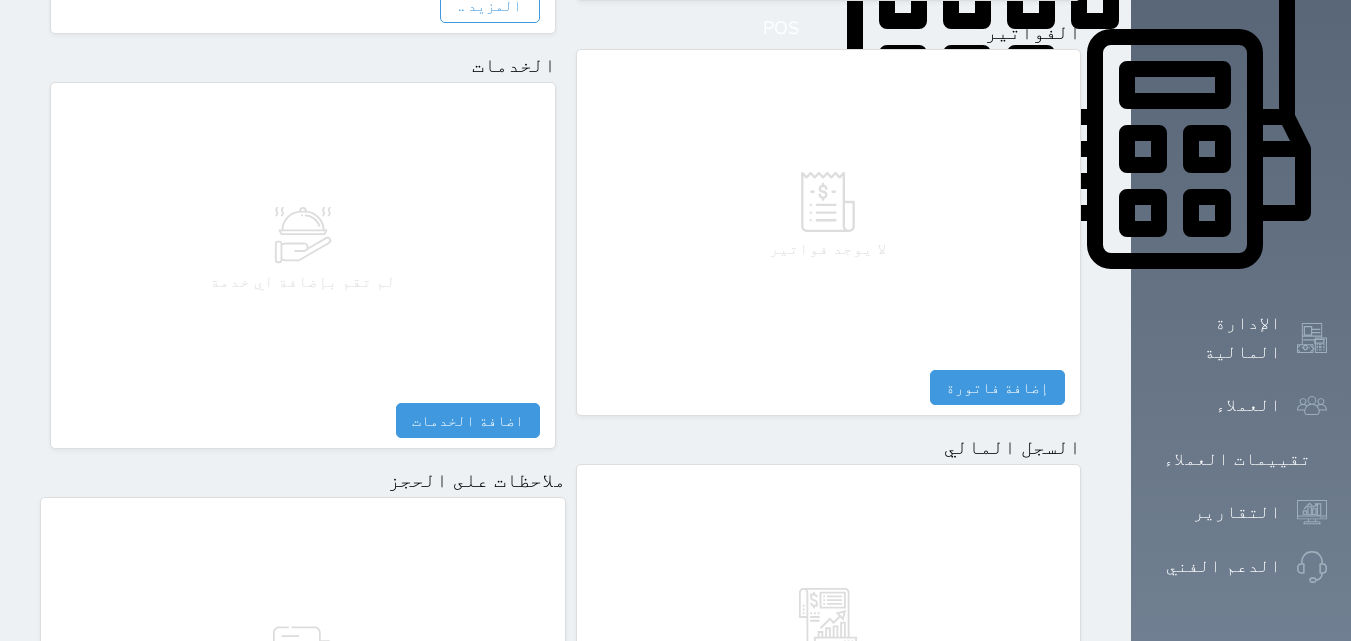 scroll, scrollTop: 1100, scrollLeft: 0, axis: vertical 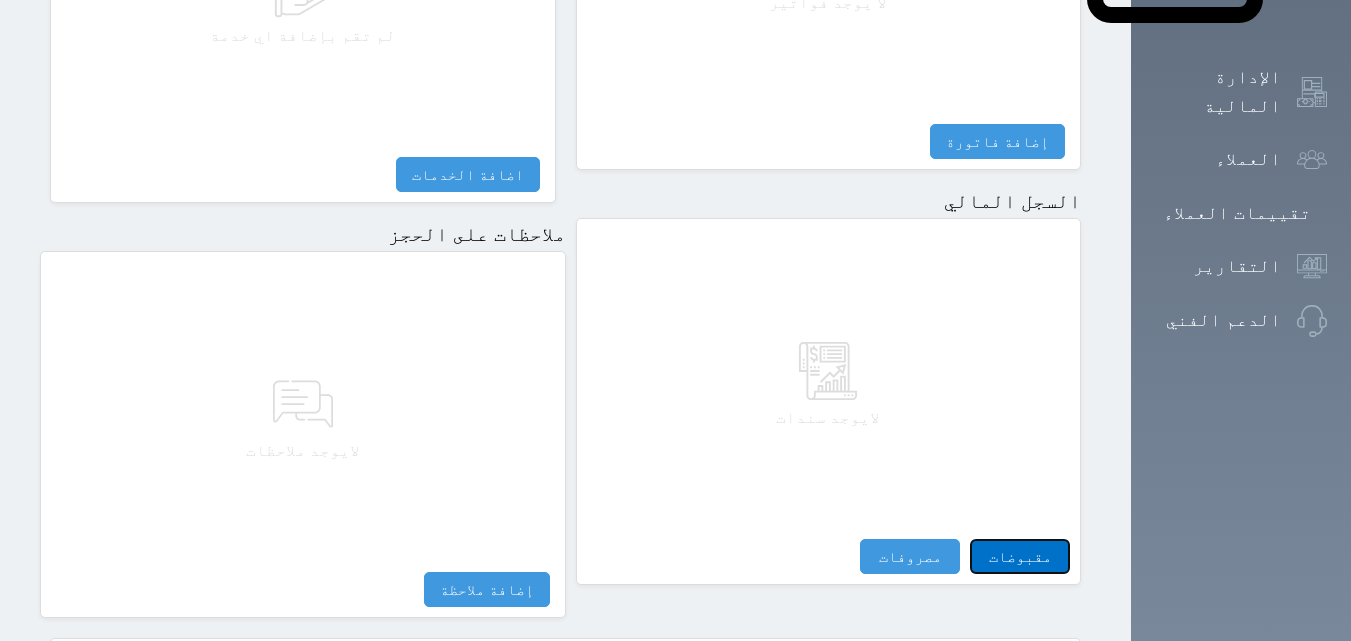 click on "مقبوضات" at bounding box center (1020, 556) 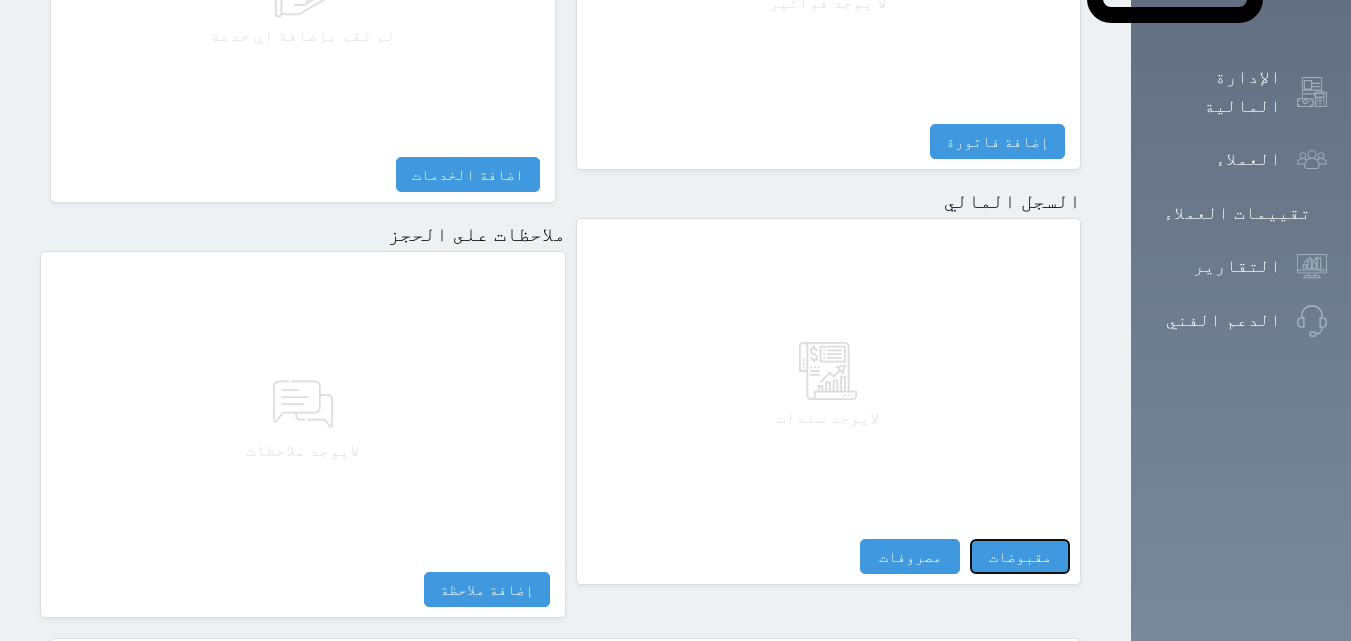 select 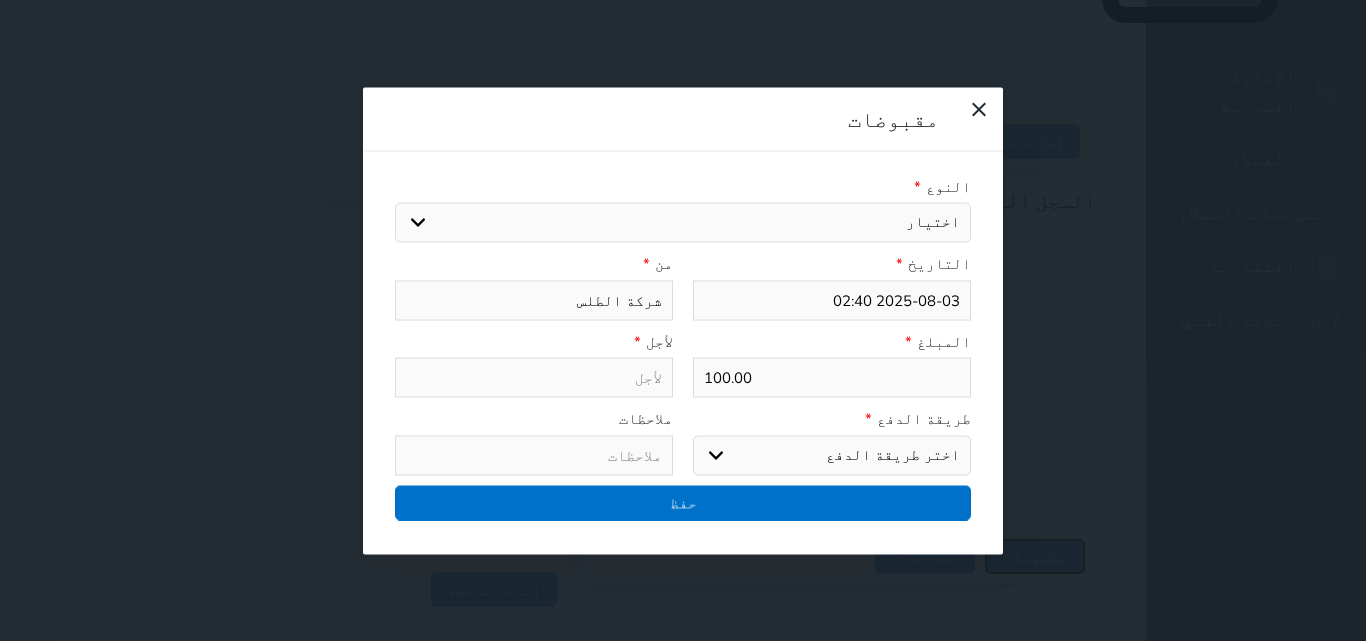 select 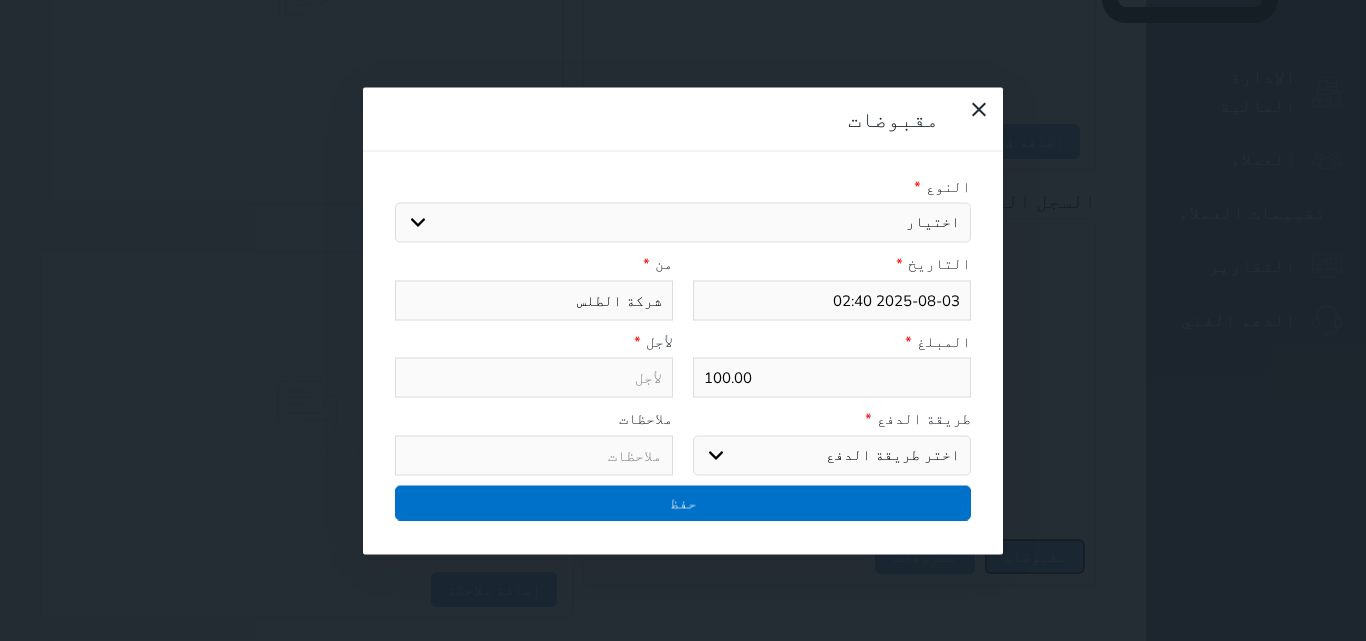 select 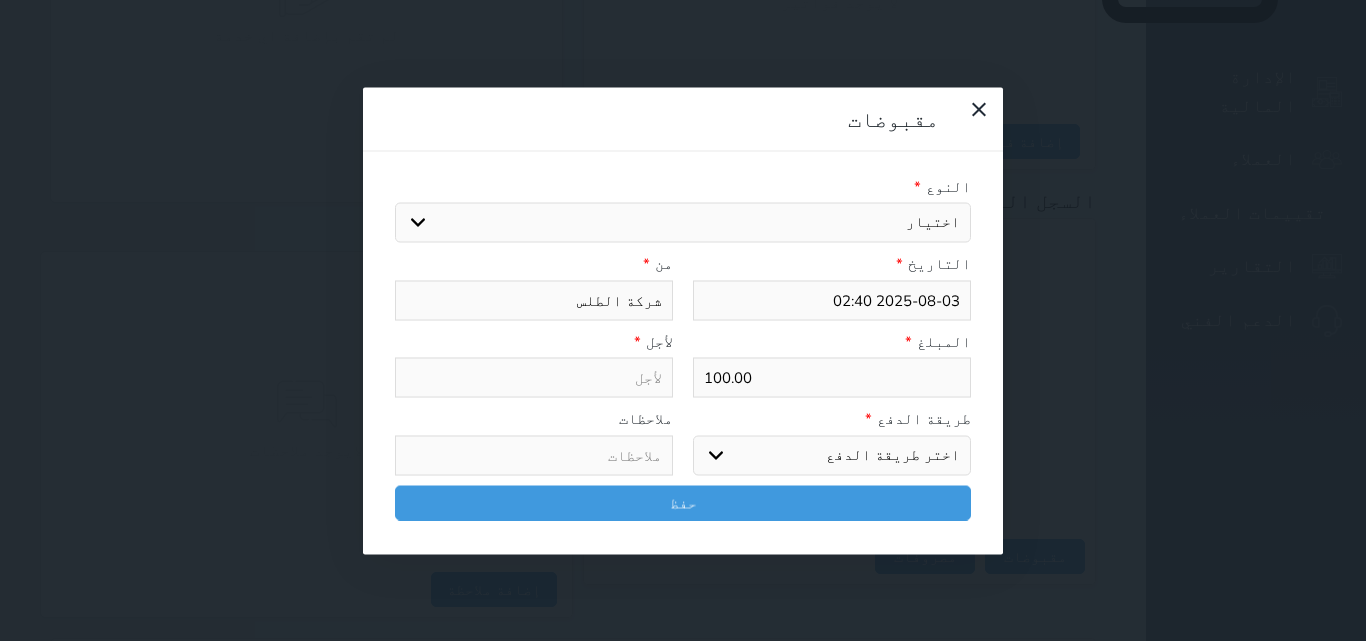 click on "اختيار   مقبوضات عامة قيمة إيجار فواتير تامين عربون لا ينطبق آخر مغسلة واي فاي - الإنترنت مواقف السيارات طعام الأغذية والمشروبات مشروبات المشروبات الباردة المشروبات الساخنة الإفطار غداء عشاء مخبز و كعك حمام سباحة الصالة الرياضية سبا و خدمات الجمال اختيار وإسقاط (خدمات النقل) ميني بار كابل - تلفزيون سرير إضافي تصفيف الشعر التسوق خدمات الجولات السياحية المنظمة خدمات الدليل السياحي" at bounding box center [683, 223] 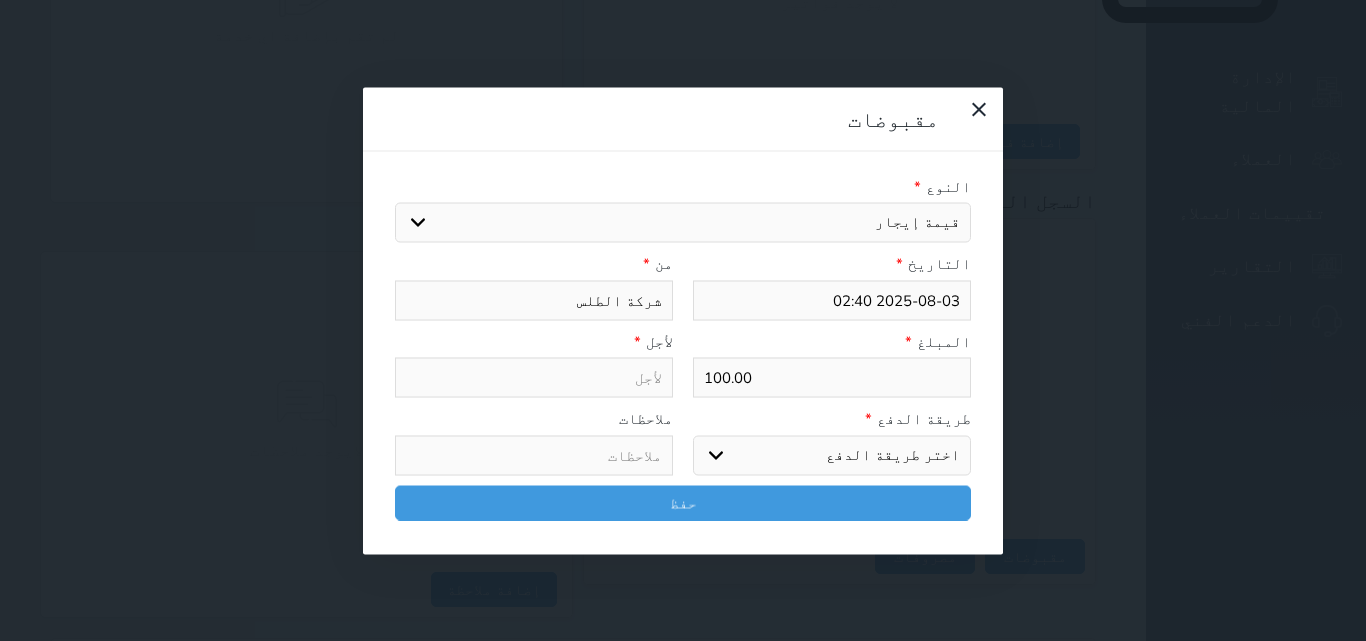 click on "اختيار   مقبوضات عامة قيمة إيجار فواتير تامين عربون لا ينطبق آخر مغسلة واي فاي - الإنترنت مواقف السيارات طعام الأغذية والمشروبات مشروبات المشروبات الباردة المشروبات الساخنة الإفطار غداء عشاء مخبز و كعك حمام سباحة الصالة الرياضية سبا و خدمات الجمال اختيار وإسقاط (خدمات النقل) ميني بار كابل - تلفزيون سرير إضافي تصفيف الشعر التسوق خدمات الجولات السياحية المنظمة خدمات الدليل السياحي" at bounding box center (683, 223) 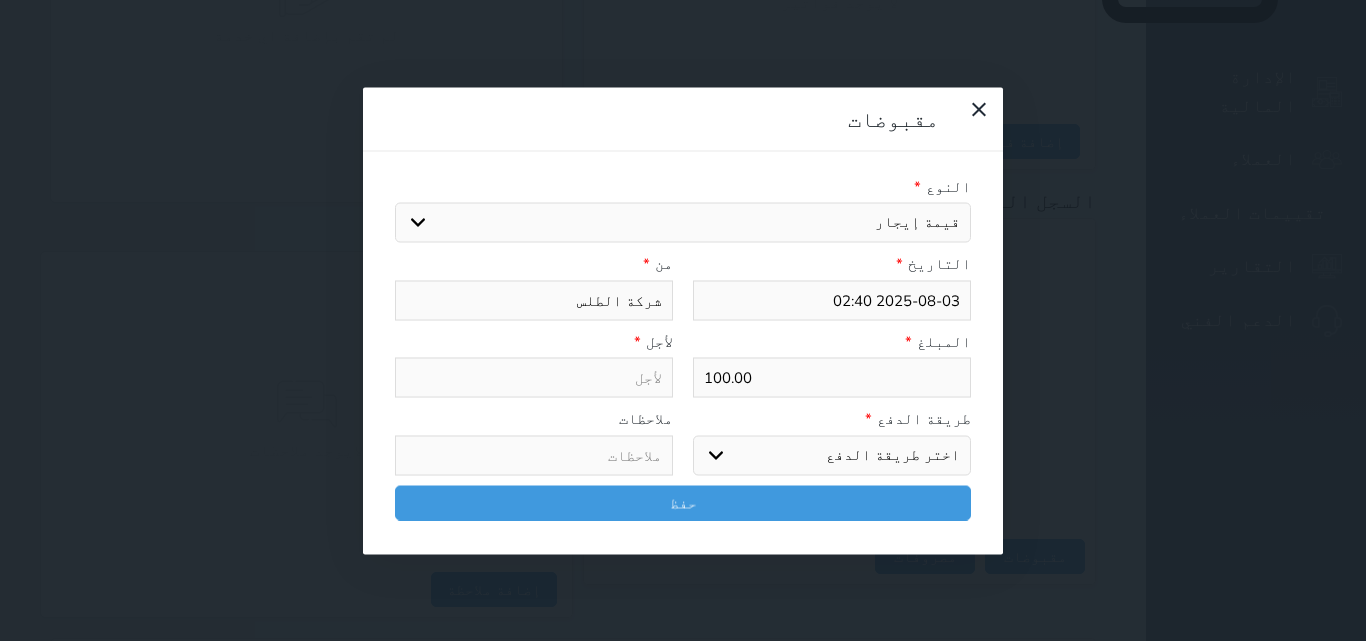 type on "قيمة إيجار - الوحدة - 408" 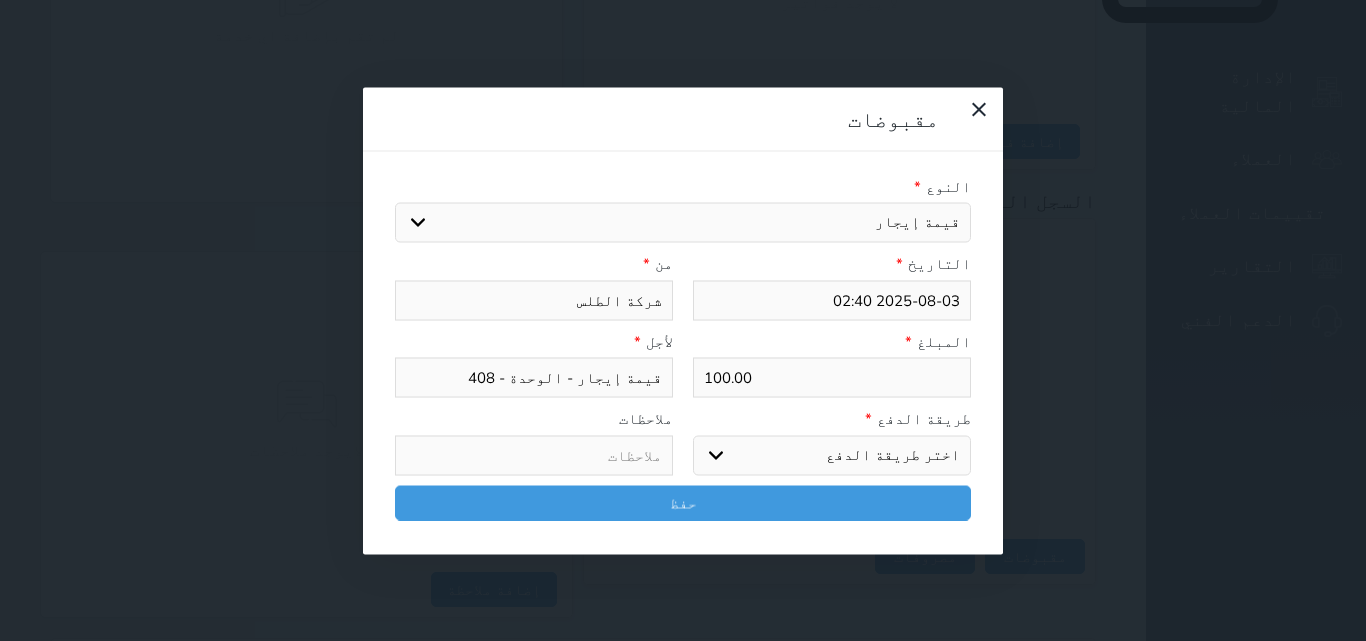click on "اختر طريقة الدفع   دفع نقدى   تحويل بنكى   مدى   بطاقة ائتمان   آجل" at bounding box center (832, 455) 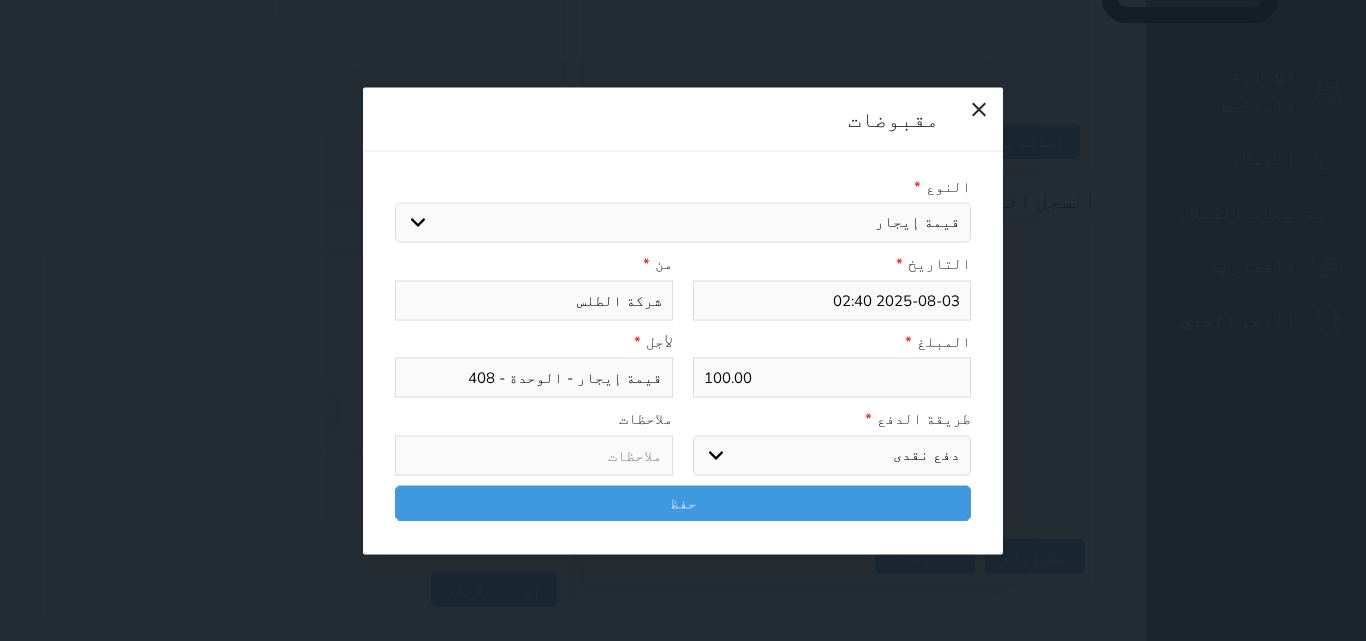 click on "اختر طريقة الدفع   دفع نقدى   تحويل بنكى   مدى   بطاقة ائتمان   آجل" at bounding box center (832, 455) 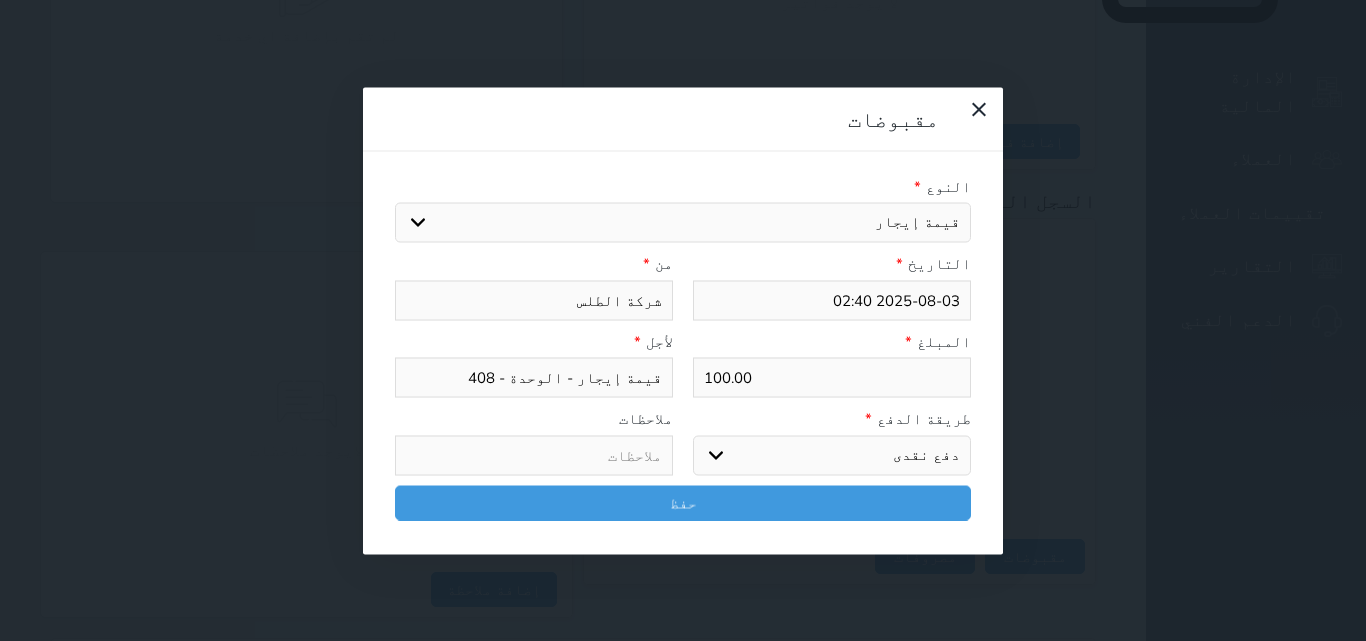 select on "mada" 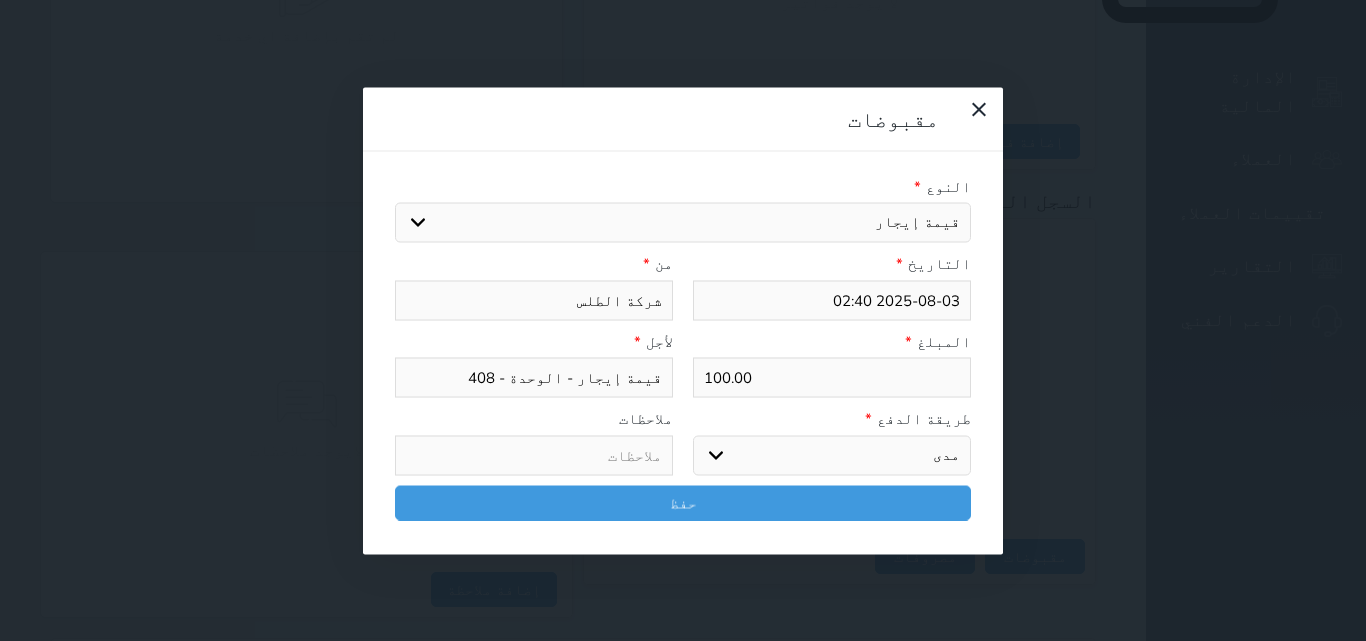 click on "اختر طريقة الدفع   دفع نقدى   تحويل بنكى   مدى   بطاقة ائتمان   آجل" at bounding box center (832, 455) 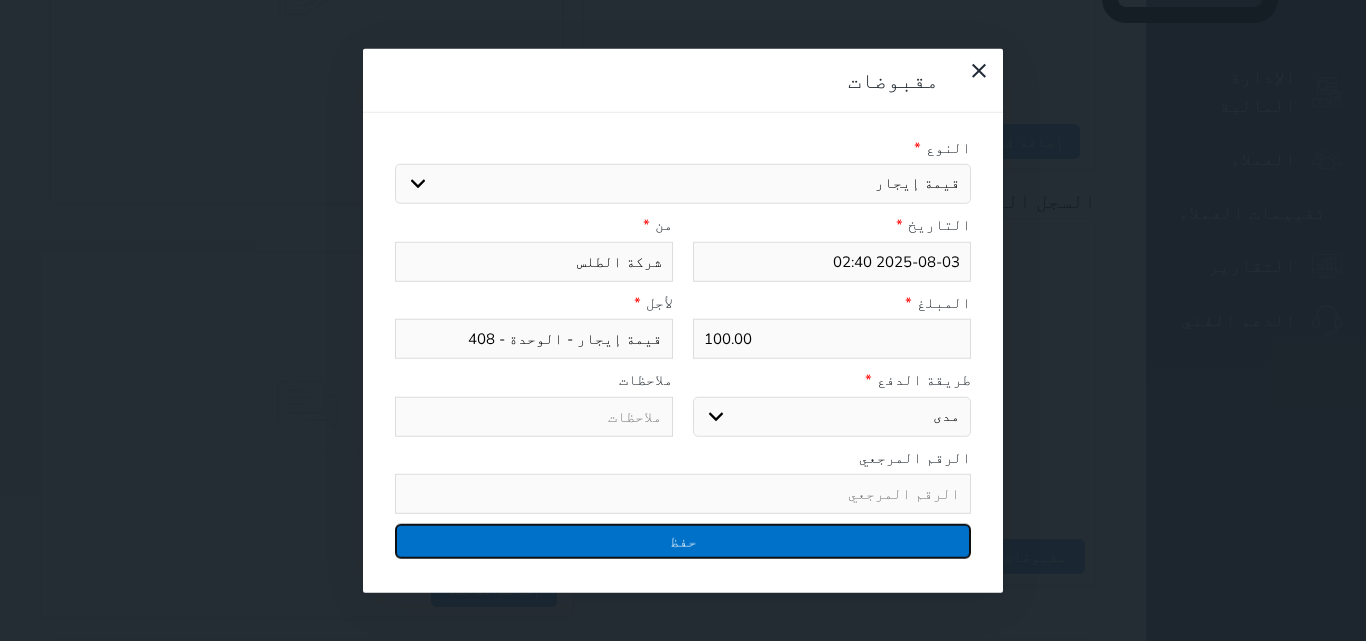 click on "حفظ" at bounding box center (683, 541) 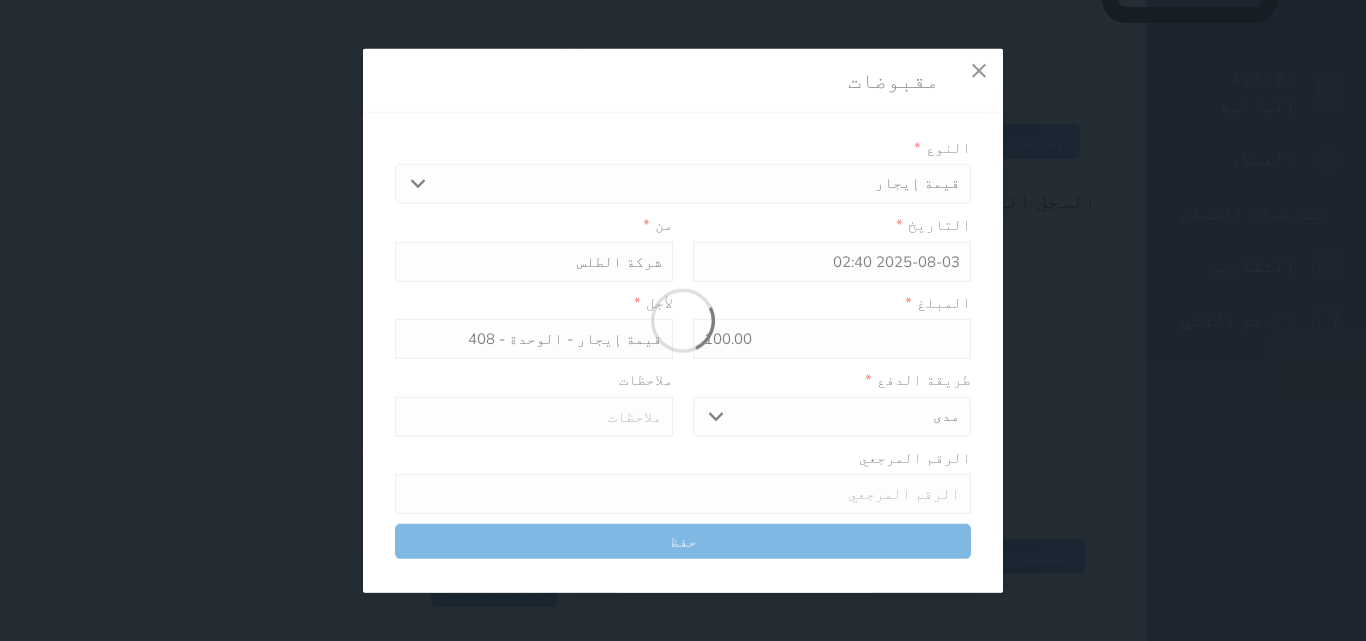 select 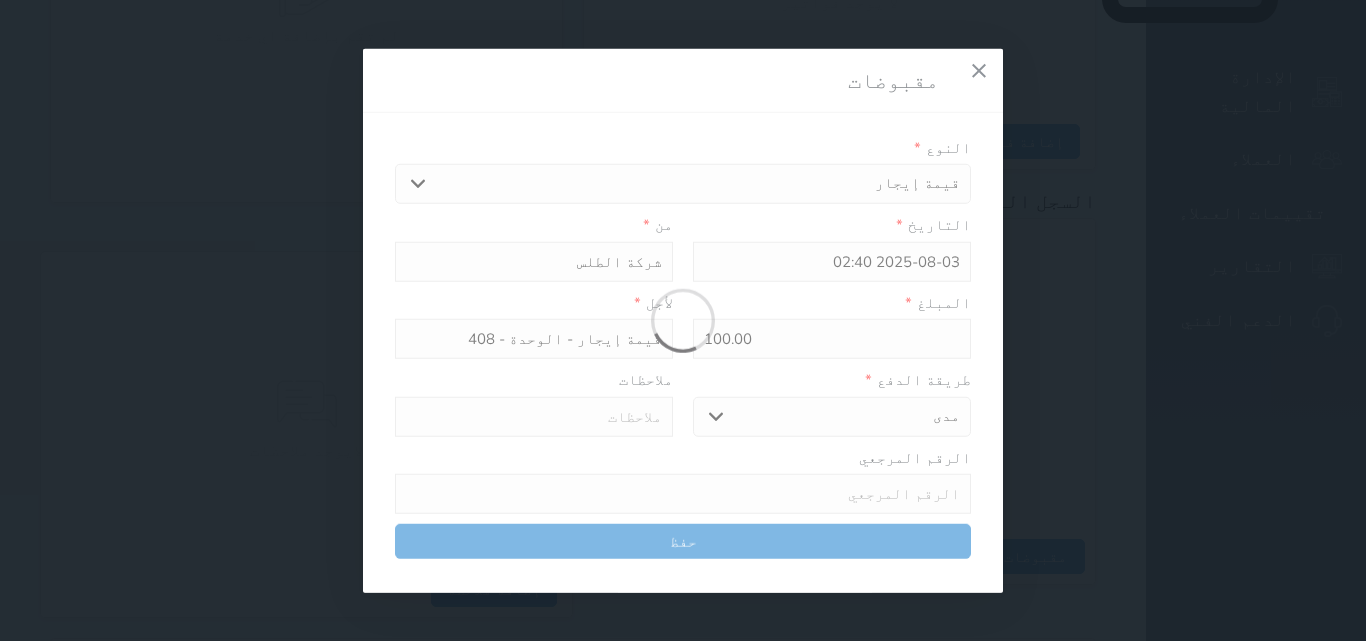type 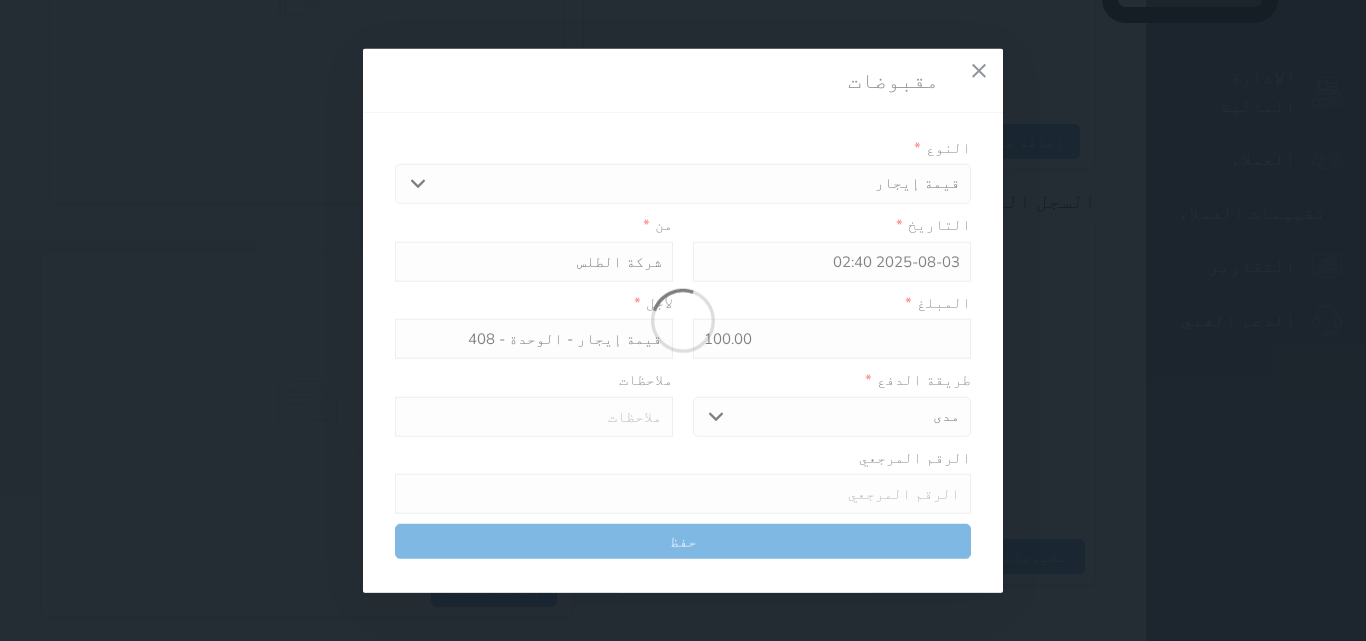 type on "0" 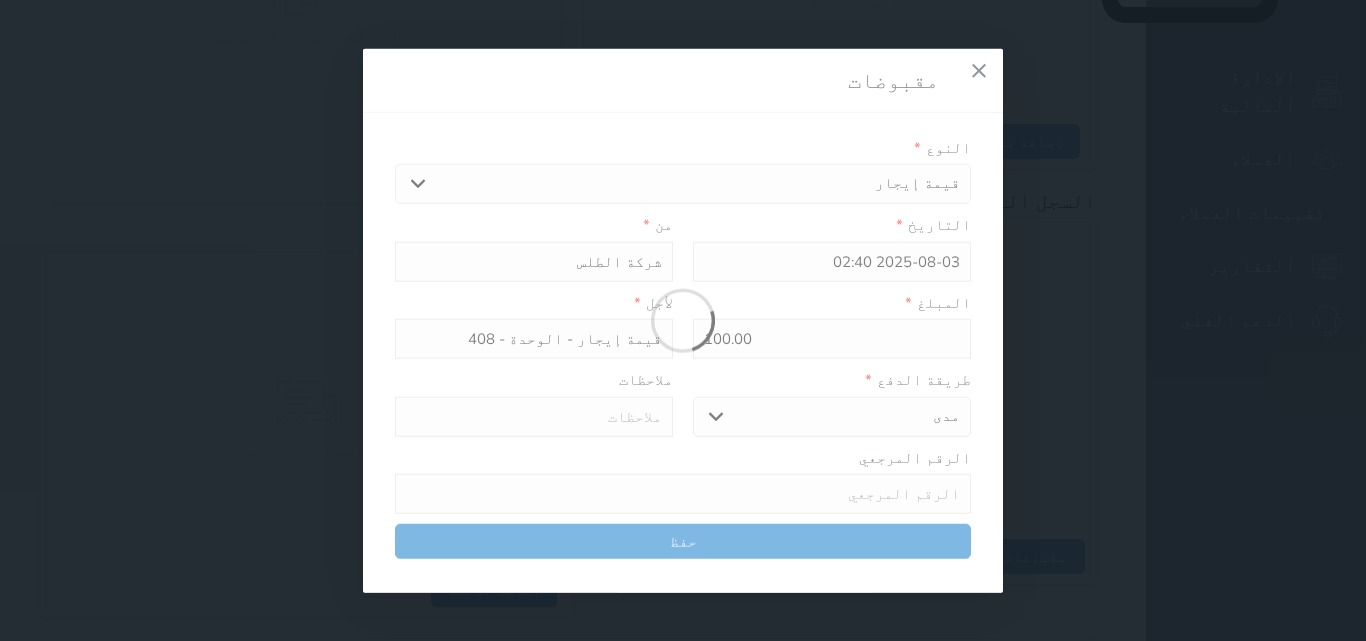 select 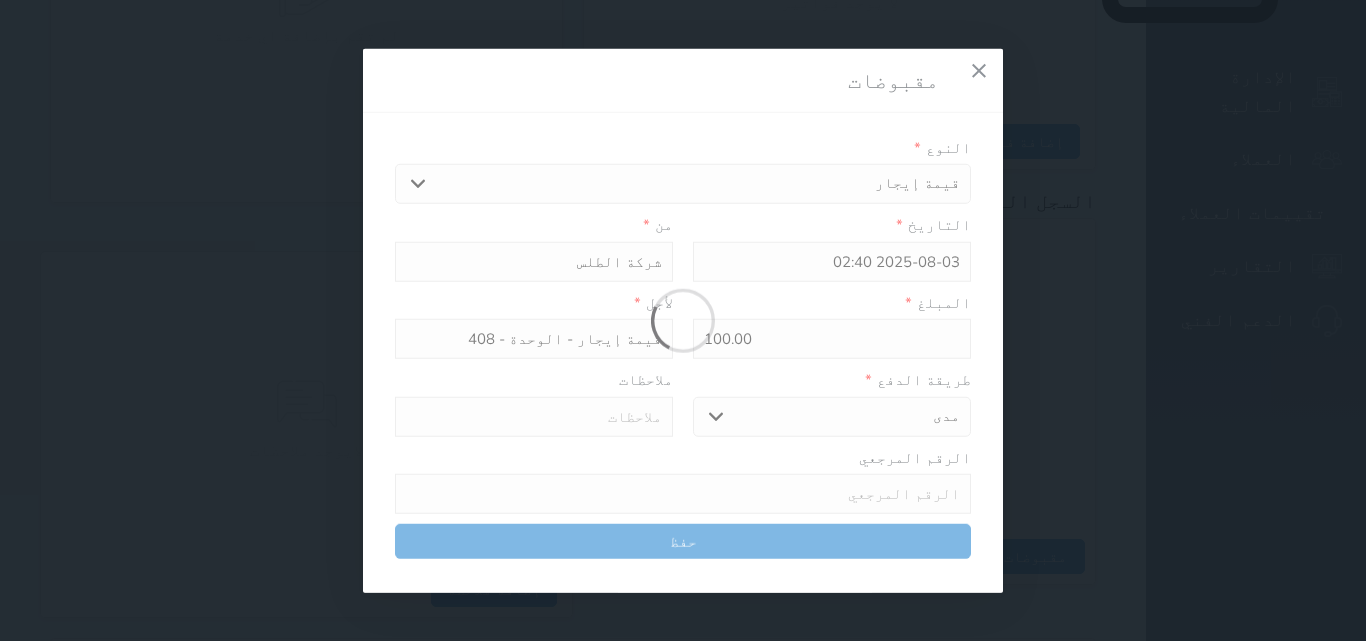 type on "0" 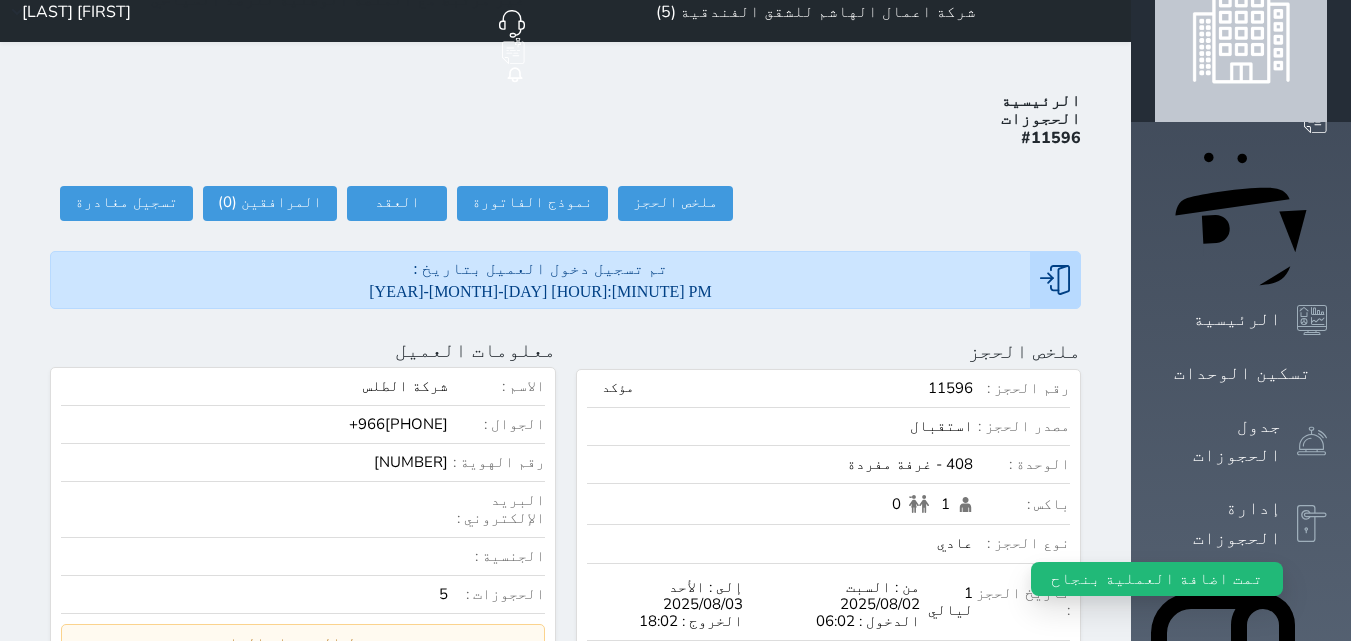 scroll, scrollTop: 0, scrollLeft: 0, axis: both 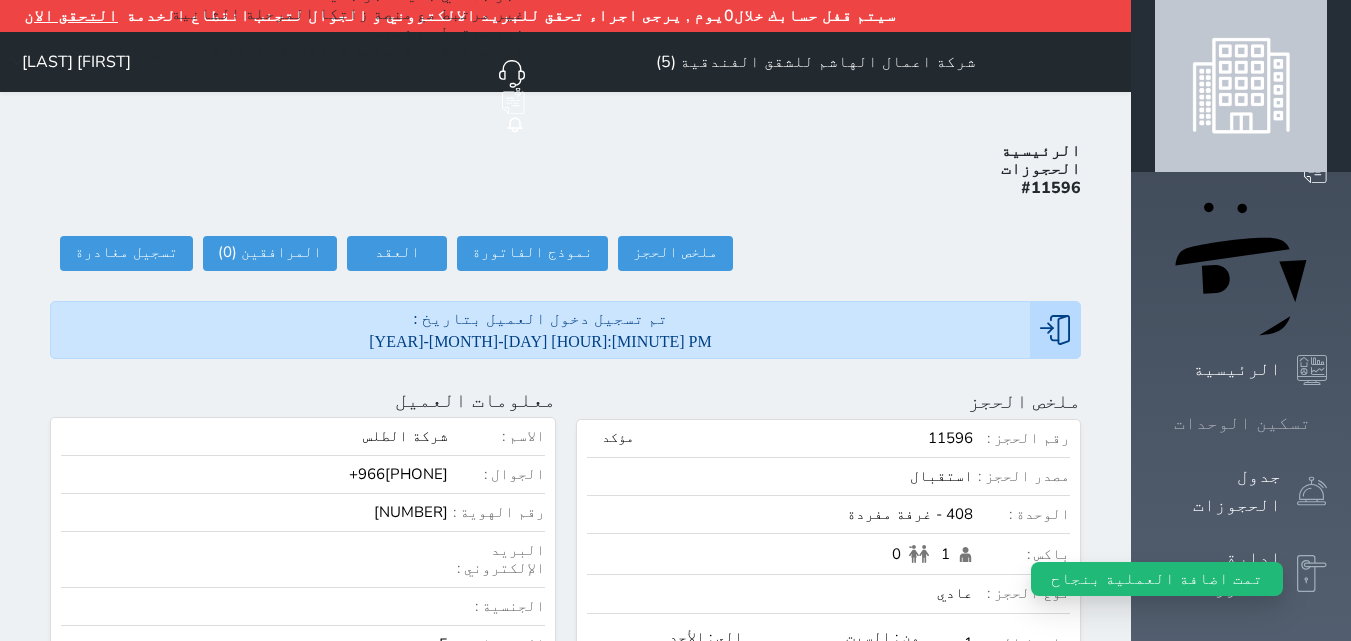 click on "تسكين الوحدات" at bounding box center [1242, 423] 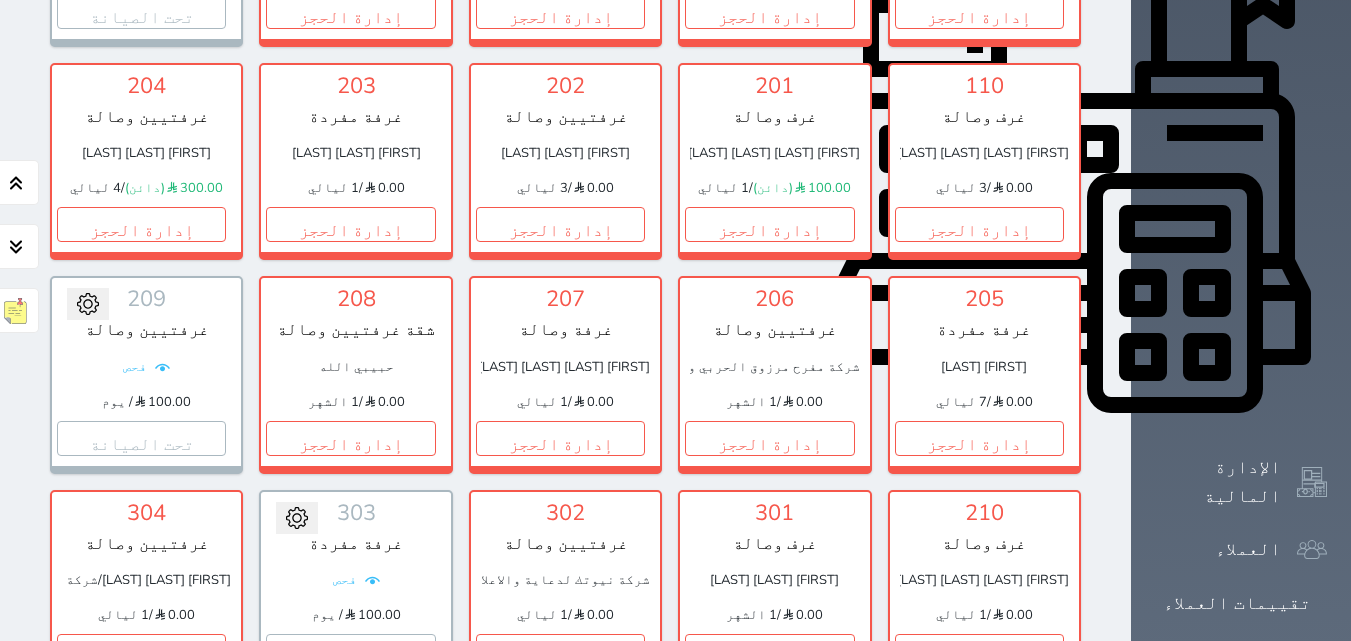 scroll, scrollTop: 1410, scrollLeft: 0, axis: vertical 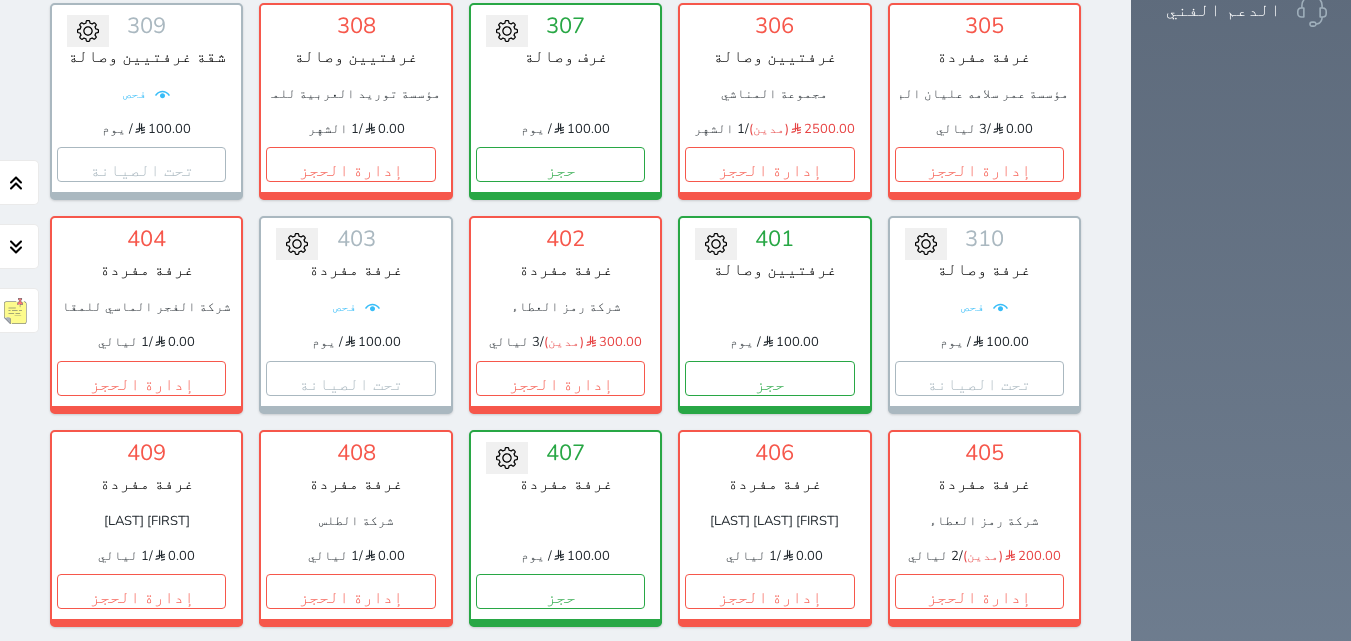 click on "حجز" at bounding box center [979, 805] 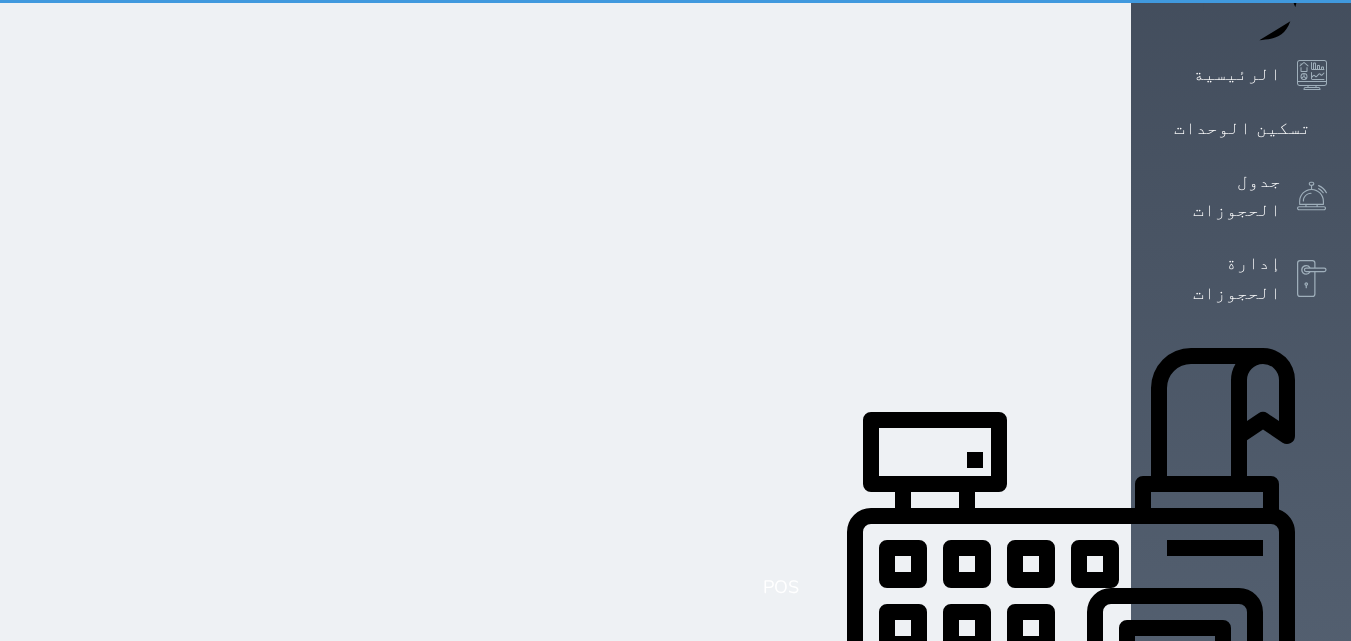 select on "1" 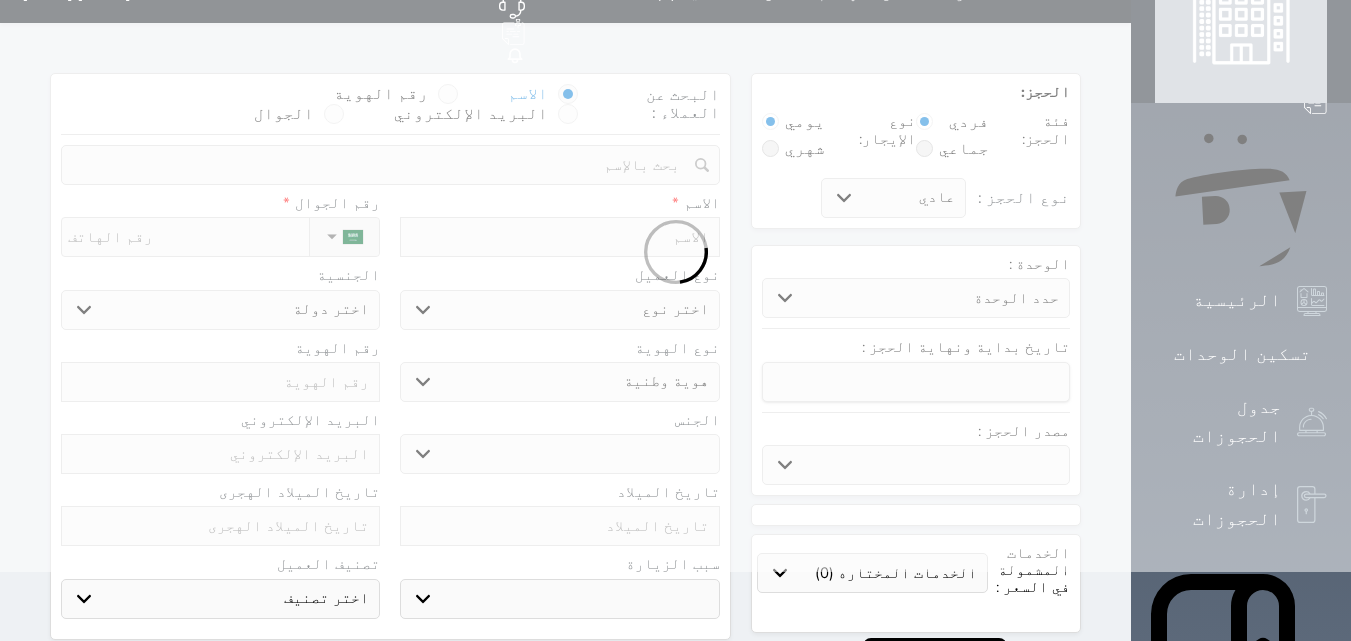 select 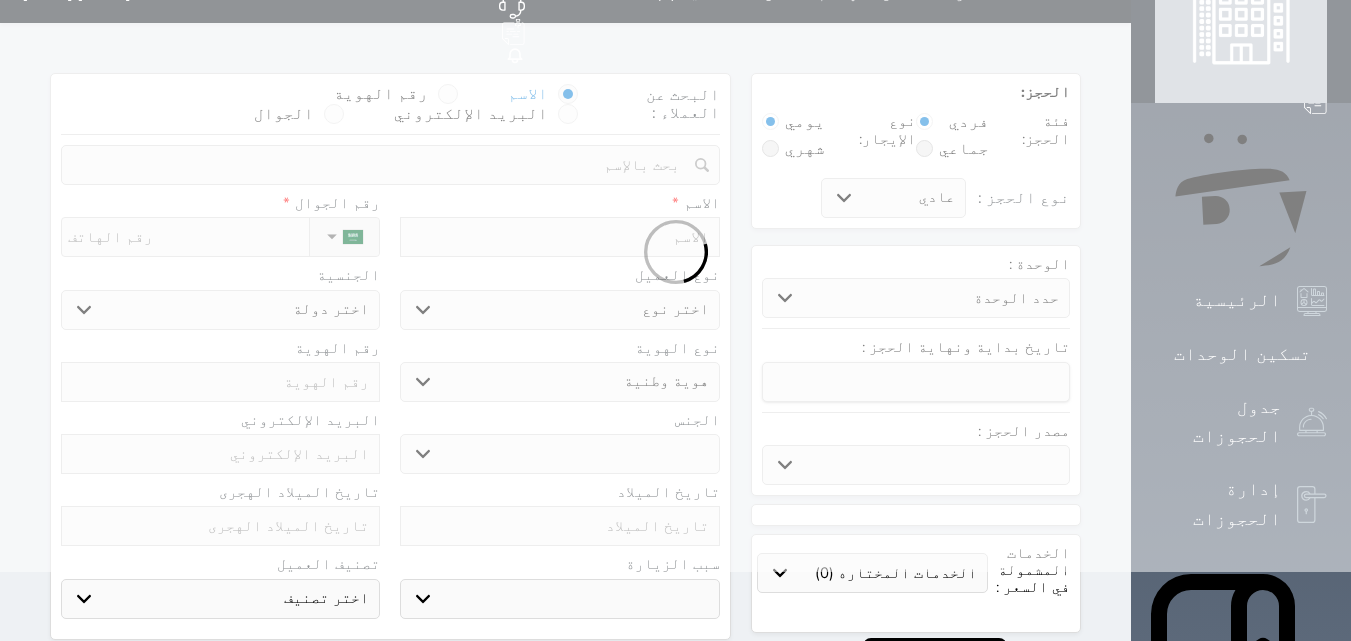 select 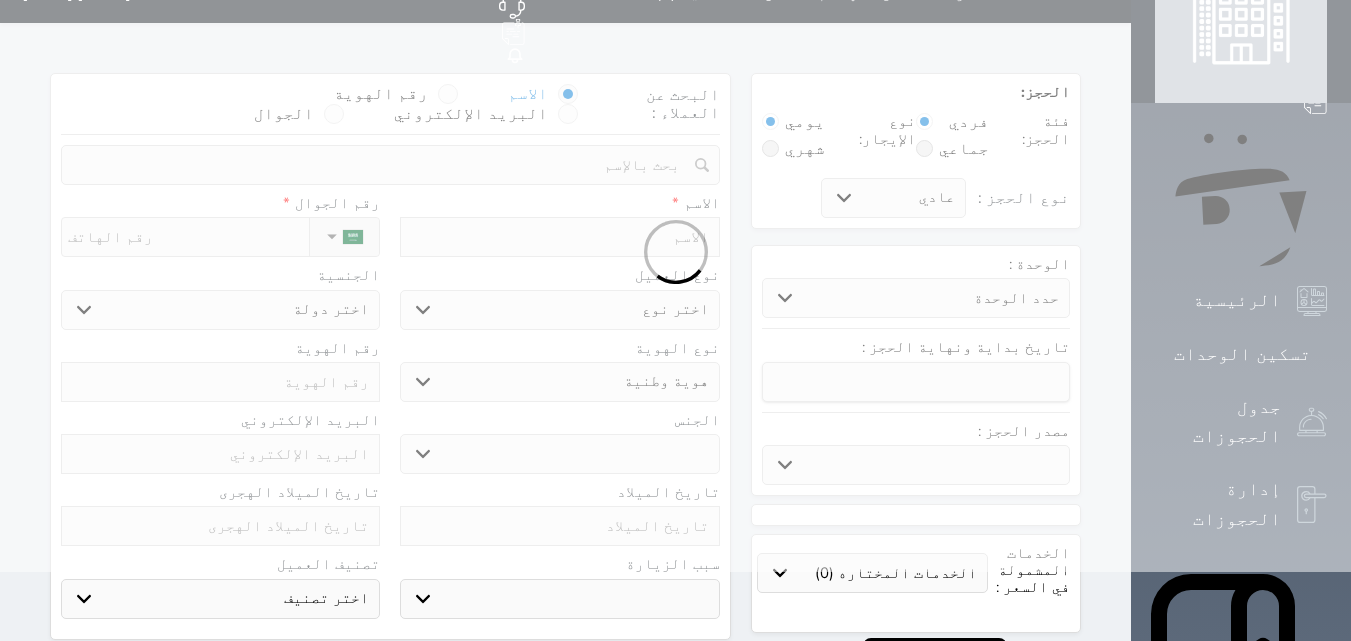 select 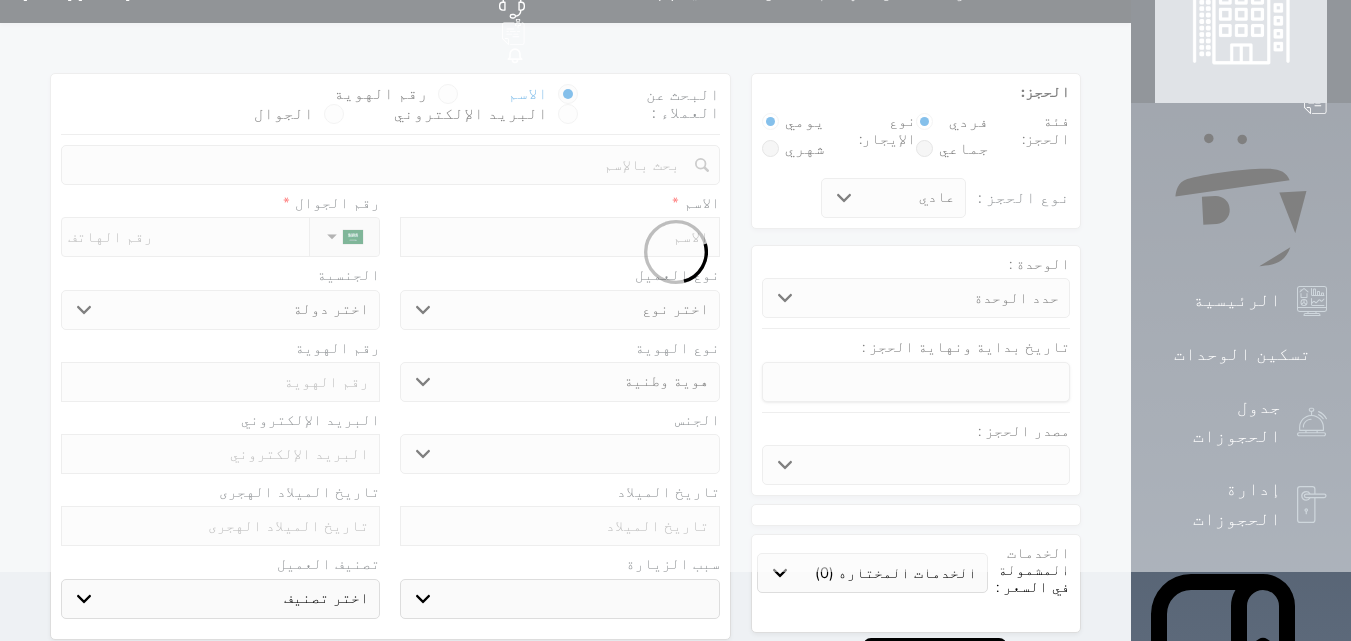 select 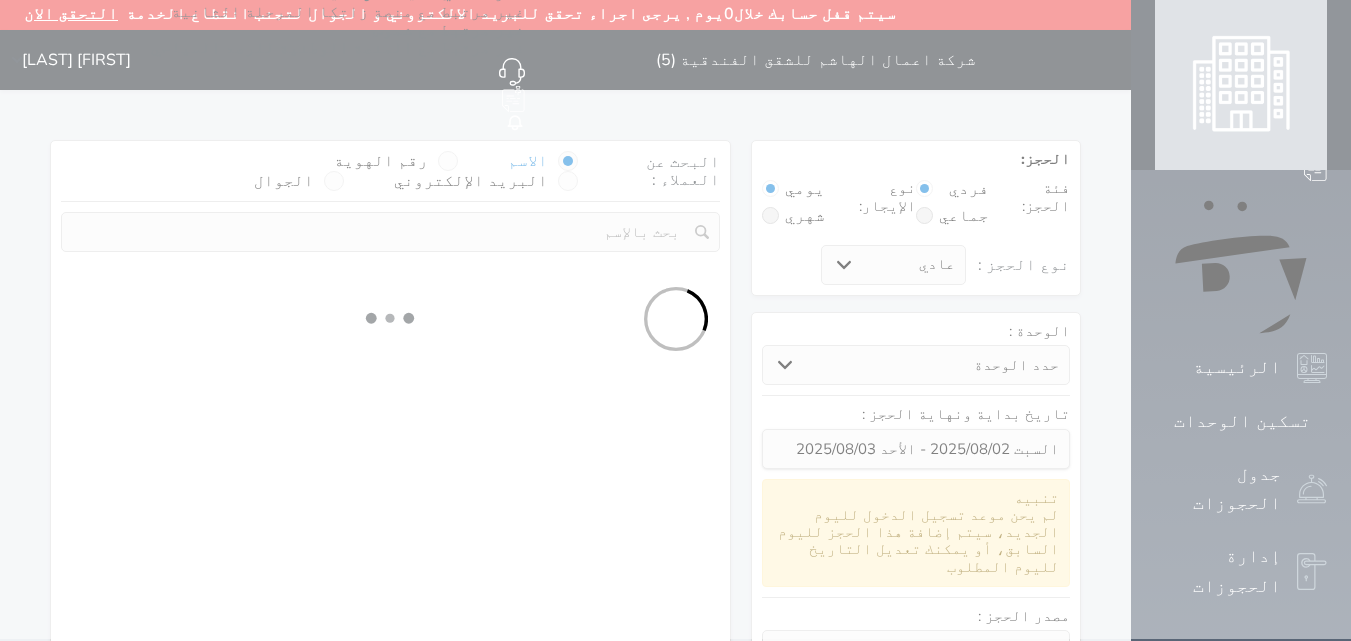 scroll, scrollTop: 0, scrollLeft: 0, axis: both 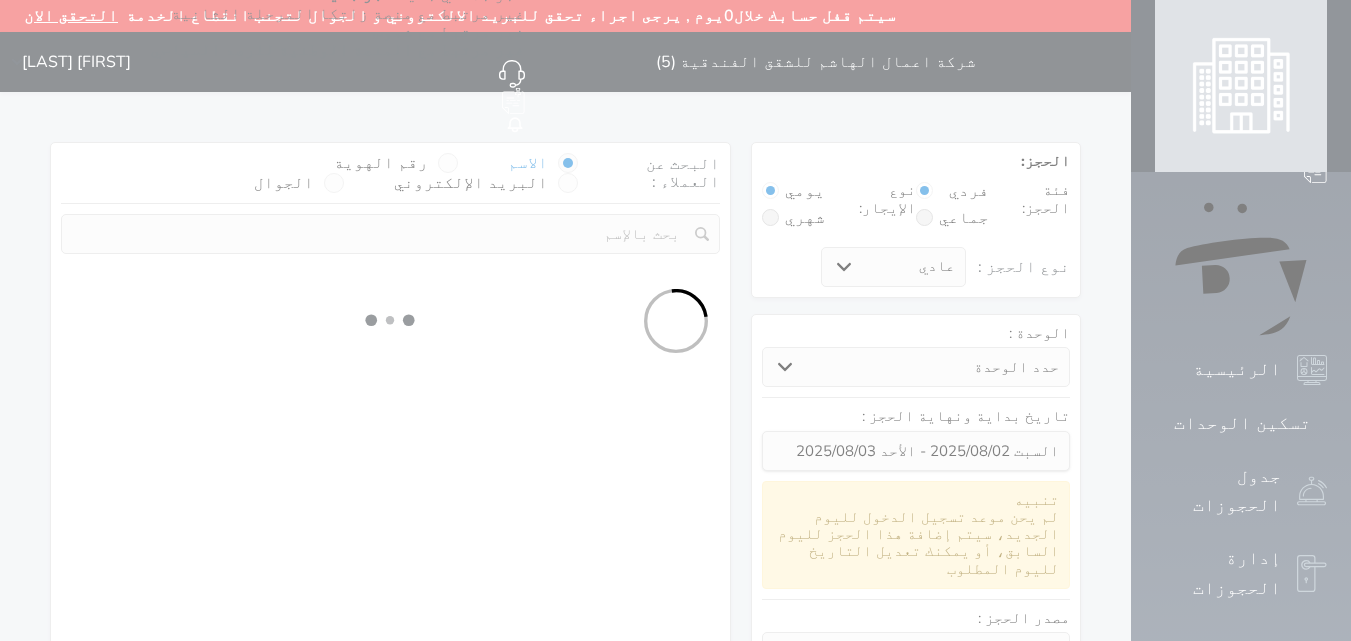 select 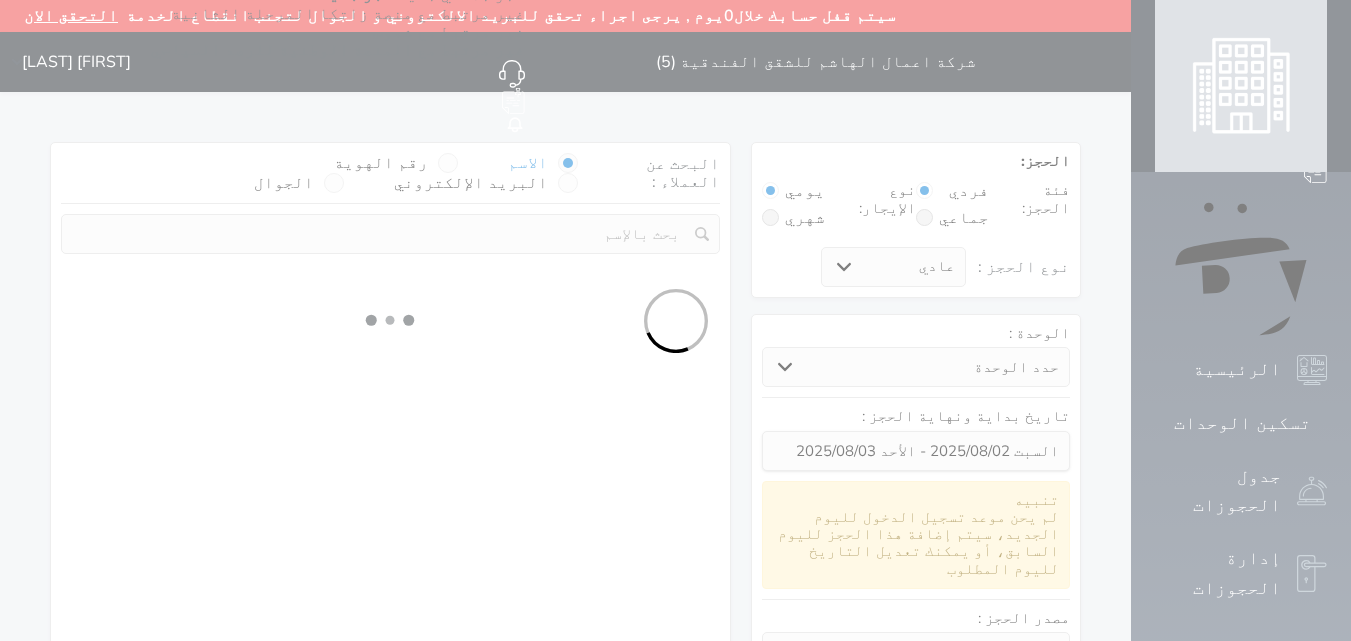 select on "113" 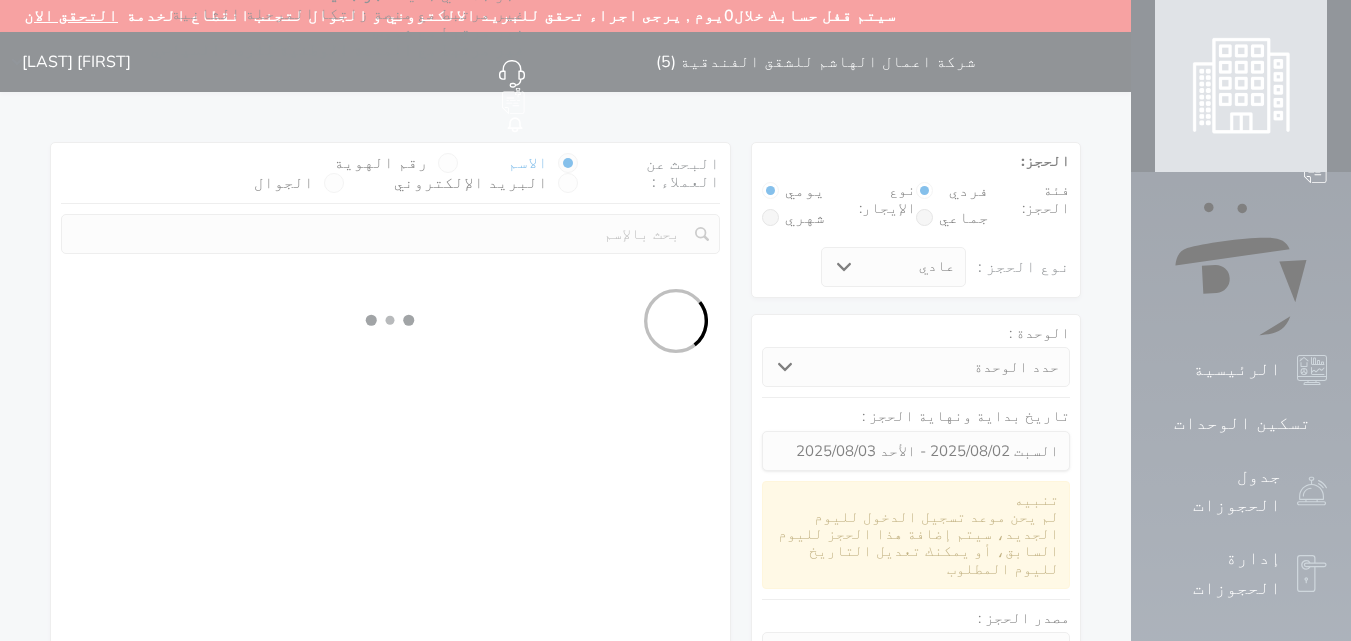 select on "1" 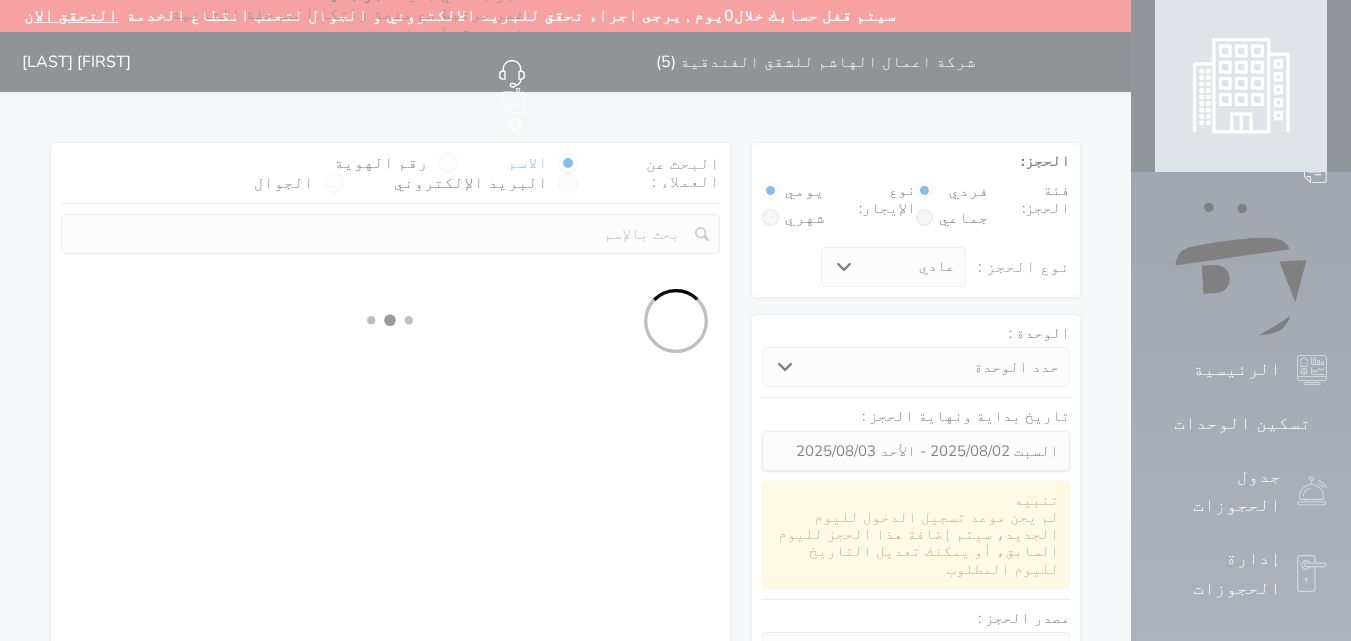 select 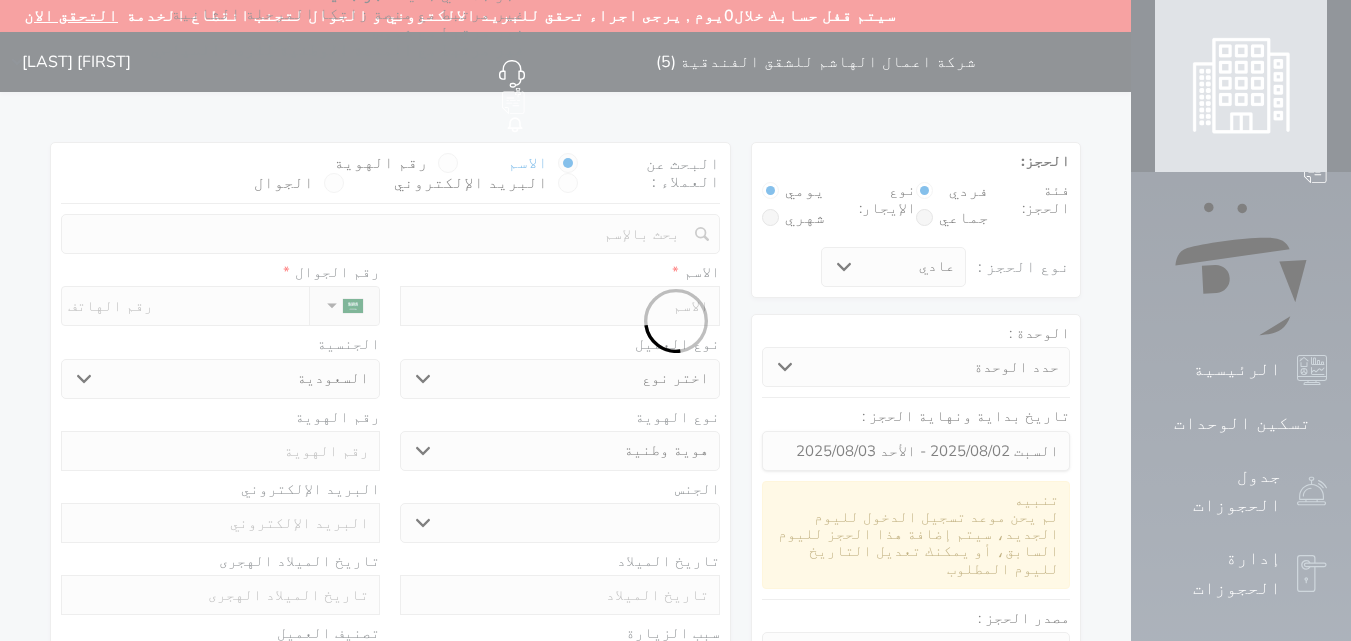 select 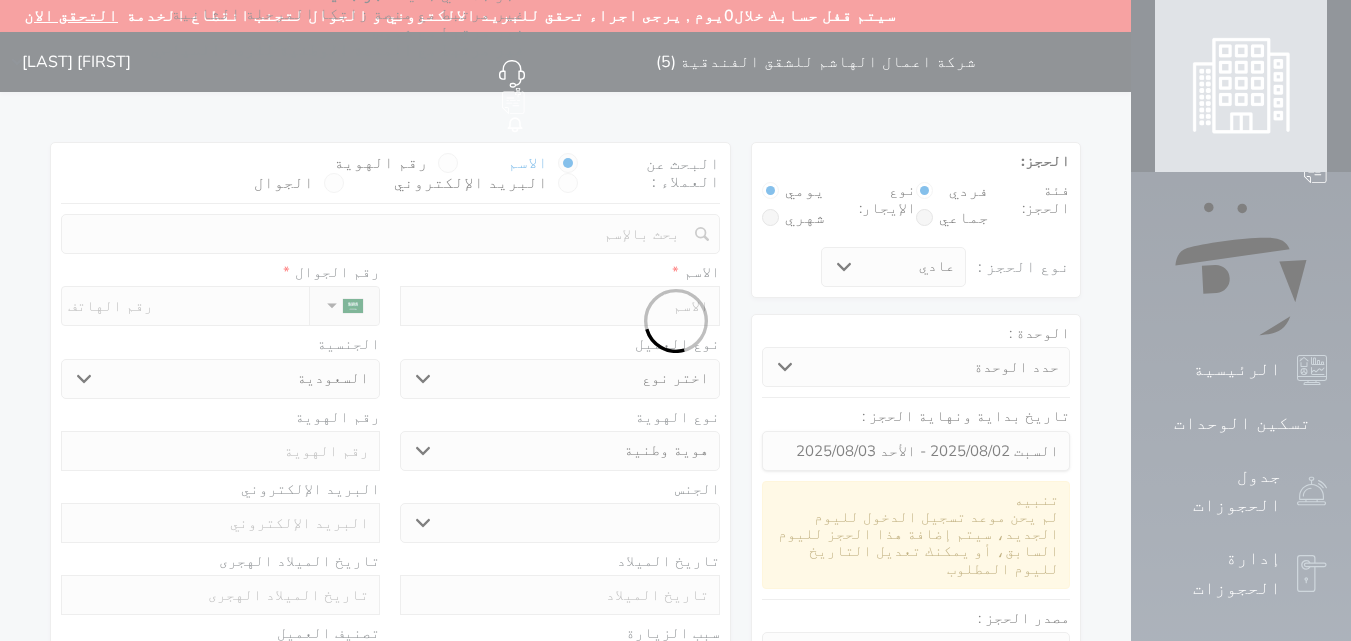 select 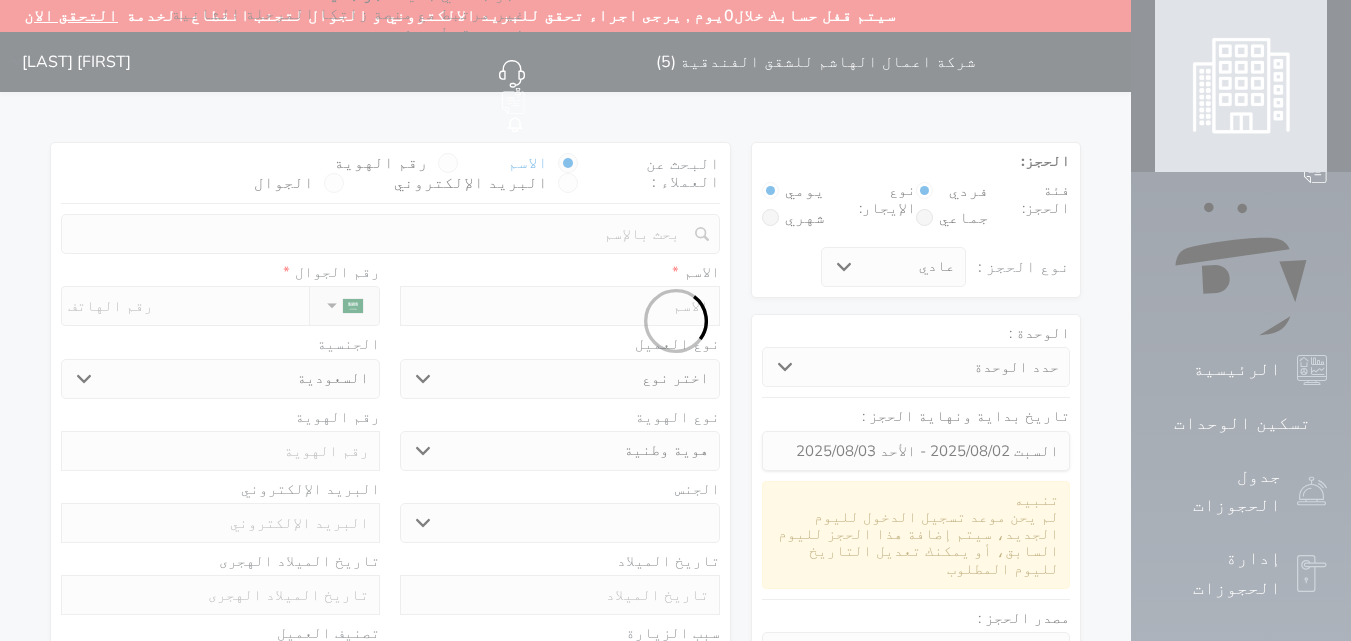 select on "1" 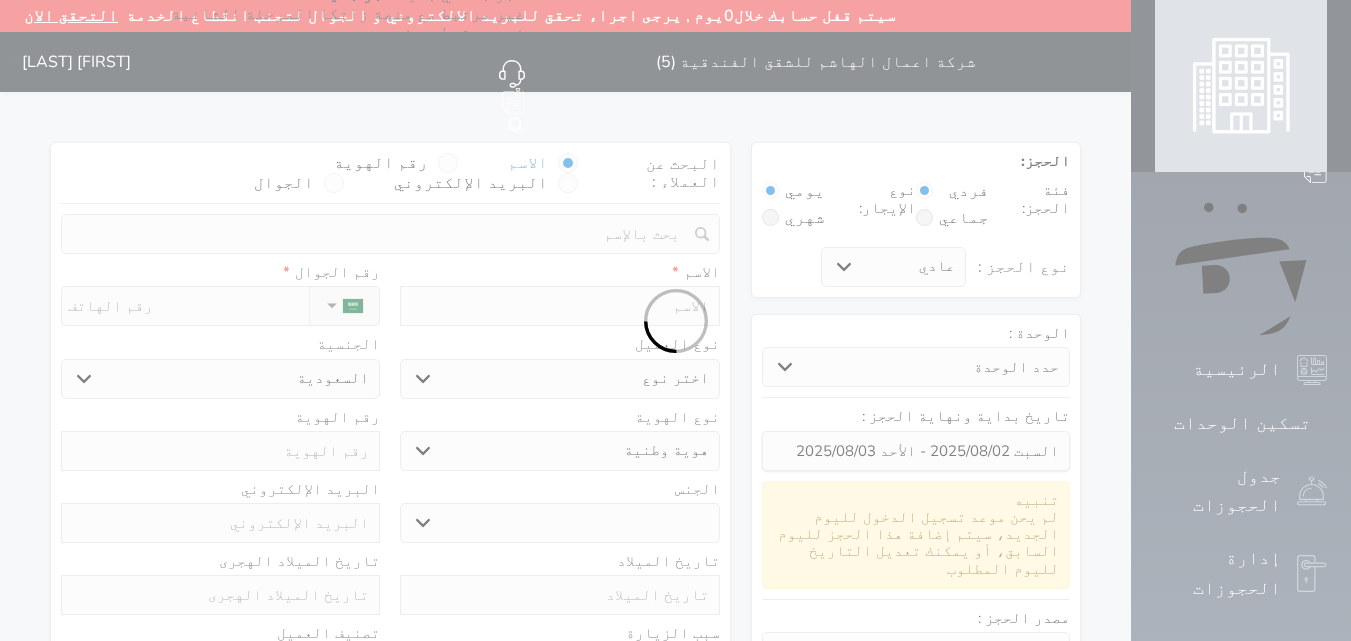 select on "7" 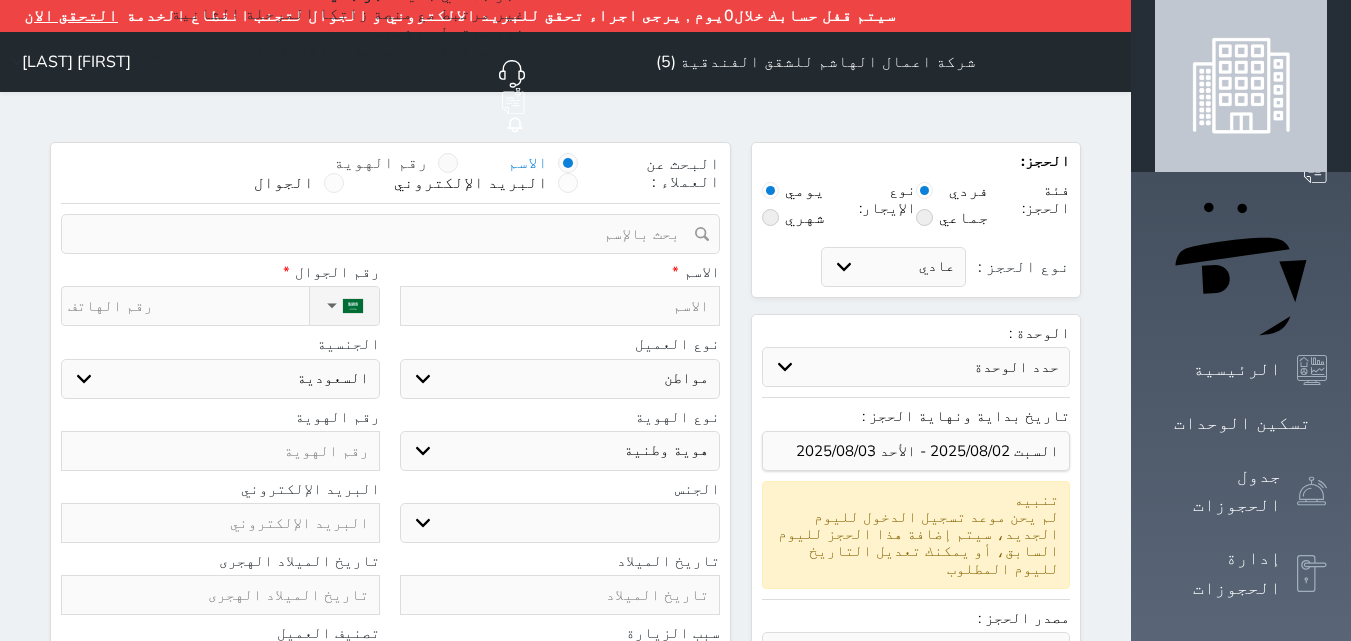 click on "رقم الهوية" at bounding box center (381, 163) 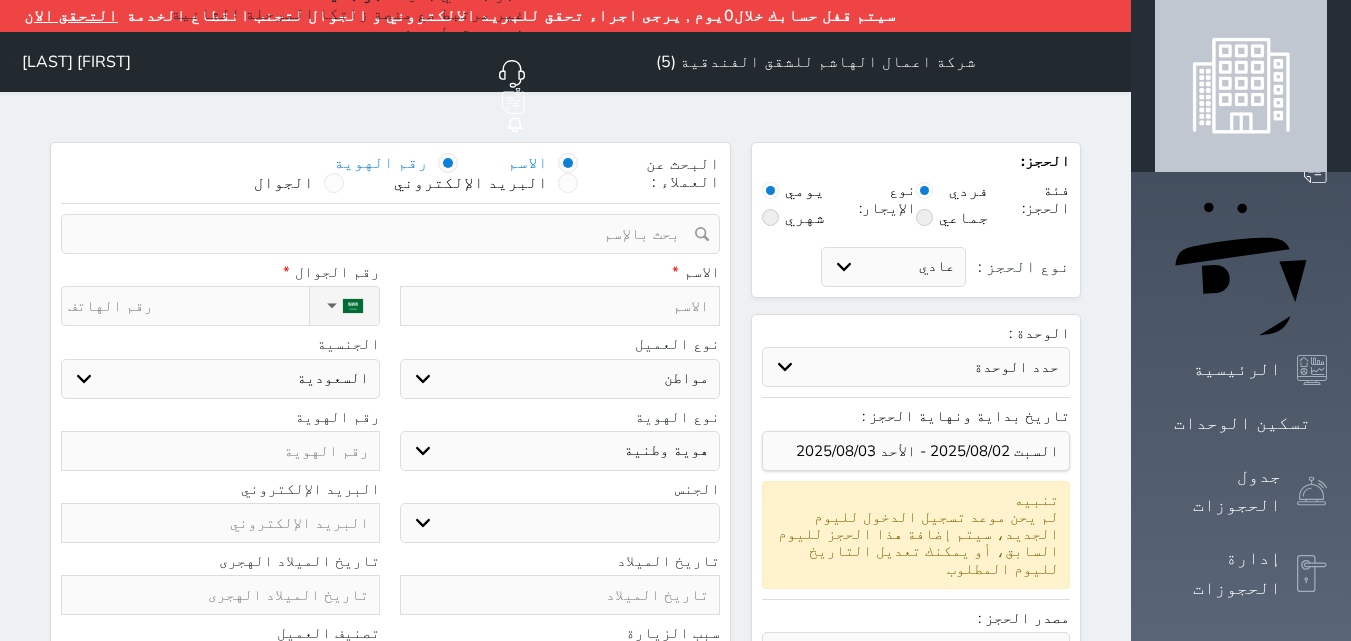 select 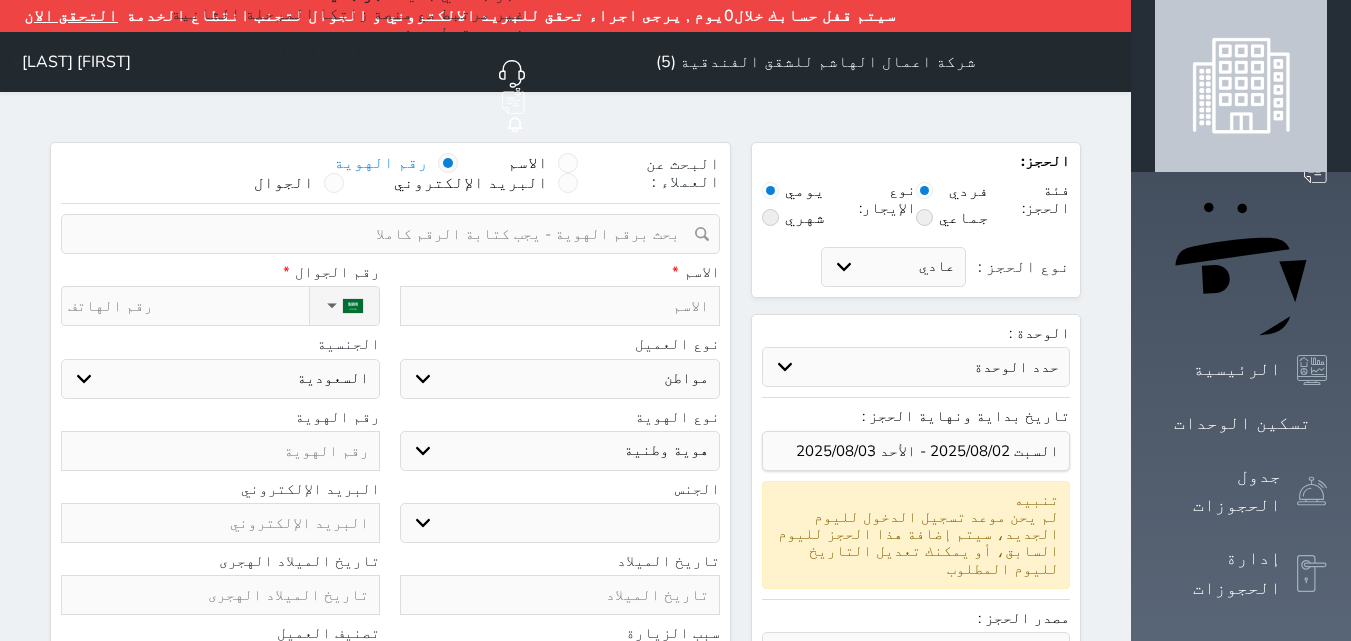 click at bounding box center (383, 234) 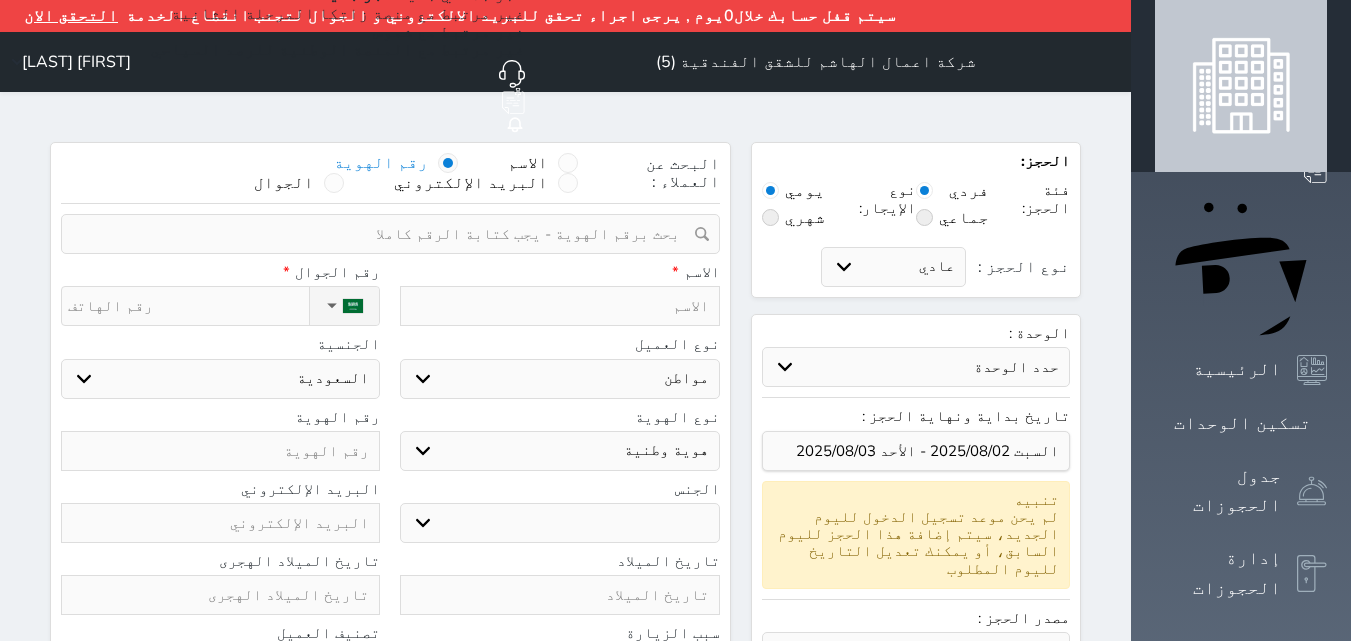 type on "0" 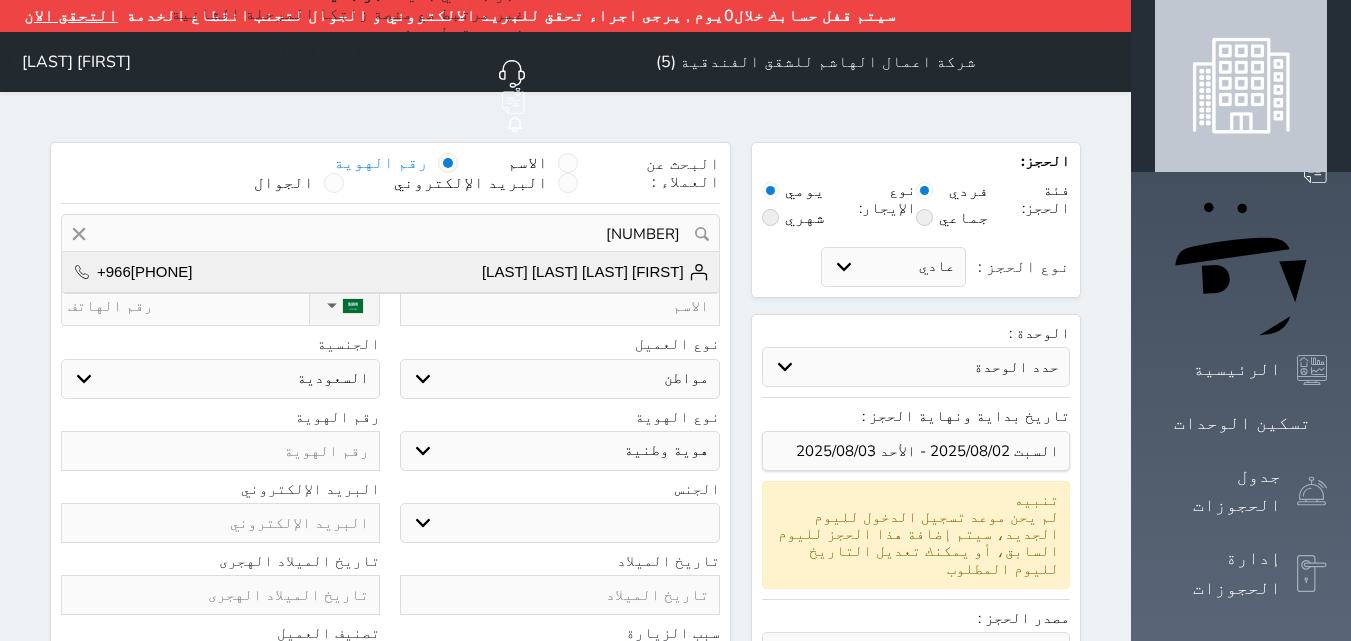 click on "[FIRST] [LAST] [LAST] [LAST]" at bounding box center [595, 272] 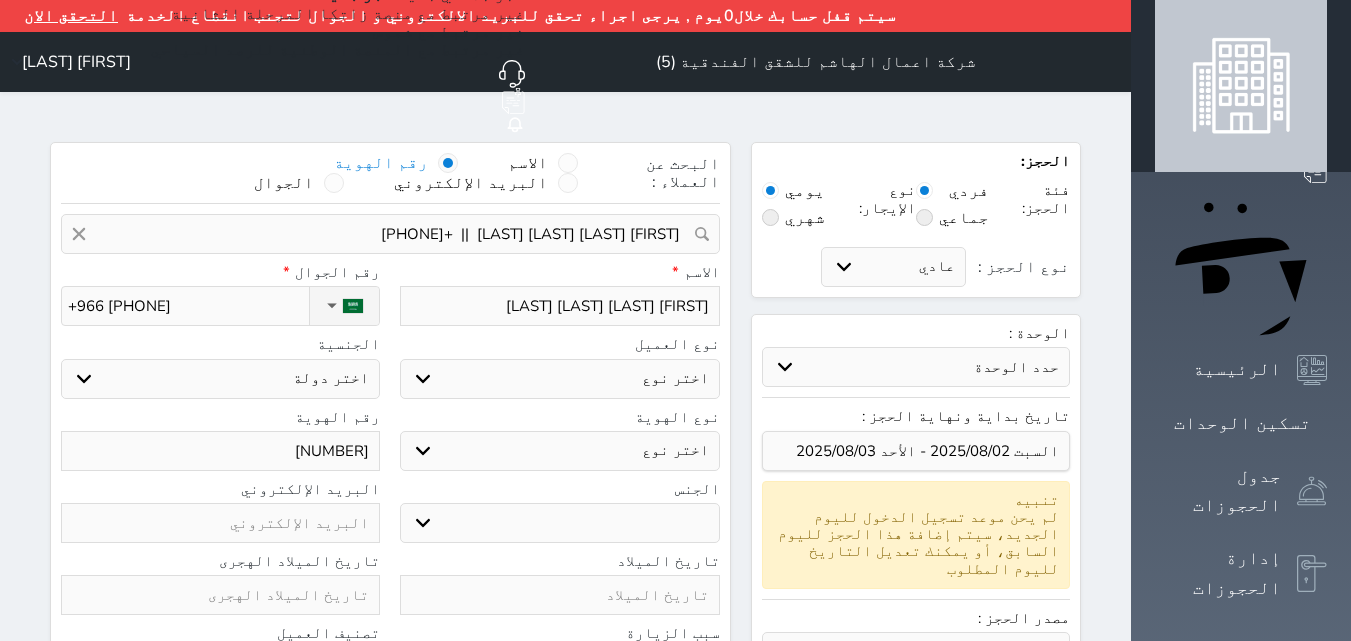 select 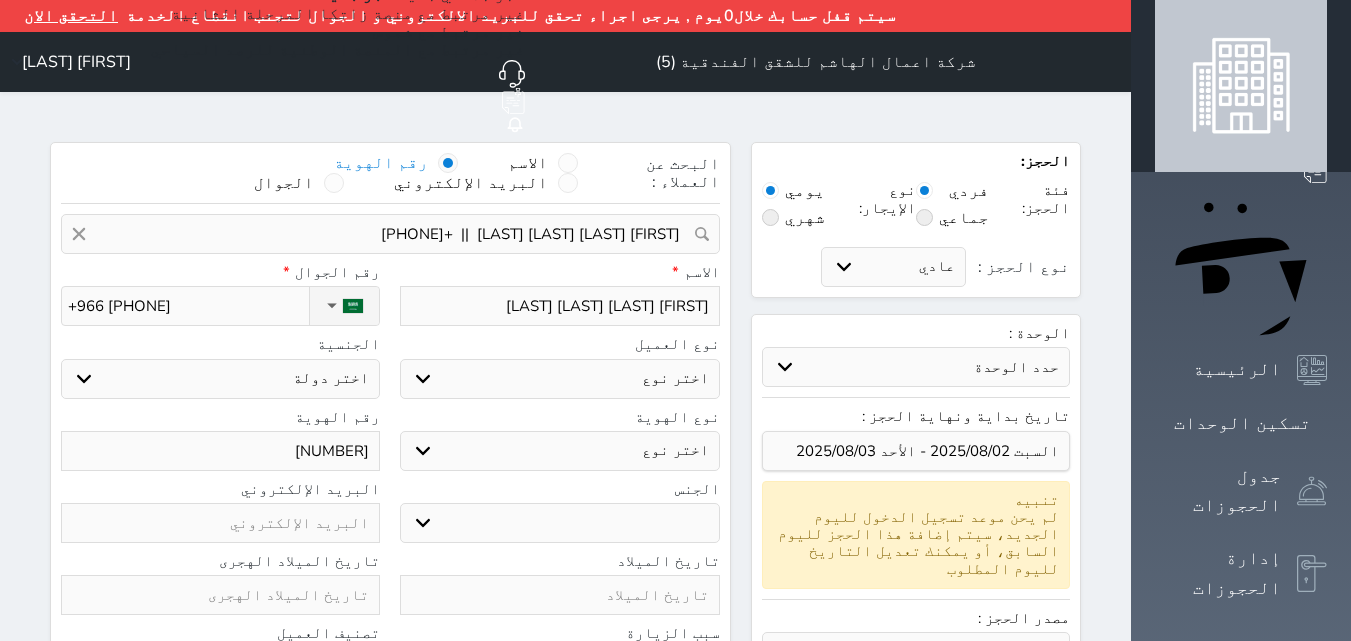 select 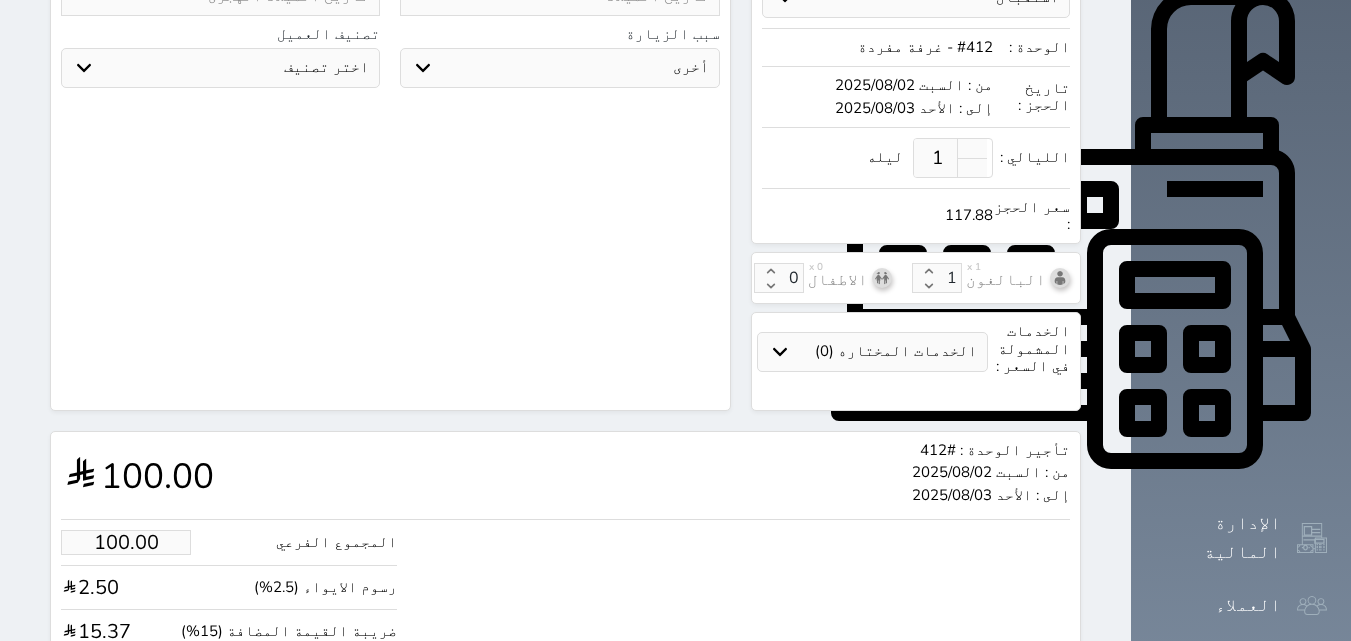 scroll, scrollTop: 702, scrollLeft: 0, axis: vertical 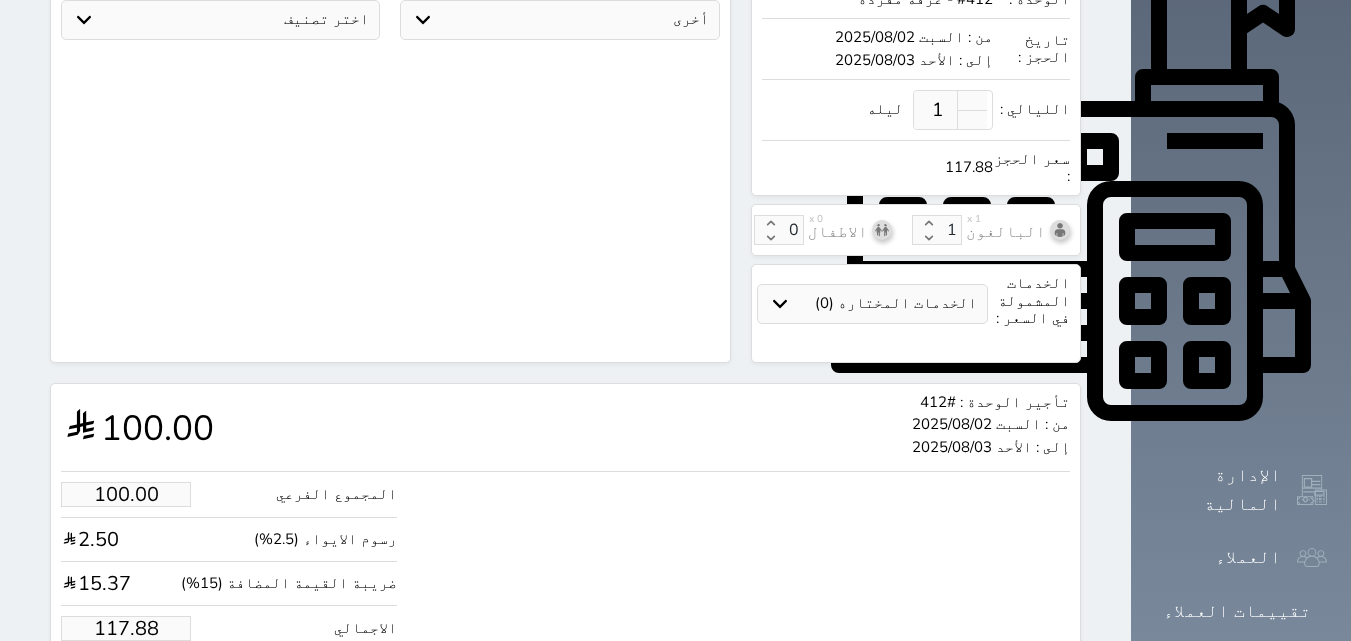 click on "117.88" at bounding box center [126, 628] 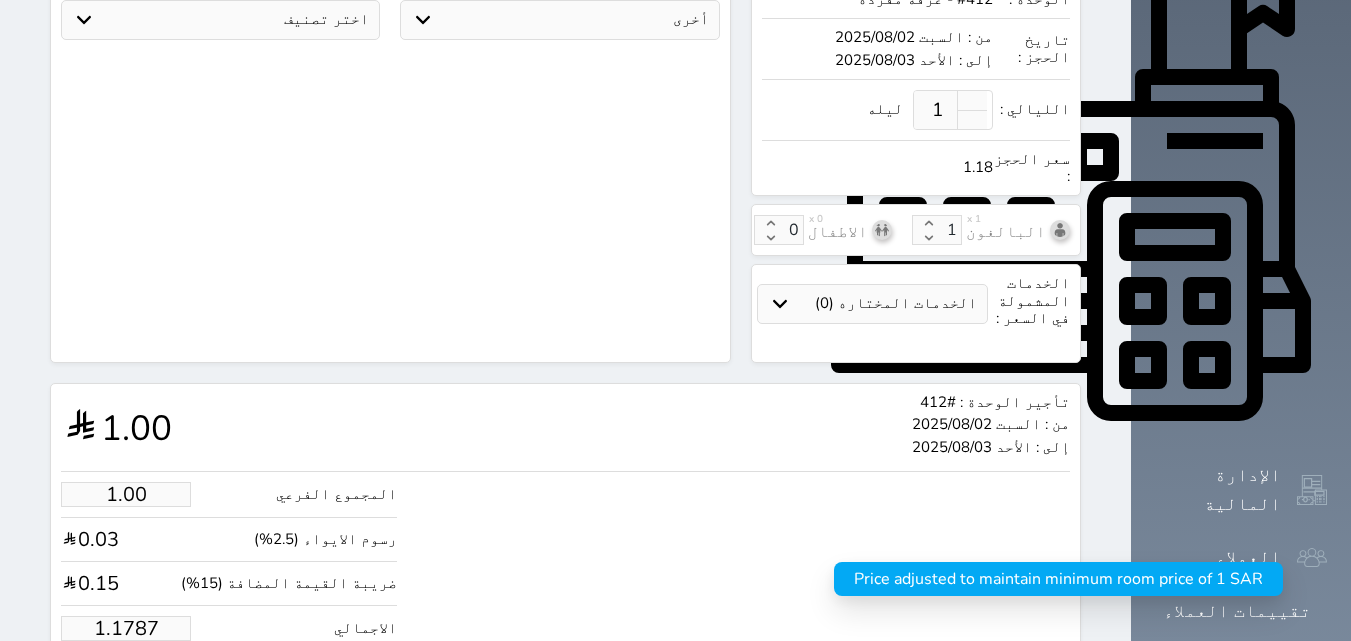 type on "1.178" 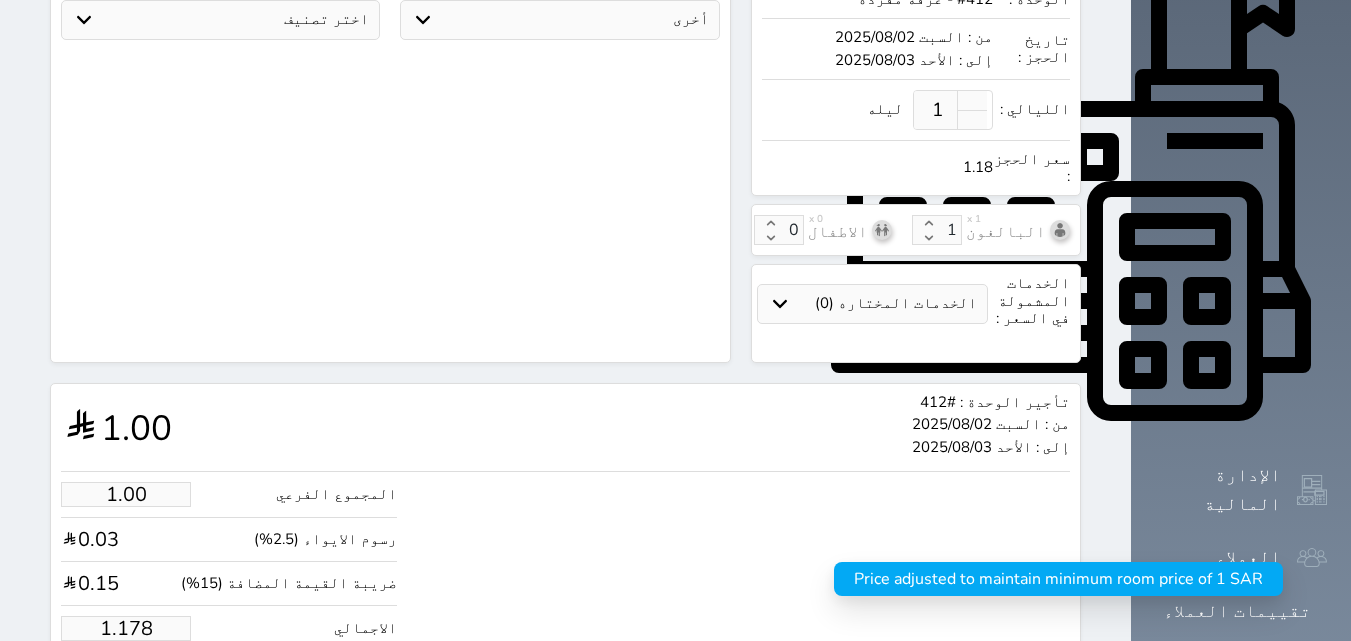 type on "1.17" 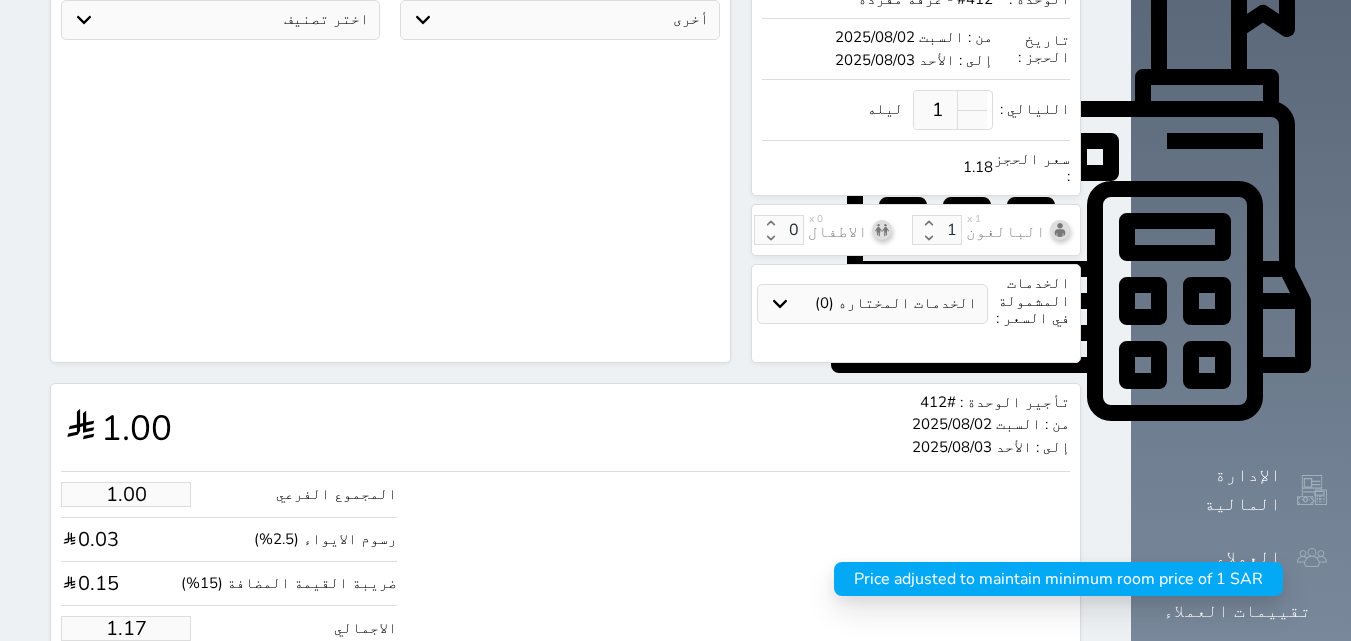 type on "1.1" 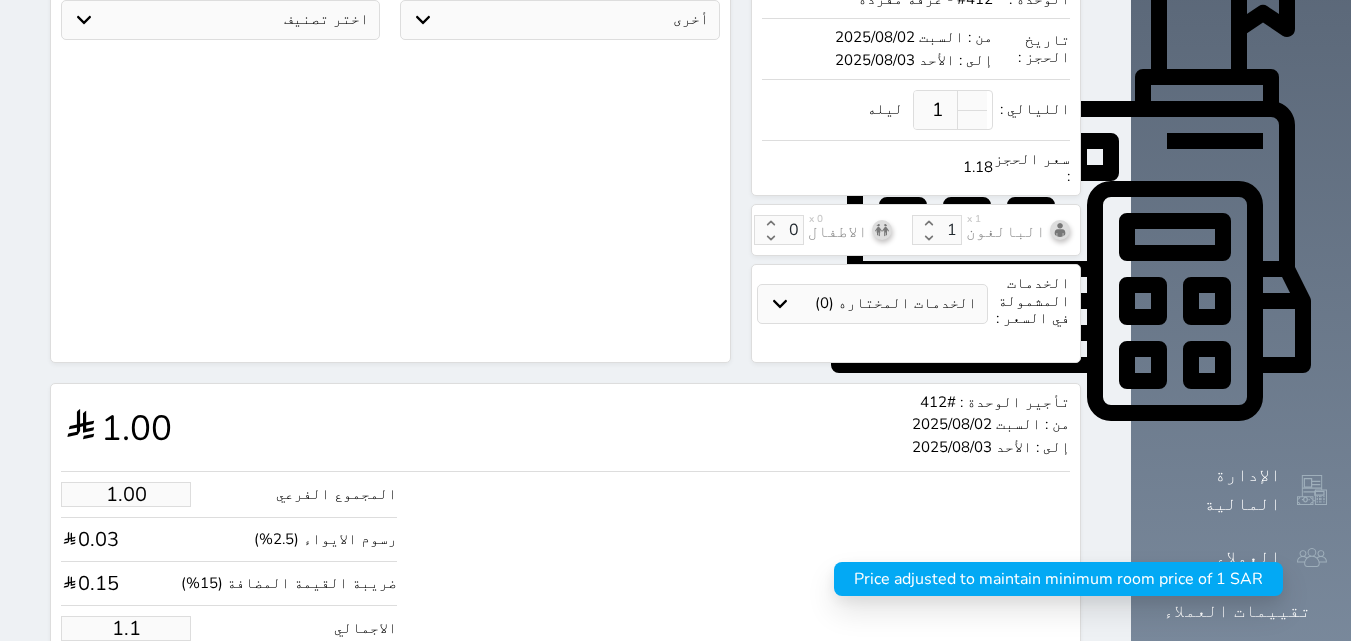 type on "1." 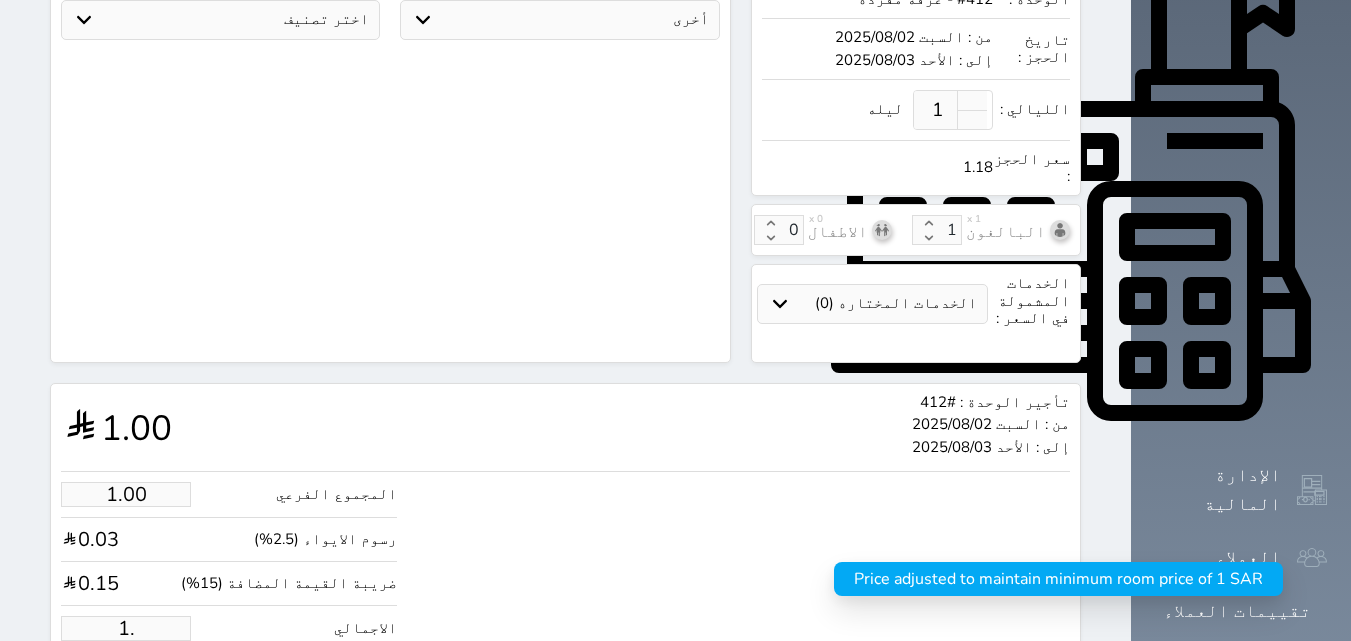 type on "1" 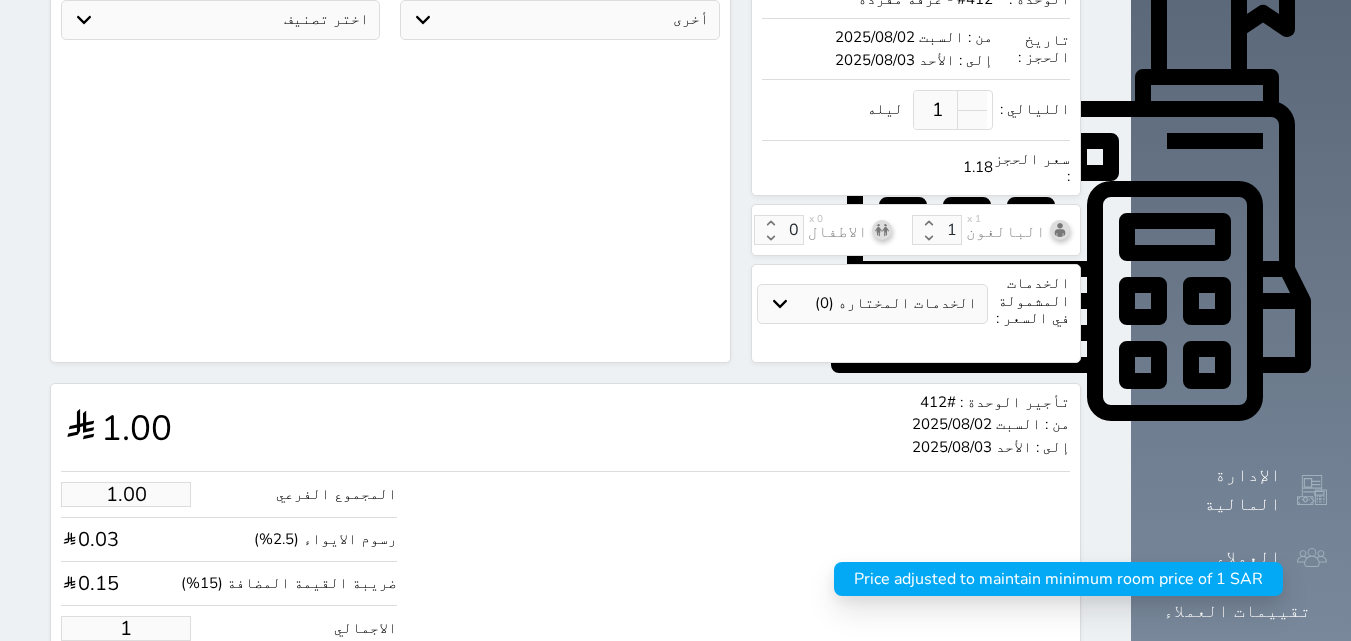 type 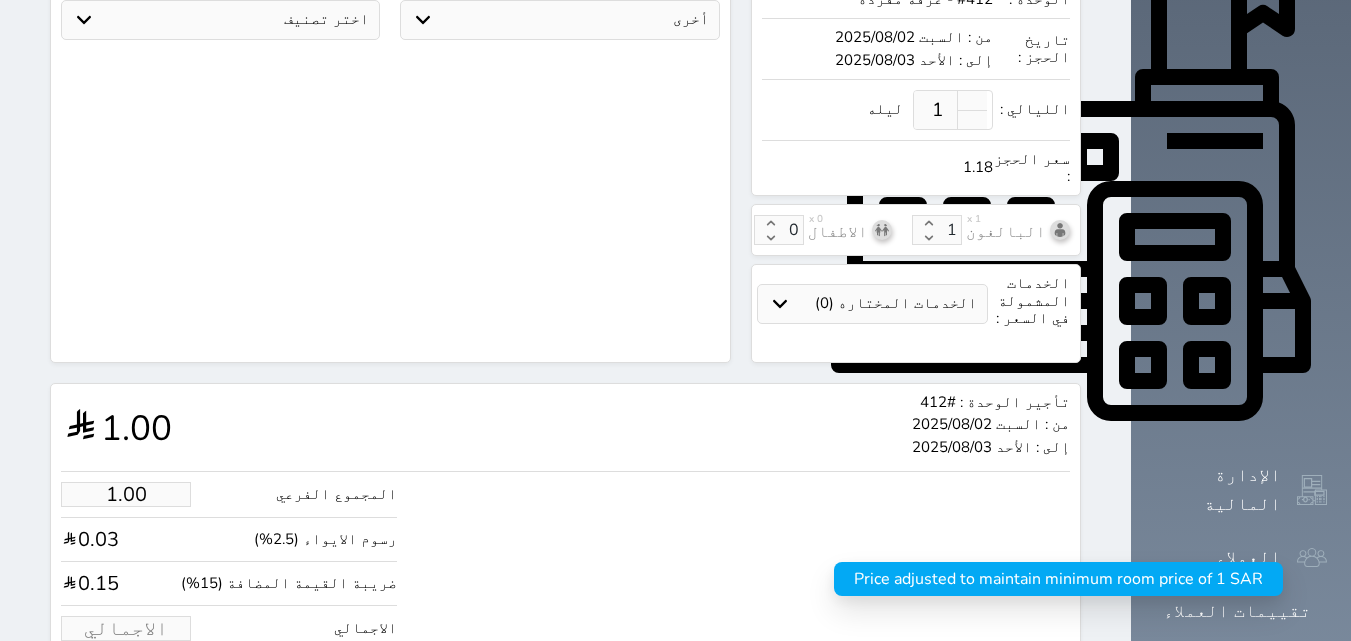 select 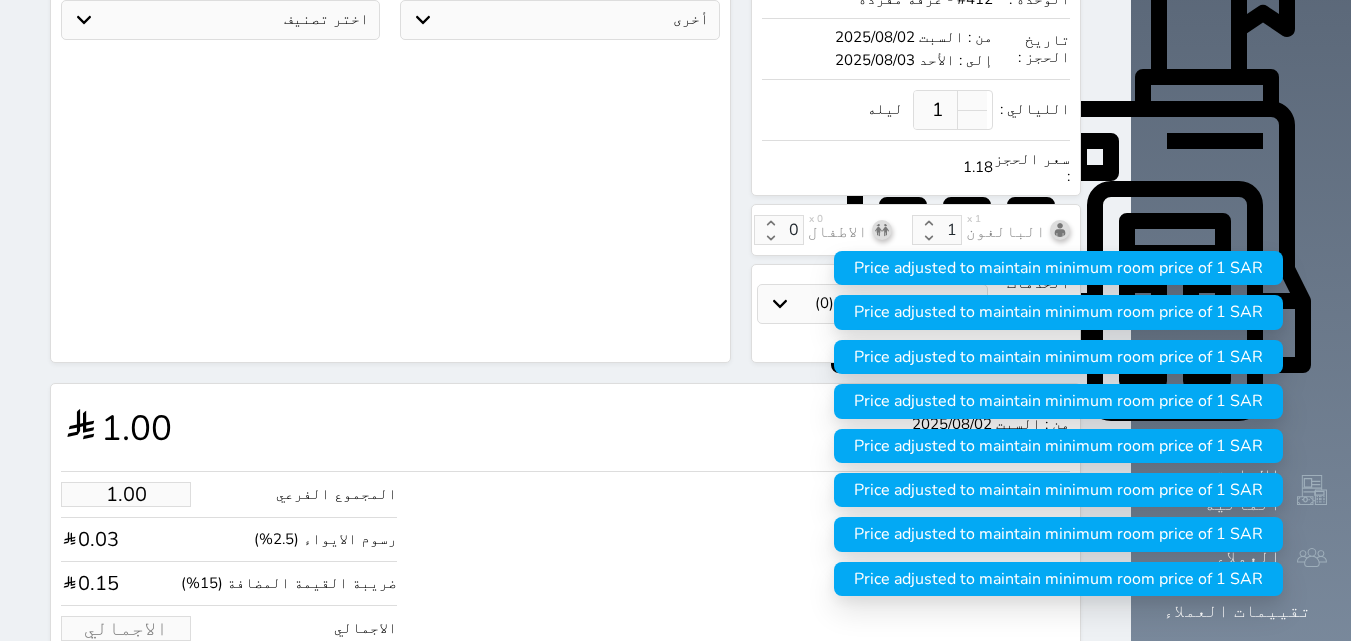 type on "6.79" 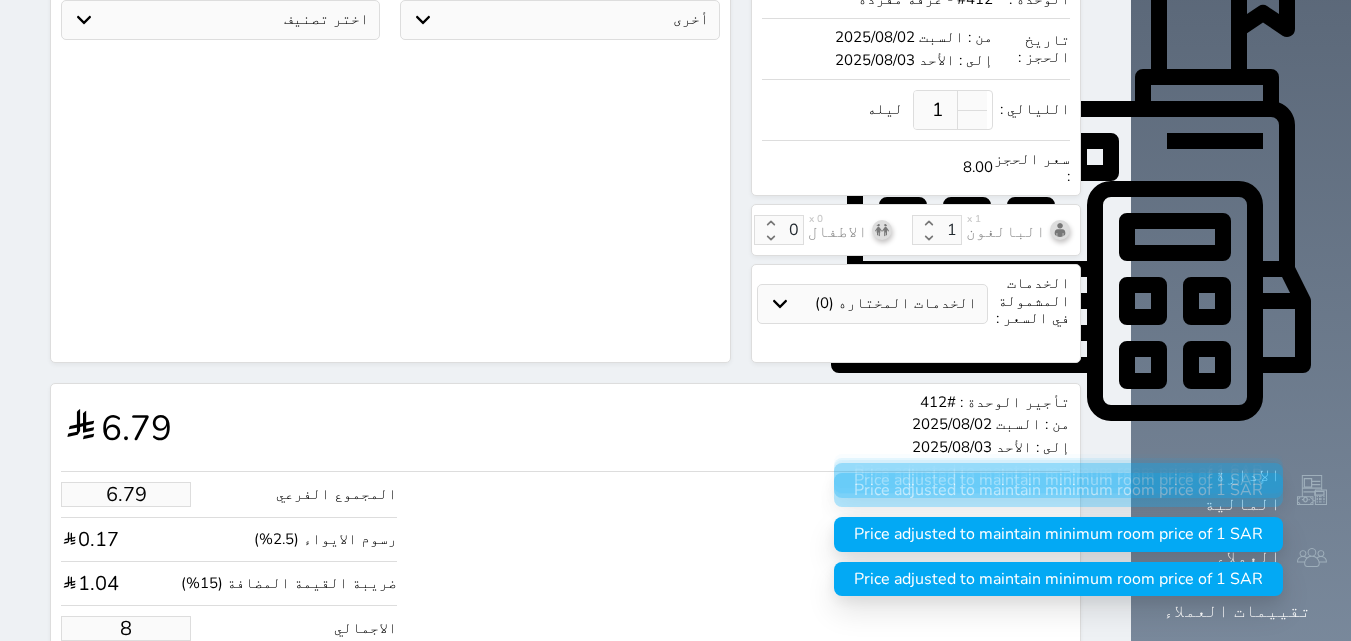 type on "67.87" 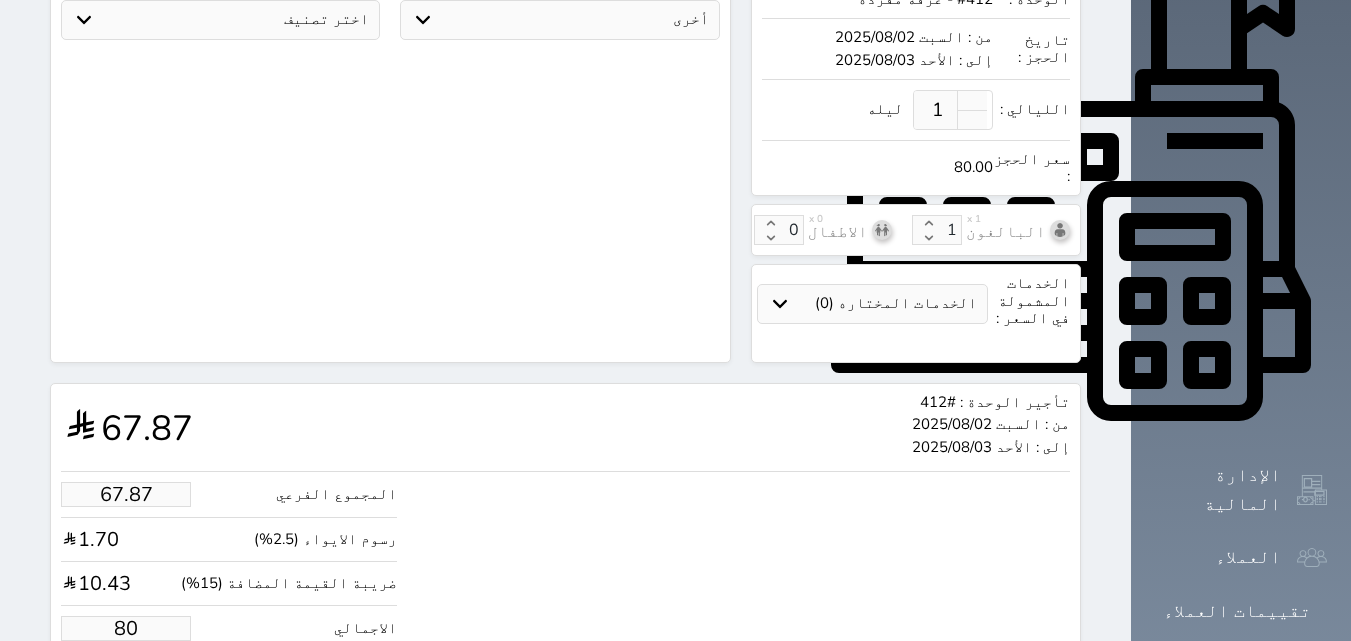 type on "80.00" 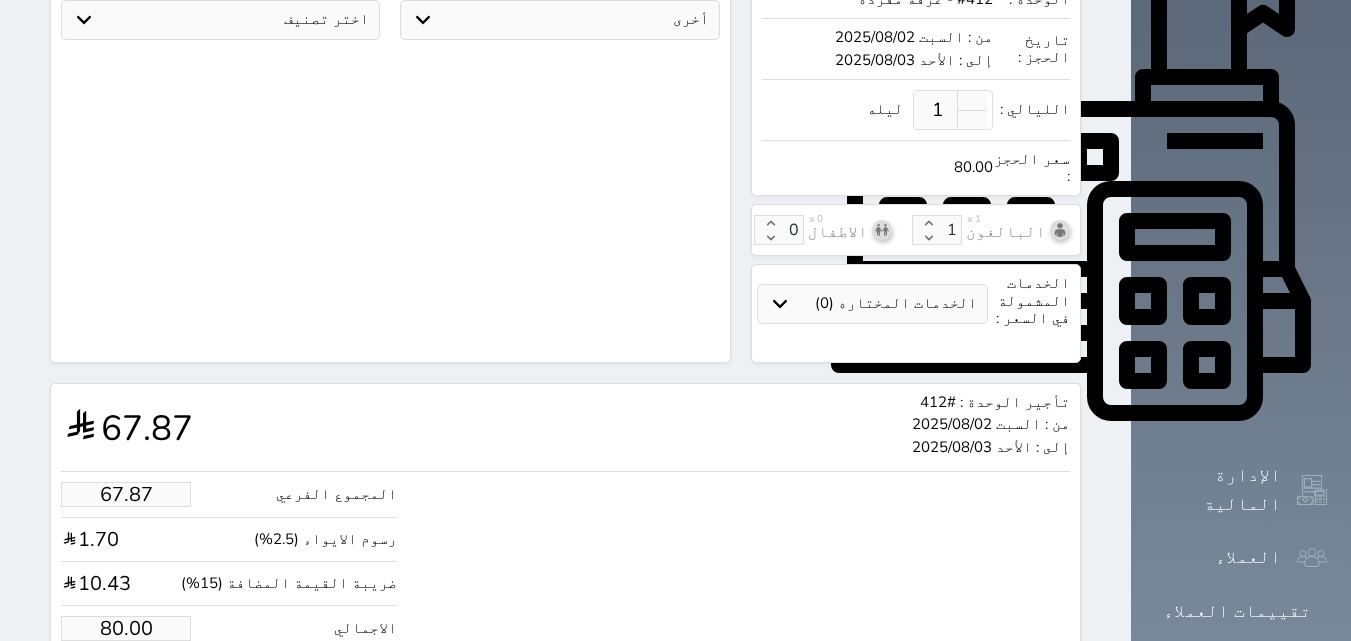 click on "حجز" at bounding box center (149, 689) 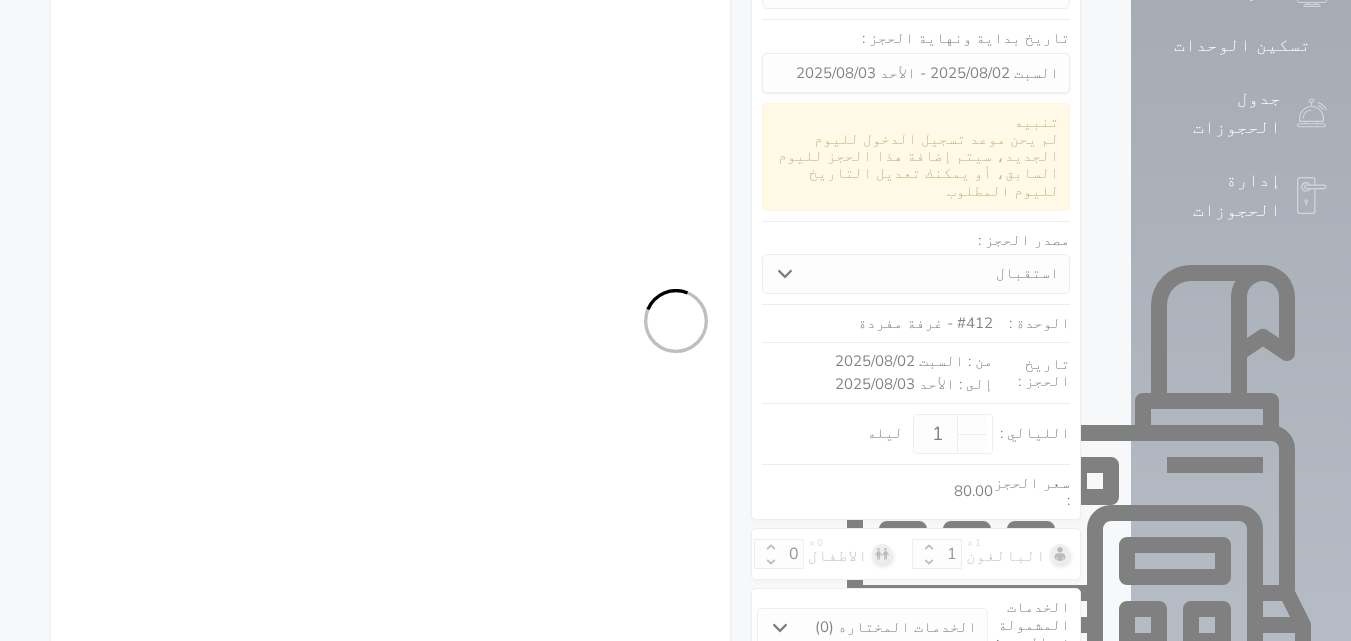 select 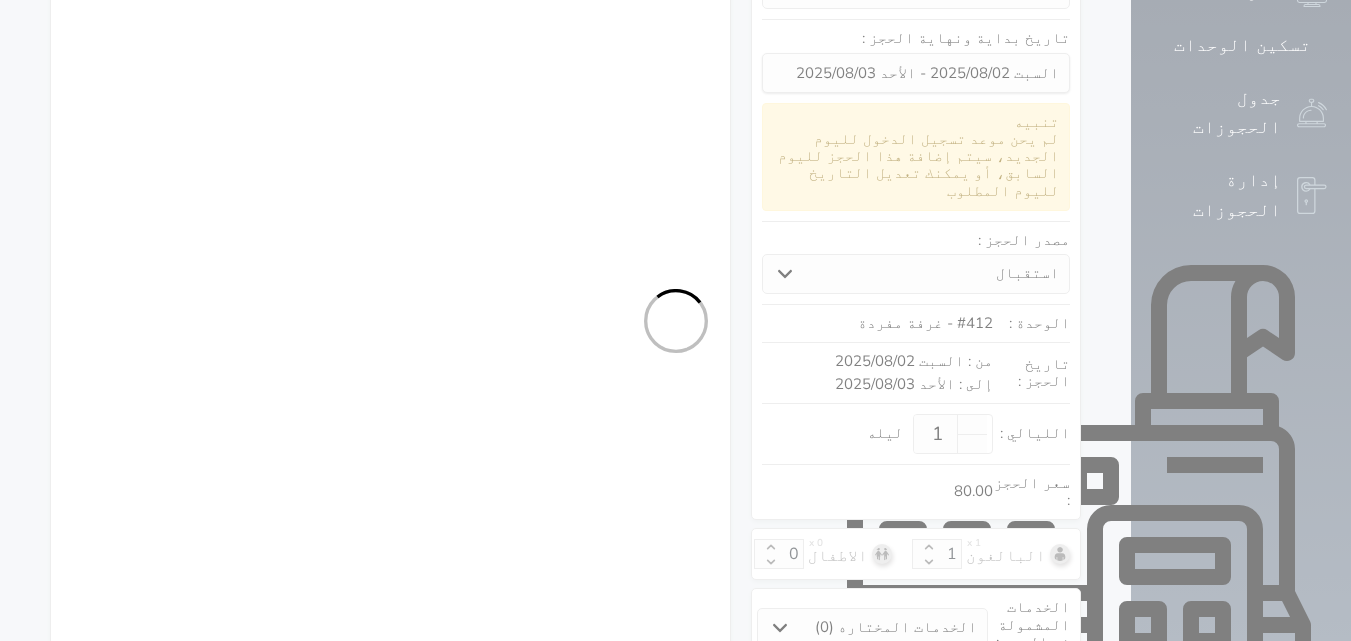 select on "7" 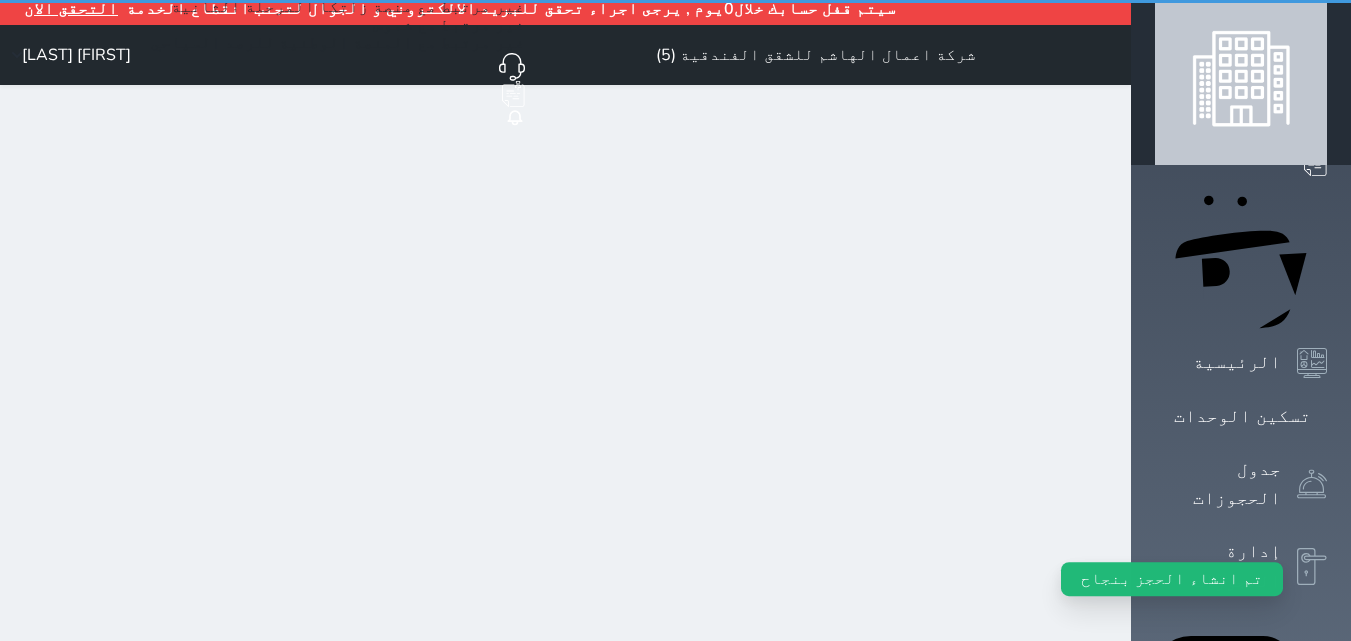scroll, scrollTop: 0, scrollLeft: 0, axis: both 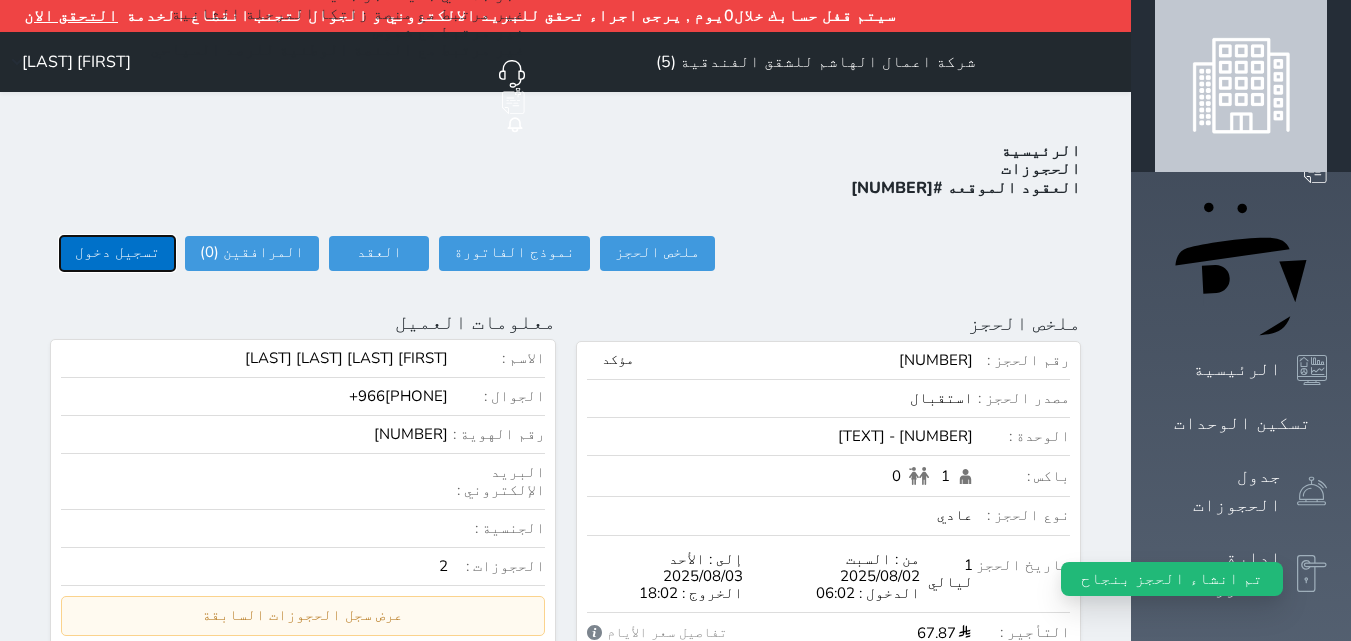 click on "تسجيل دخول" at bounding box center [117, 253] 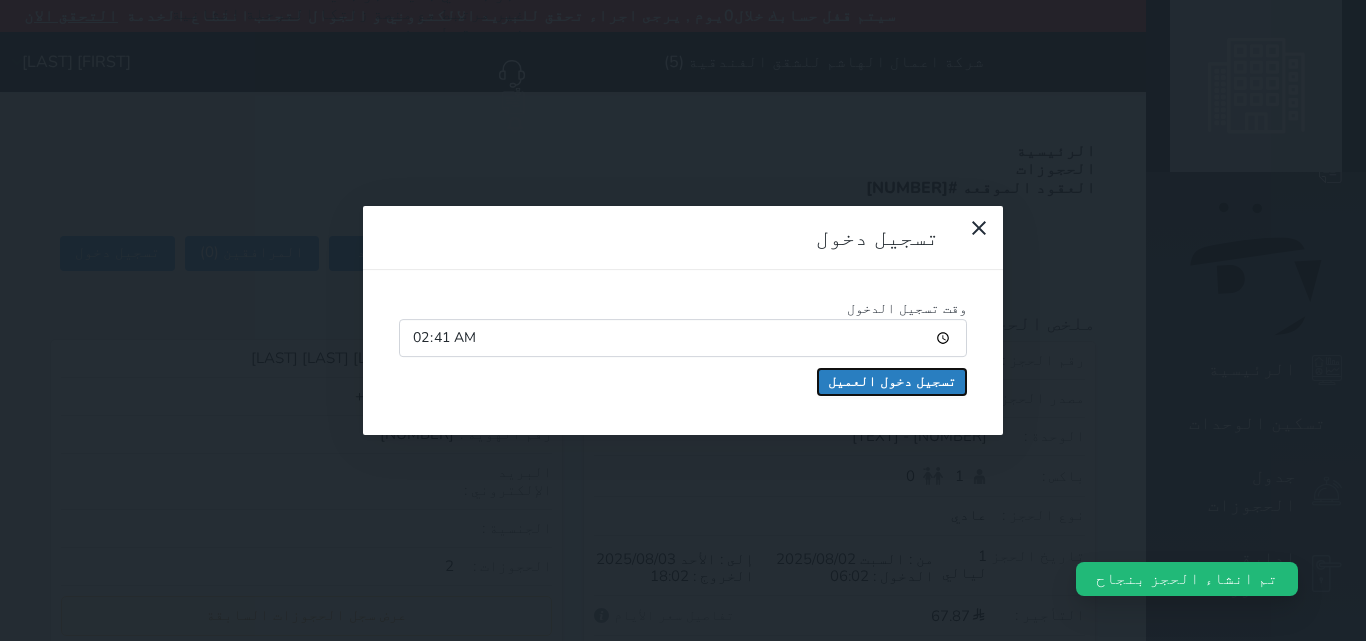 click on "تسجيل دخول العميل" at bounding box center [892, 382] 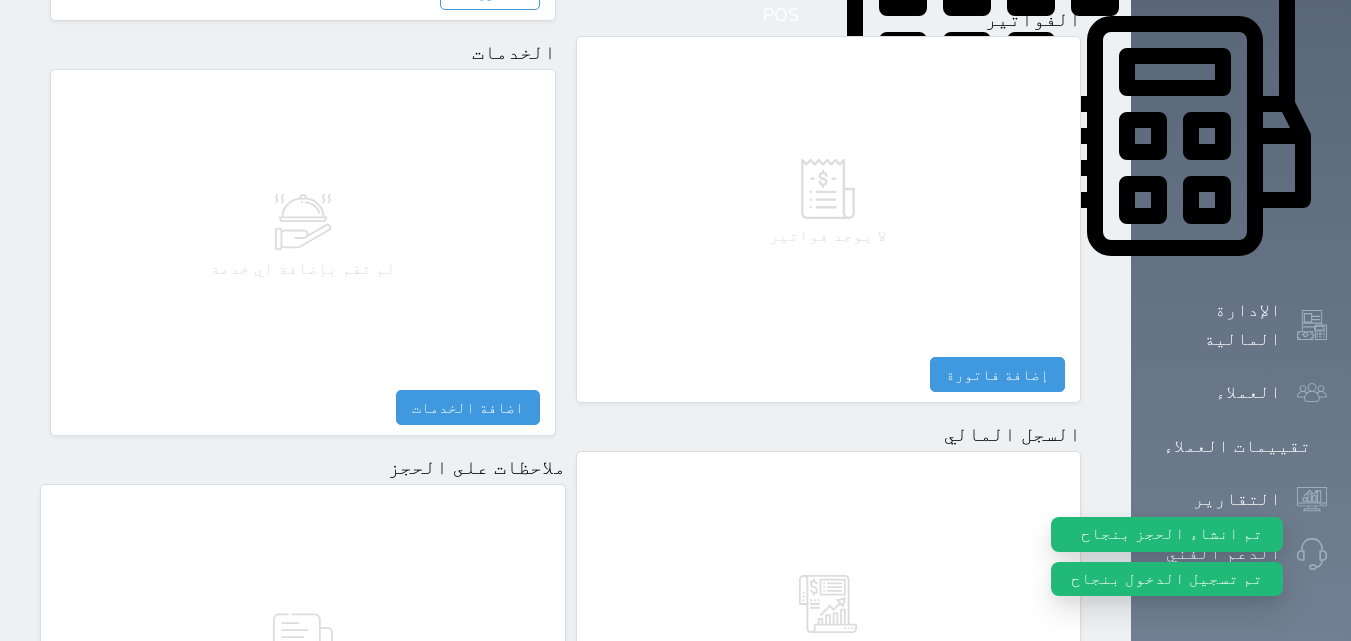 scroll, scrollTop: 1116, scrollLeft: 0, axis: vertical 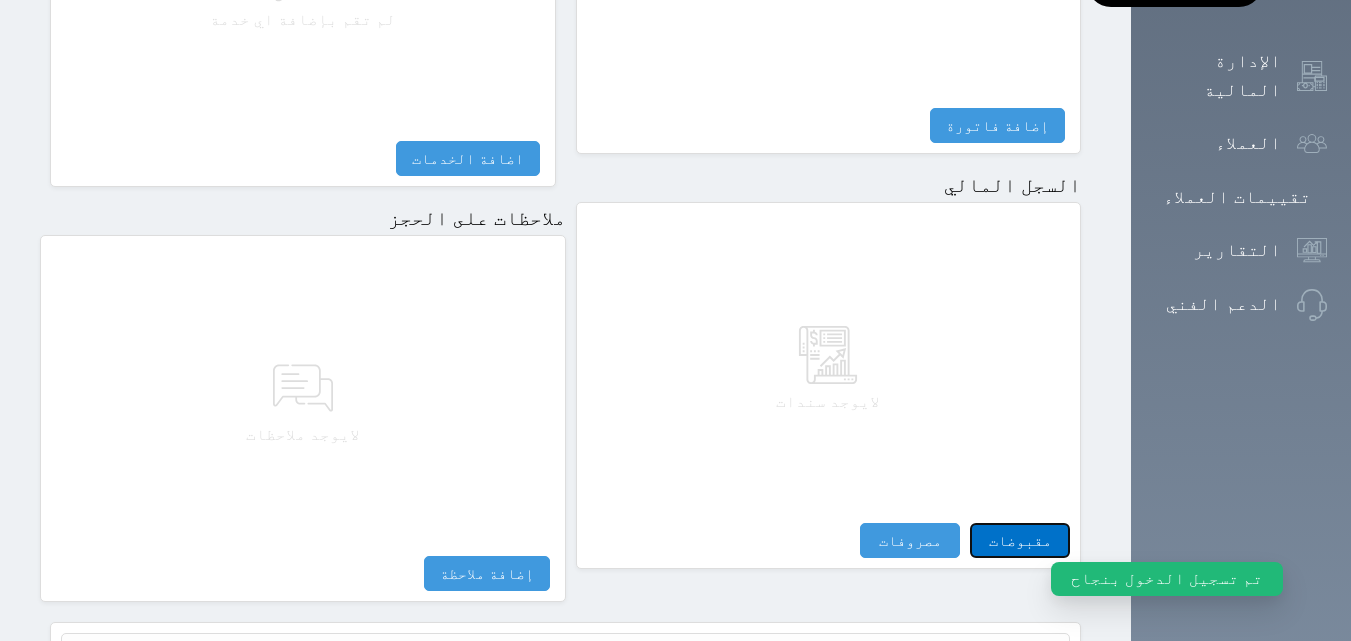 click on "مقبوضات" at bounding box center (1020, 540) 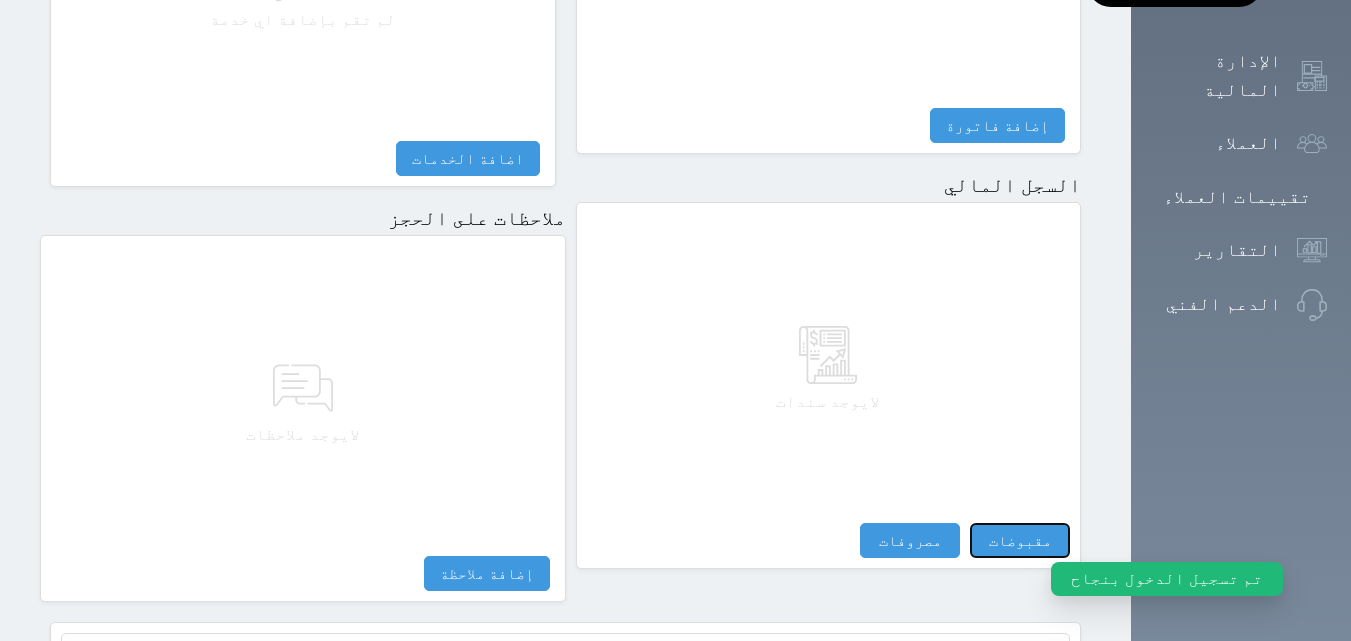 select 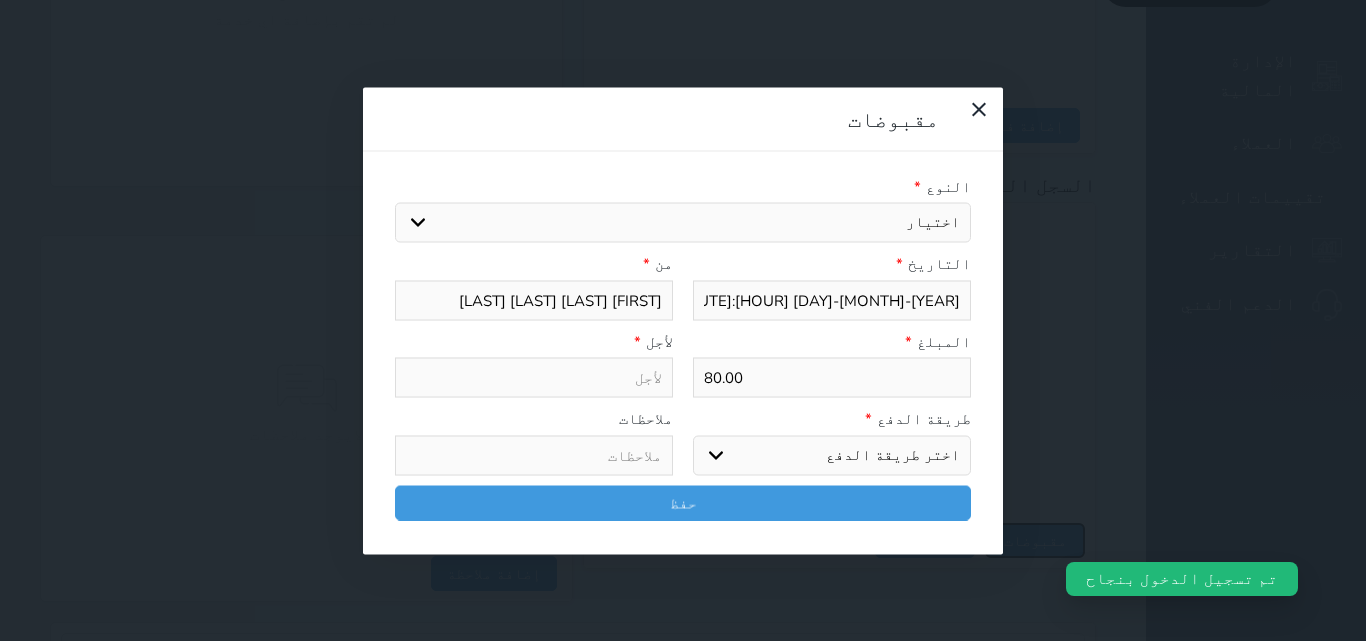 select 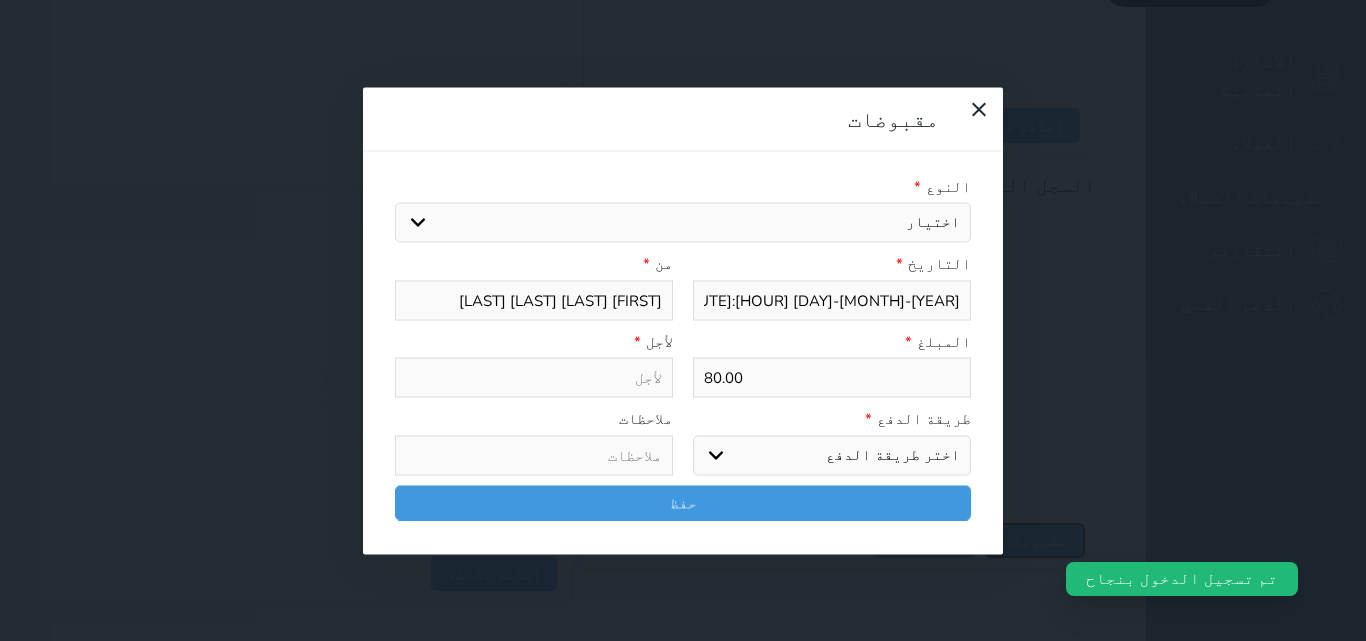 select 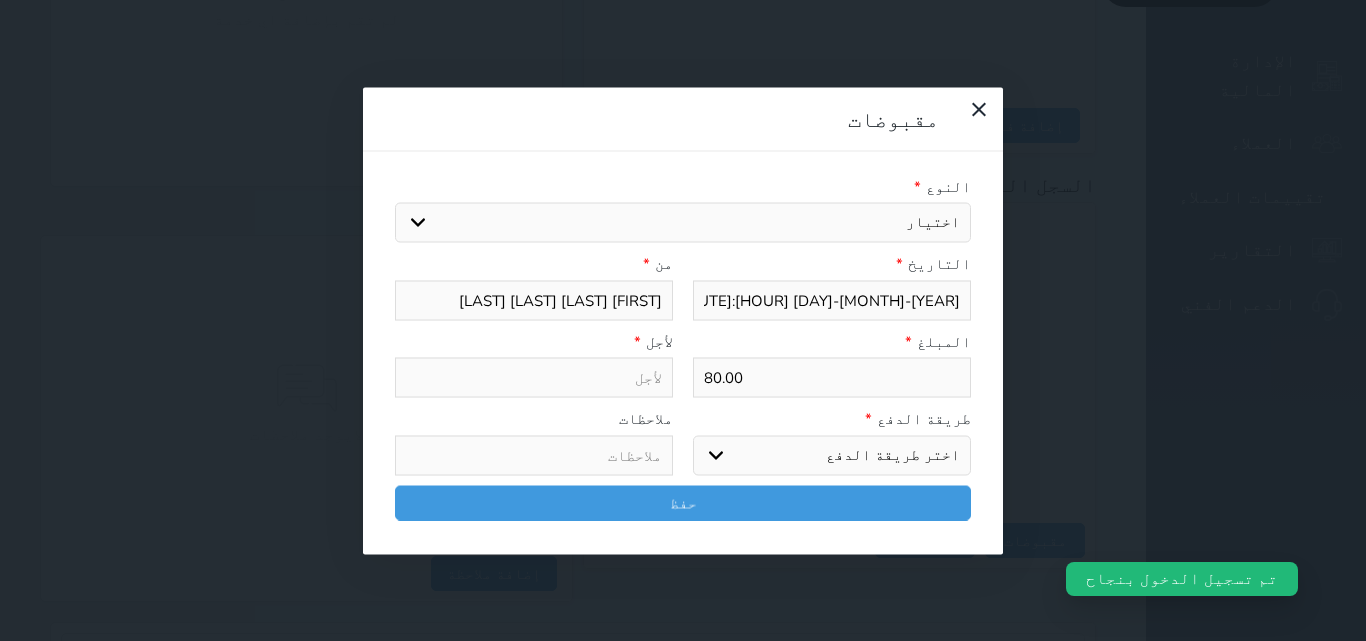 click on "اختيار   مقبوضات عامة قيمة إيجار فواتير تامين عربون لا ينطبق آخر مغسلة واي فاي - الإنترنت مواقف السيارات طعام الأغذية والمشروبات مشروبات المشروبات الباردة المشروبات الساخنة الإفطار غداء عشاء مخبز و كعك حمام سباحة الصالة الرياضية سبا و خدمات الجمال اختيار وإسقاط (خدمات النقل) ميني بار كابل - تلفزيون سرير إضافي تصفيف الشعر التسوق خدمات الجولات السياحية المنظمة خدمات الدليل السياحي" at bounding box center [683, 223] 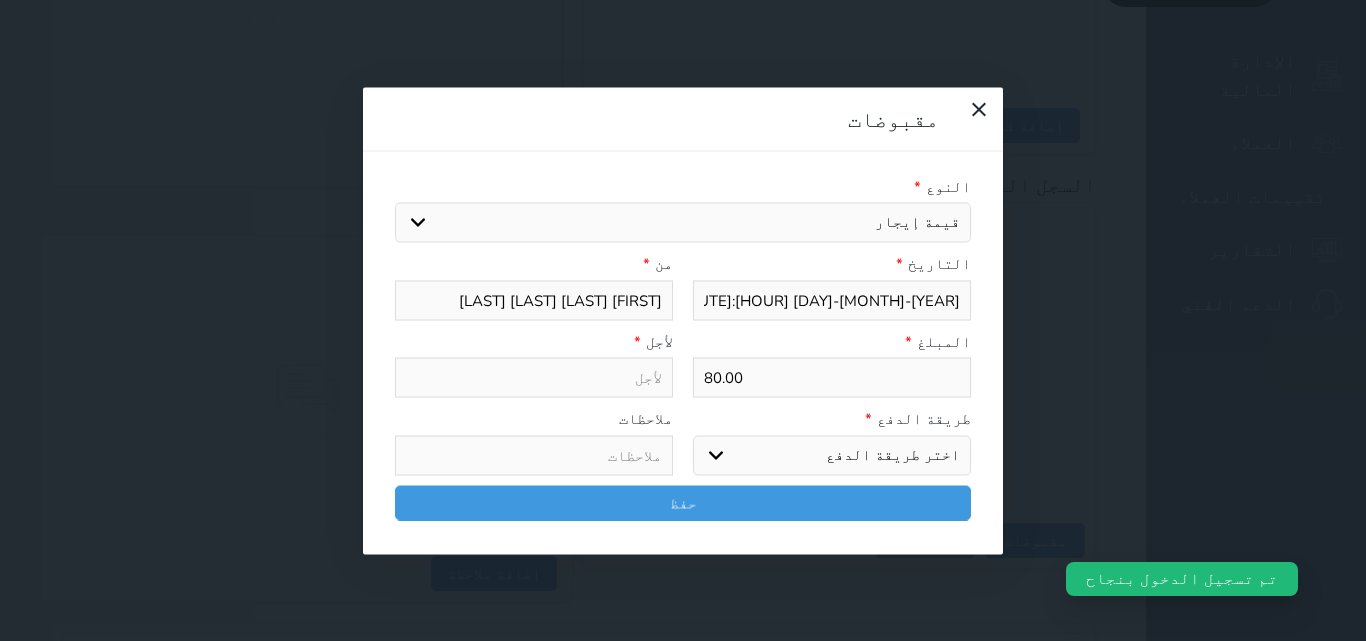 click on "اختيار   مقبوضات عامة قيمة إيجار فواتير تامين عربون لا ينطبق آخر مغسلة واي فاي - الإنترنت مواقف السيارات طعام الأغذية والمشروبات مشروبات المشروبات الباردة المشروبات الساخنة الإفطار غداء عشاء مخبز و كعك حمام سباحة الصالة الرياضية سبا و خدمات الجمال اختيار وإسقاط (خدمات النقل) ميني بار كابل - تلفزيون سرير إضافي تصفيف الشعر التسوق خدمات الجولات السياحية المنظمة خدمات الدليل السياحي" at bounding box center [683, 223] 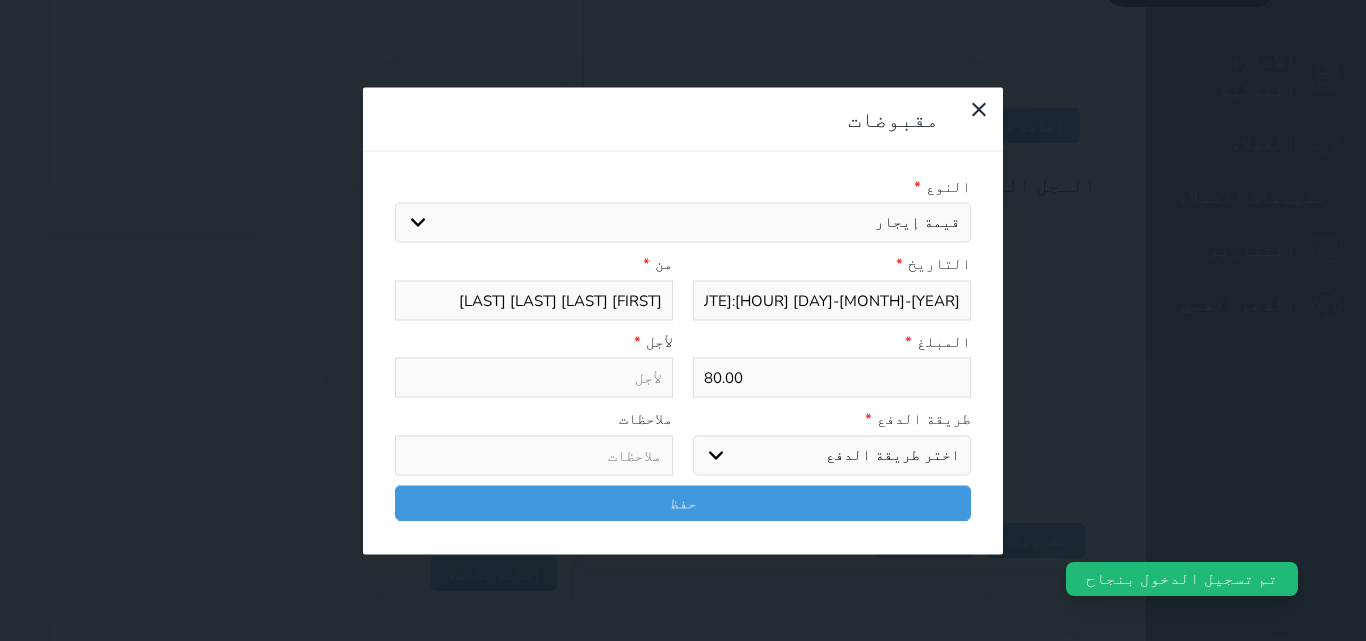 type on "قيمة إيجار - الوحدة - 412" 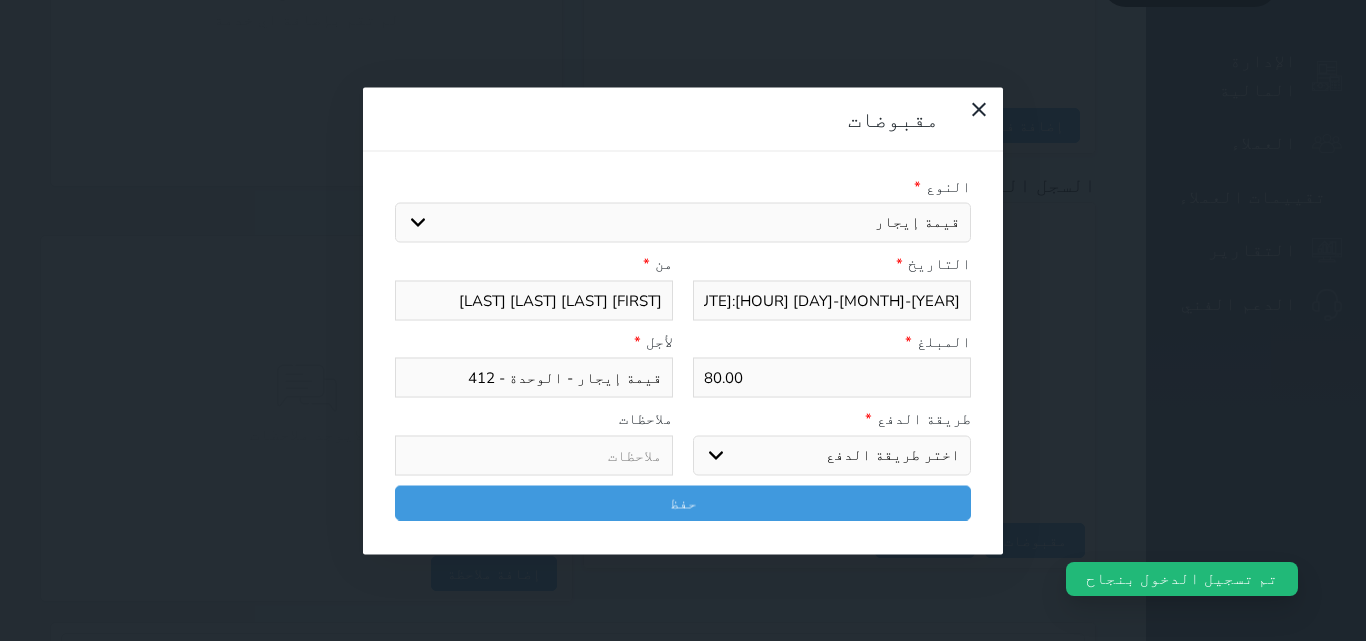 click on "اختر طريقة الدفع   دفع نقدى   تحويل بنكى   مدى   بطاقة ائتمان   آجل" at bounding box center (832, 455) 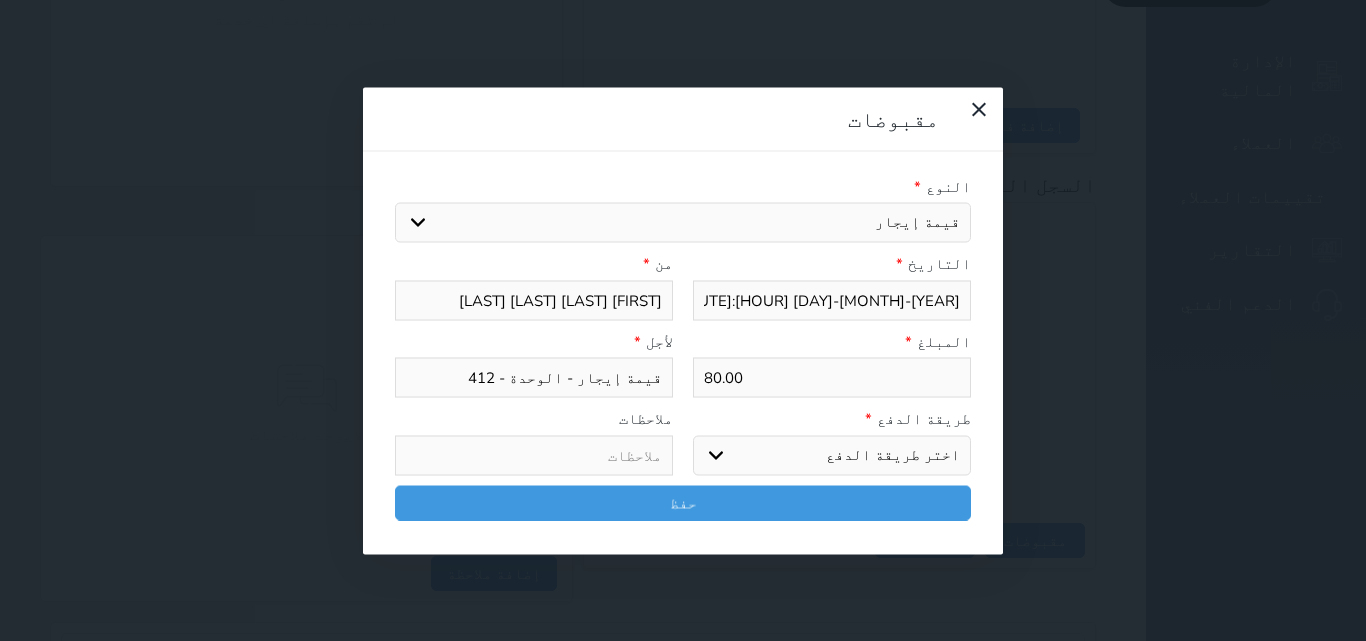 select on "cash" 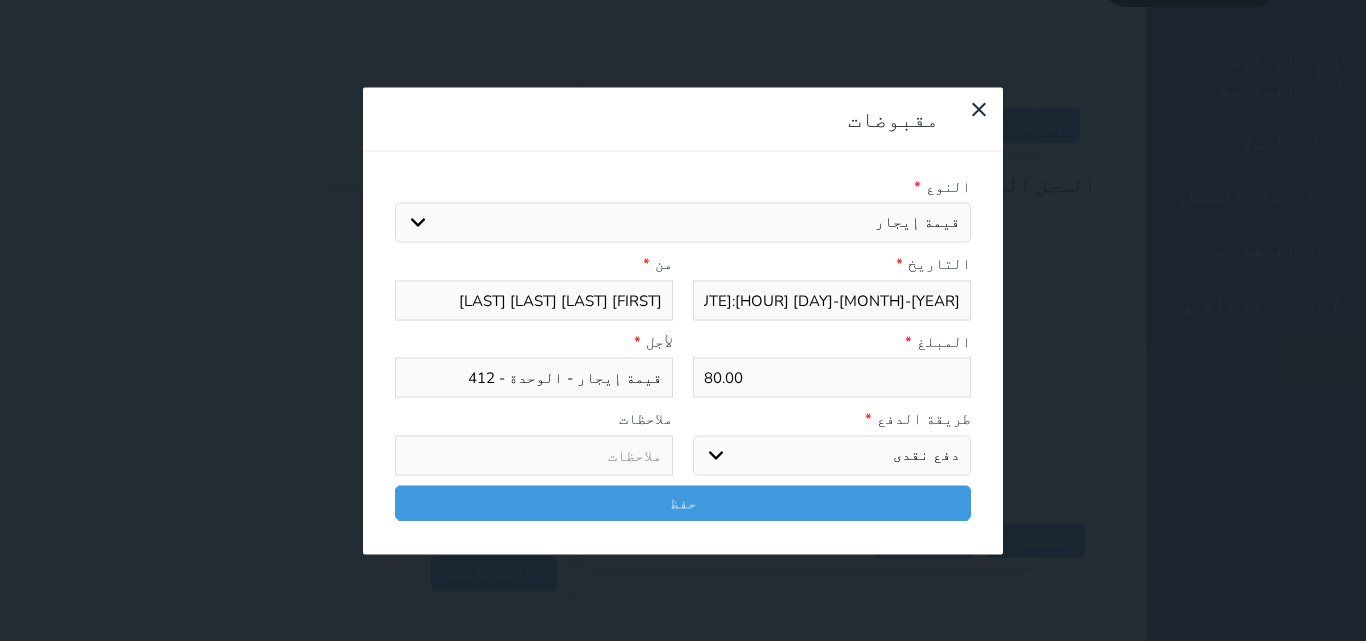 click on "اختر طريقة الدفع   دفع نقدى   تحويل بنكى   مدى   بطاقة ائتمان   آجل" at bounding box center [832, 455] 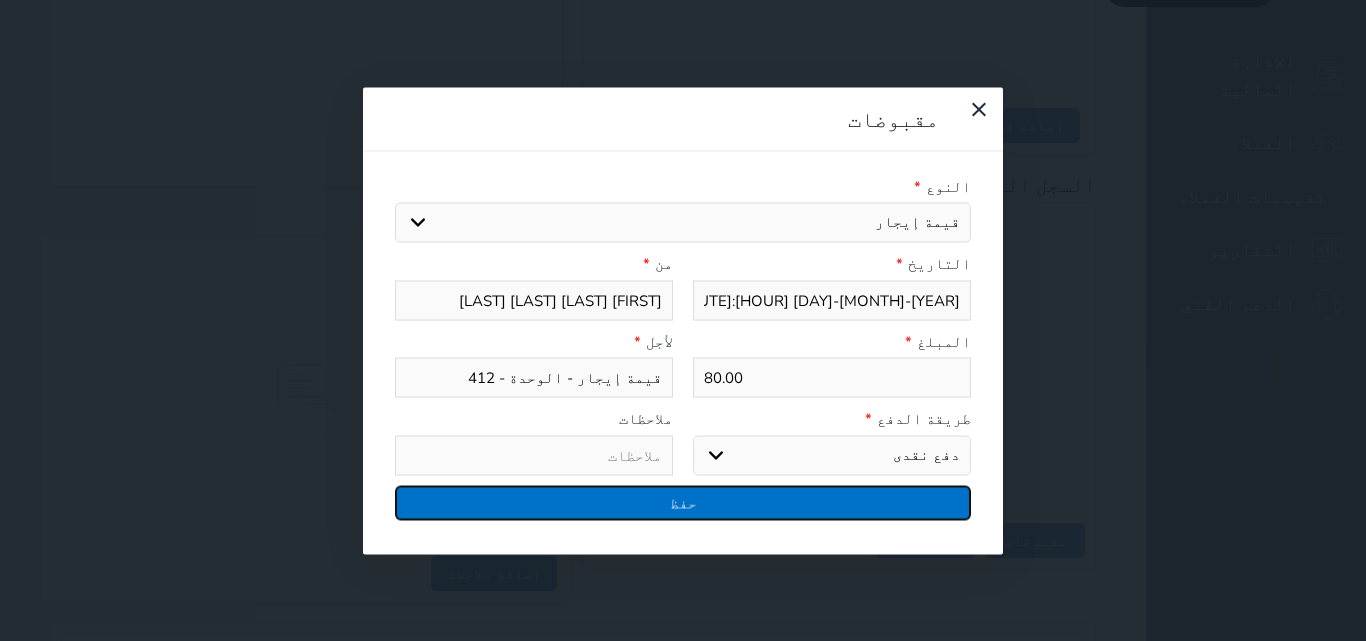 click on "حفظ" at bounding box center (683, 502) 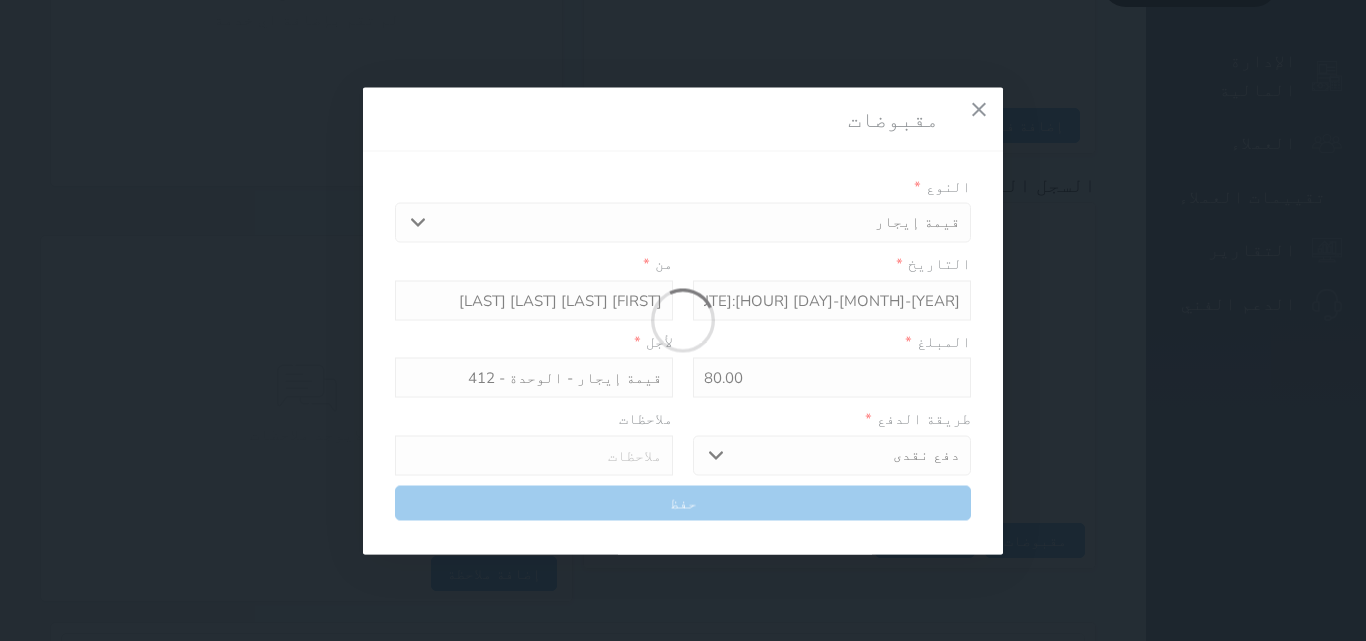 select 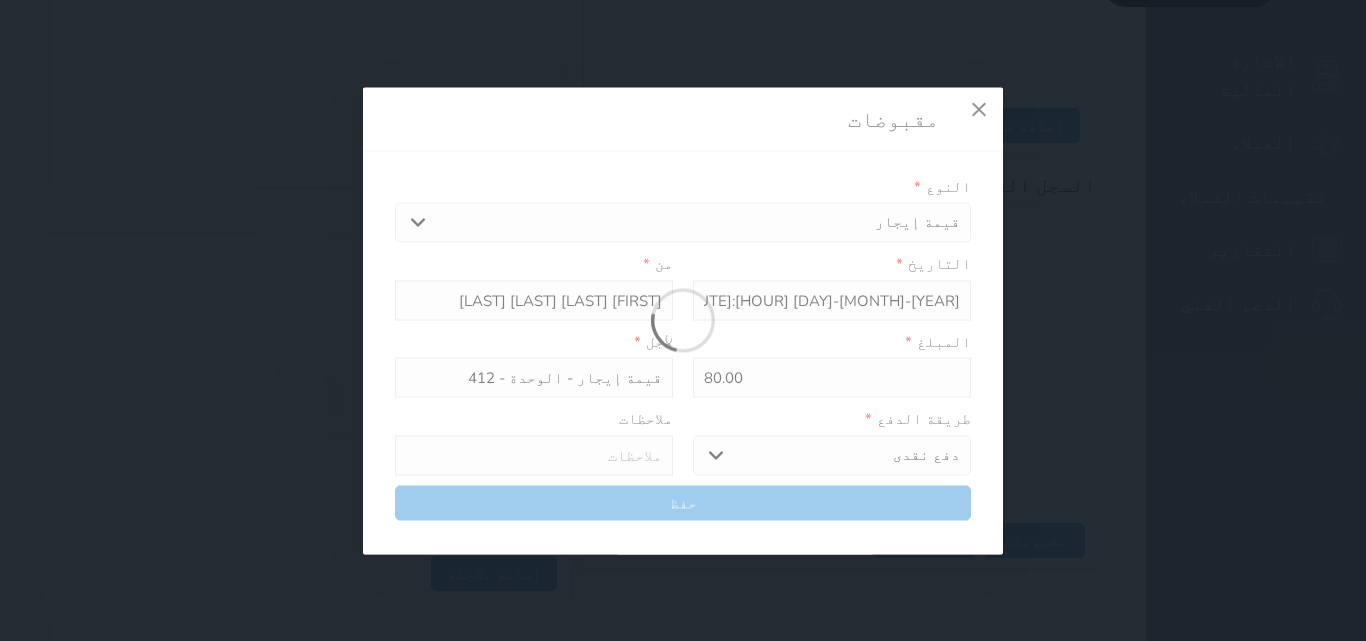type 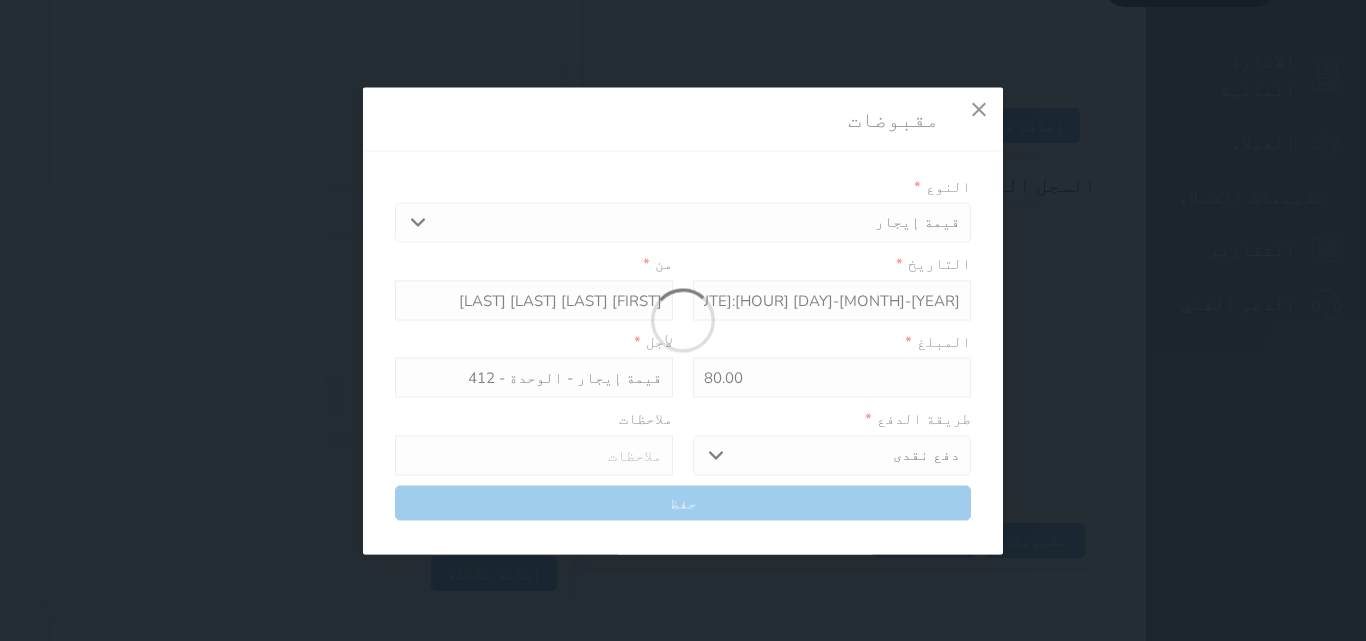 type on "0" 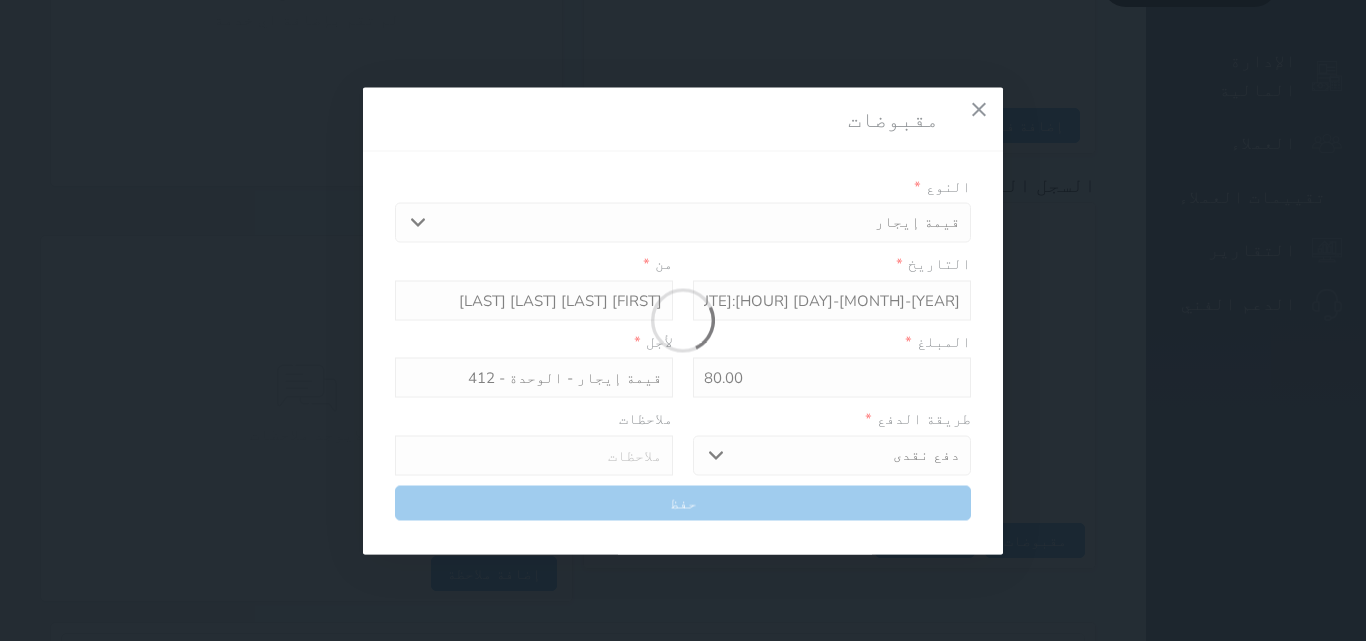 select 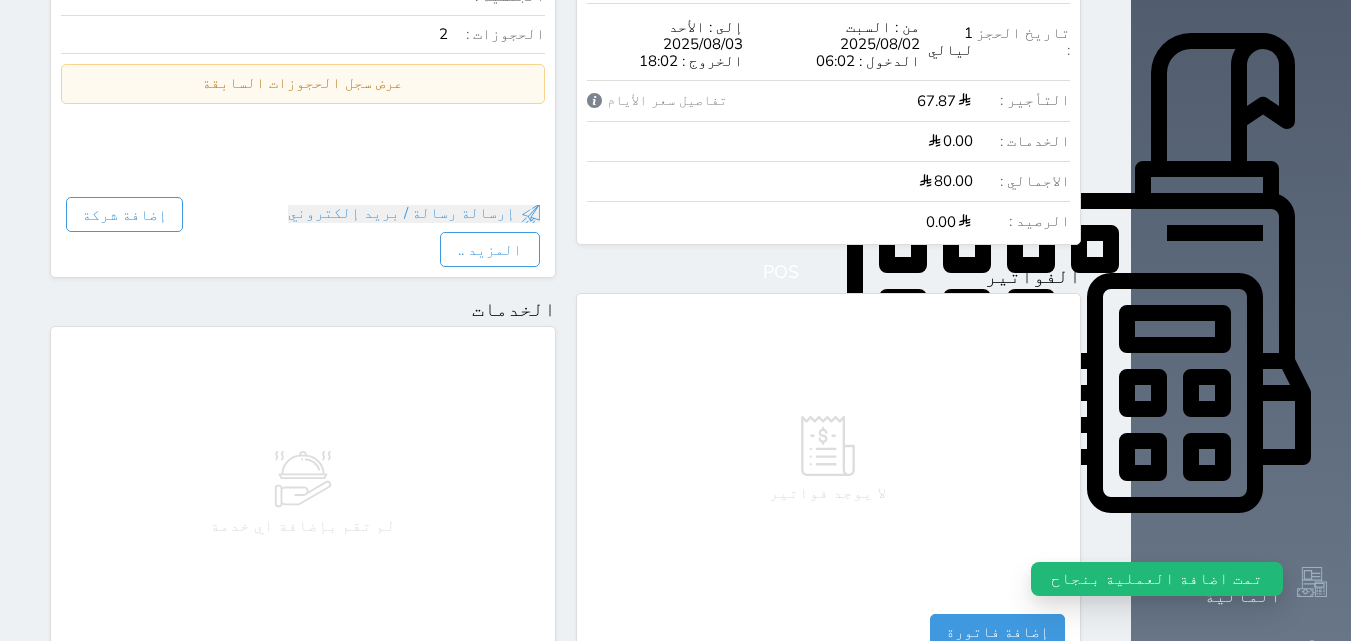 scroll, scrollTop: 0, scrollLeft: 0, axis: both 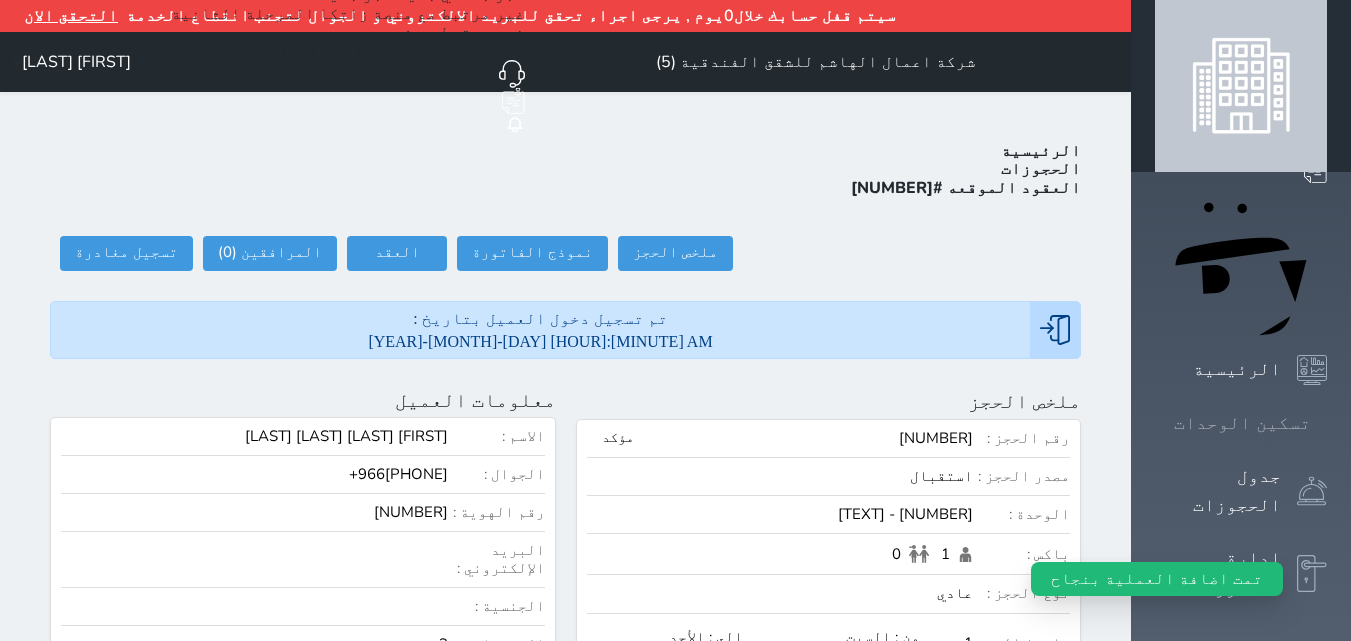 click on "تسكين الوحدات" at bounding box center (1242, 423) 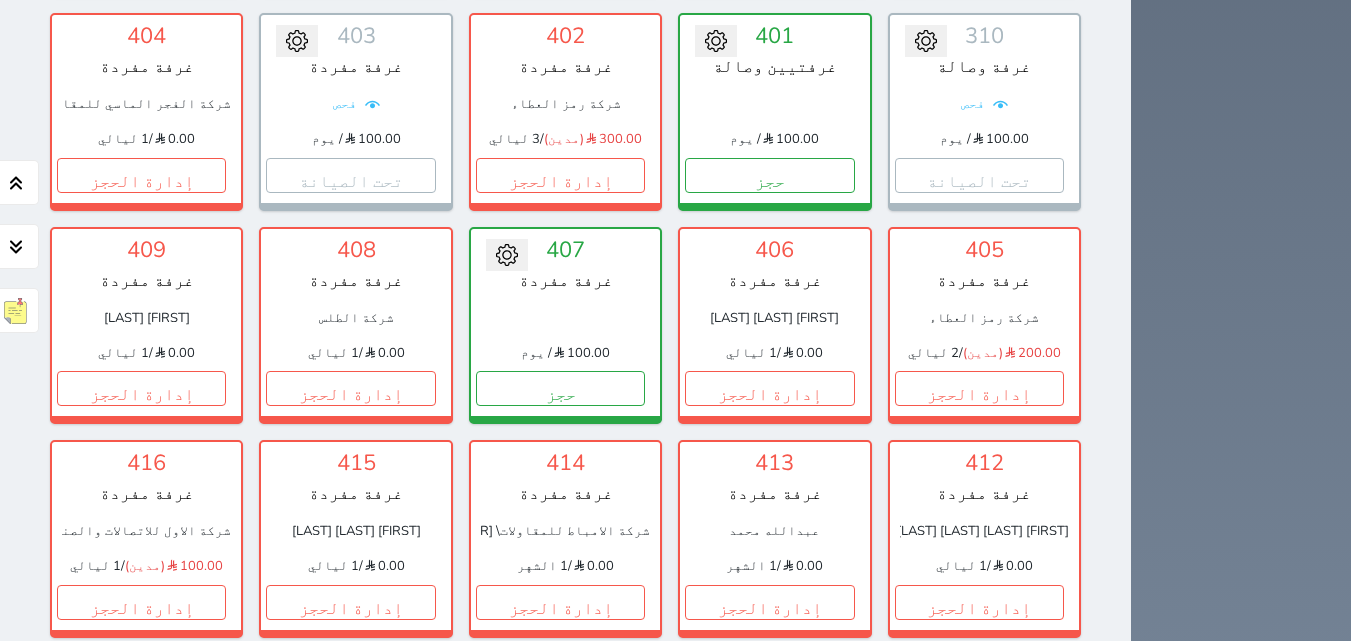 scroll, scrollTop: 1799, scrollLeft: 0, axis: vertical 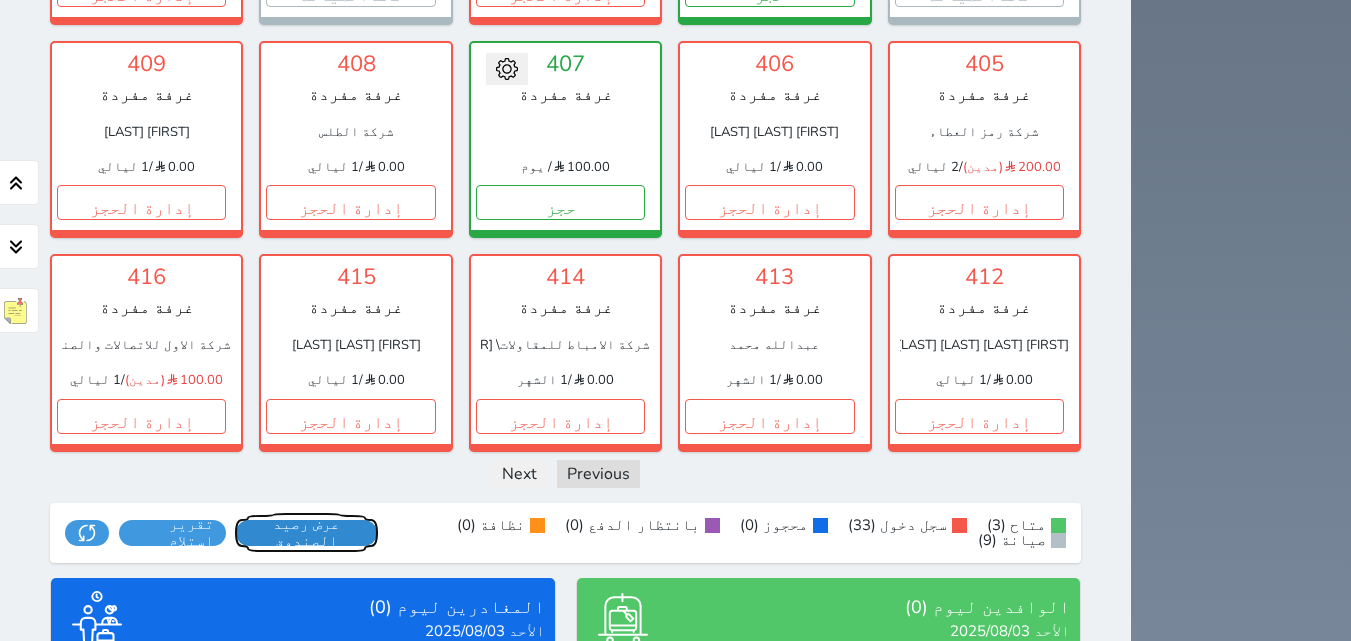 click on "عرض رصيد الصندوق" at bounding box center (307, 533) 